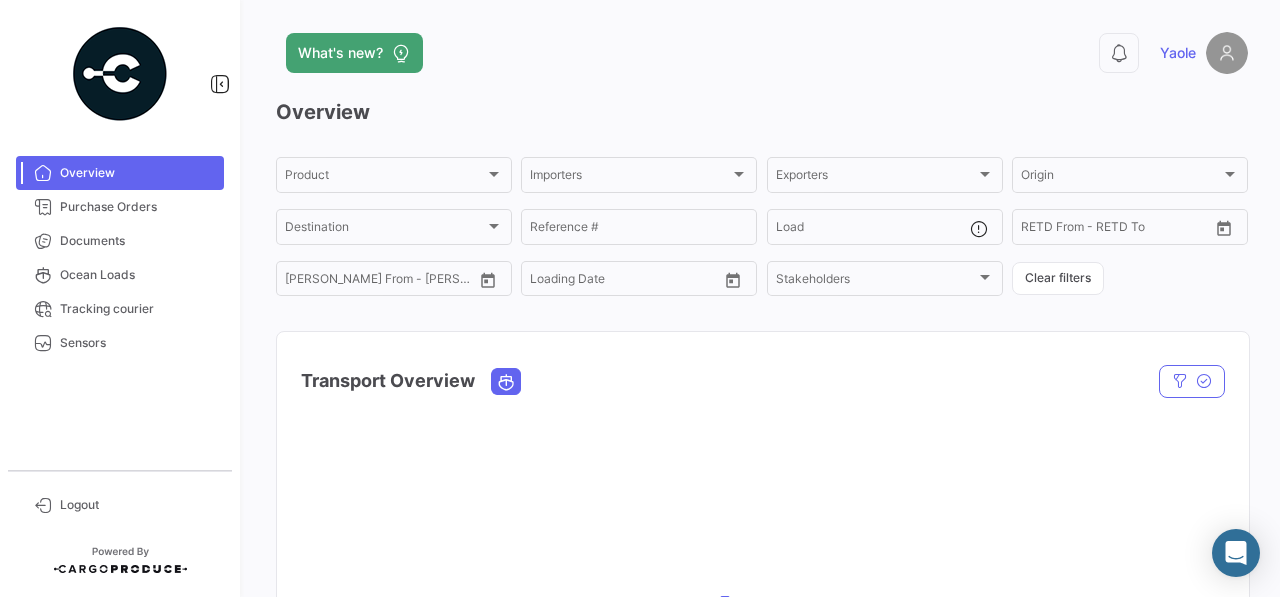 scroll, scrollTop: 0, scrollLeft: 0, axis: both 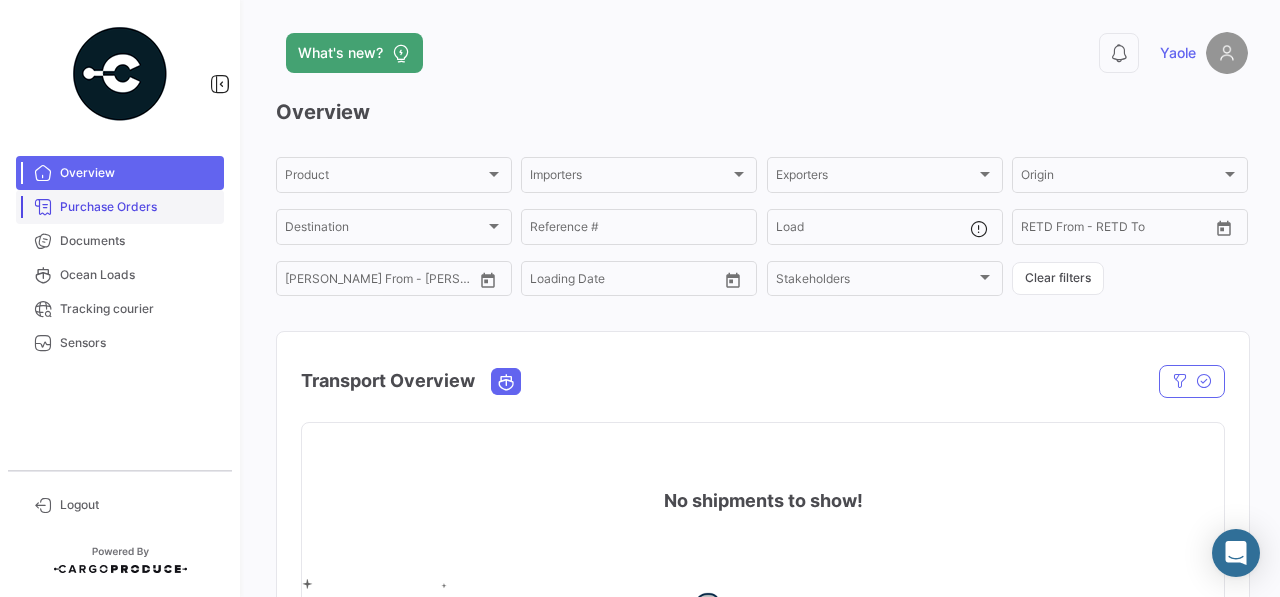 click on "Purchase Orders" at bounding box center (138, 207) 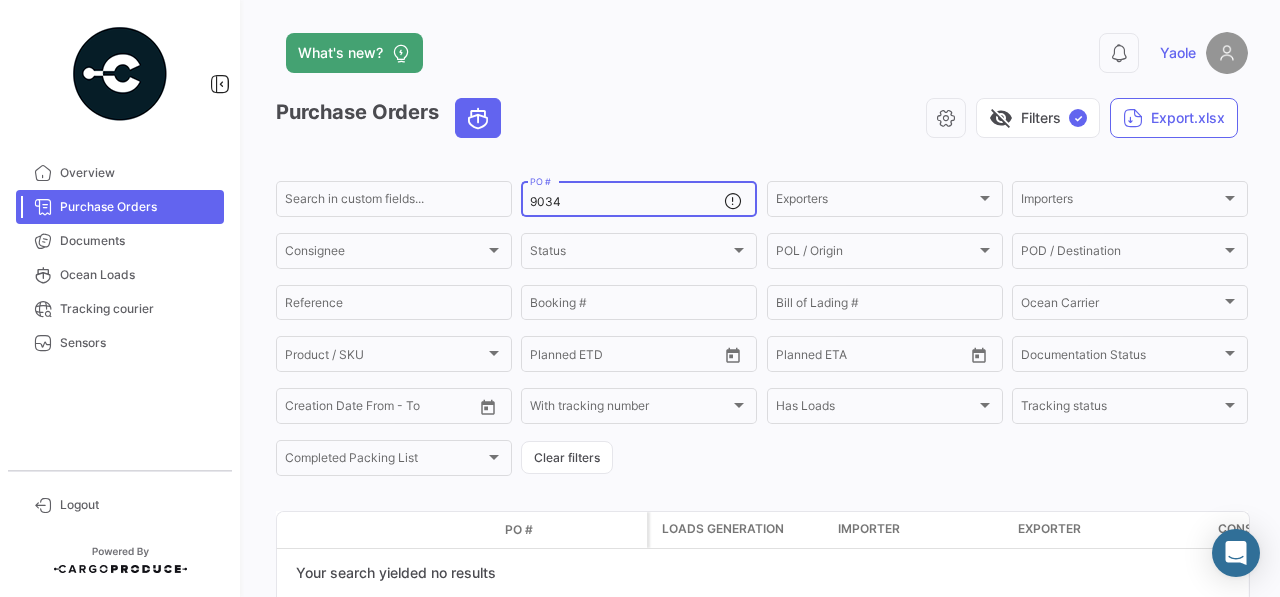 click on "9034" at bounding box center (627, 202) 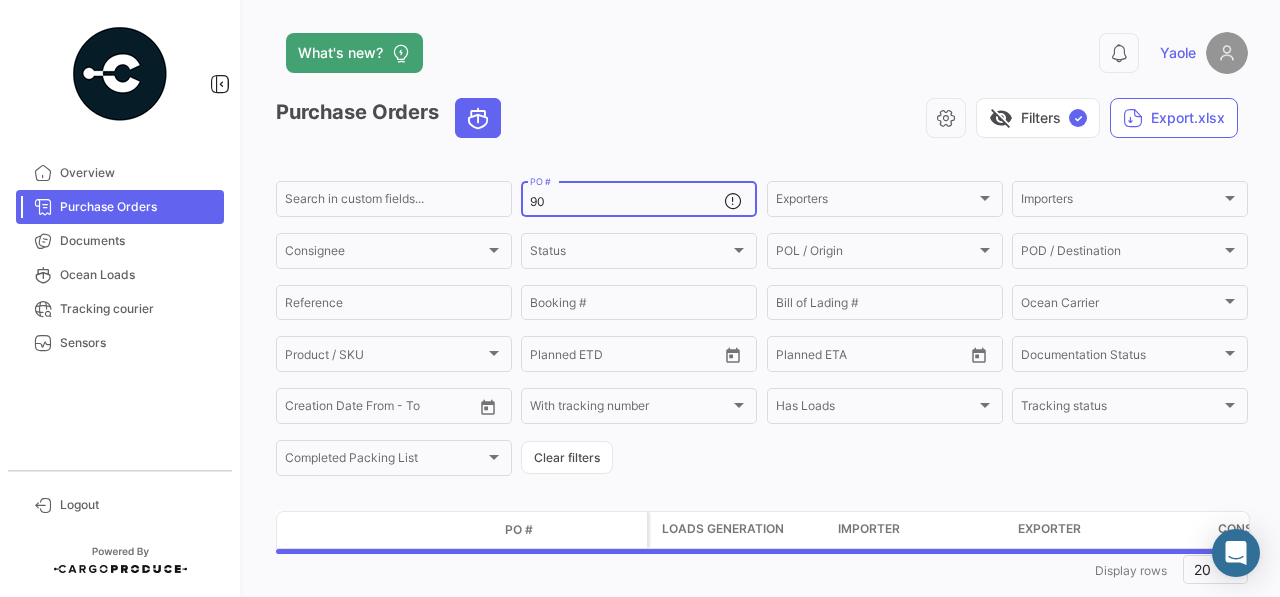 type on "9" 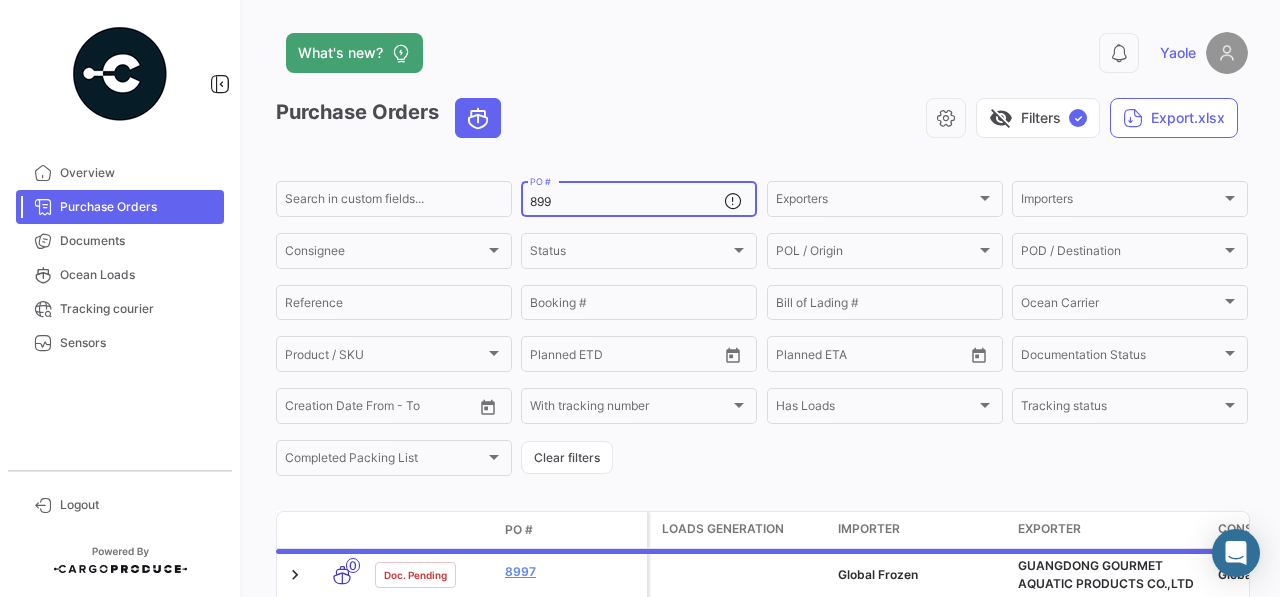 type on "8996" 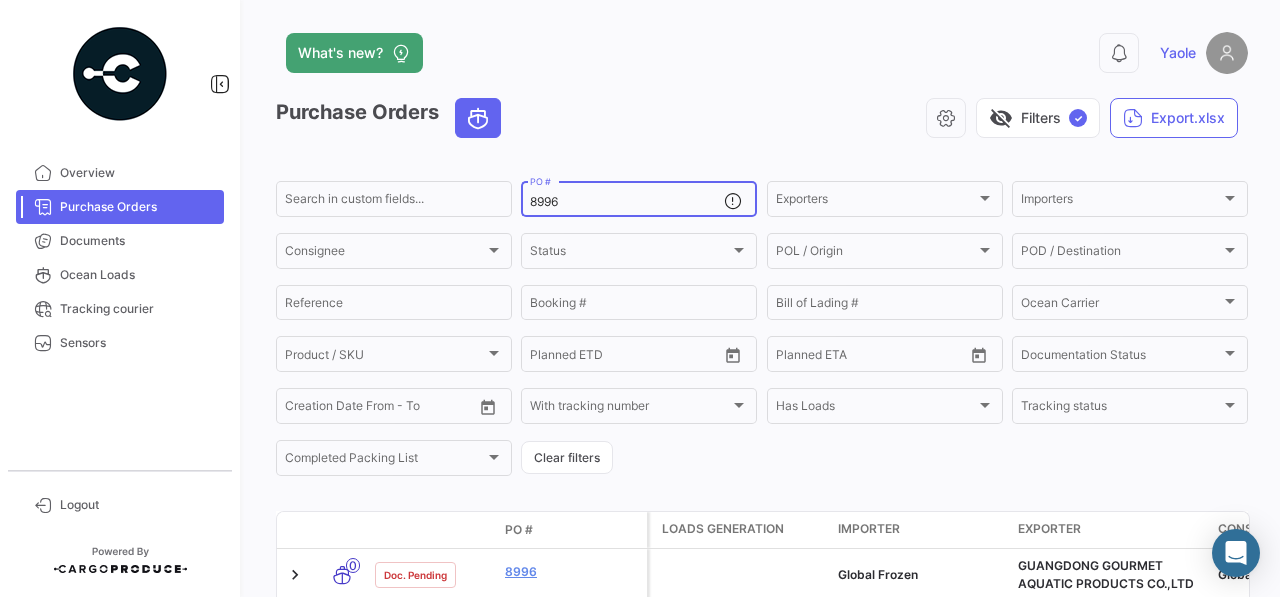 scroll, scrollTop: 96, scrollLeft: 0, axis: vertical 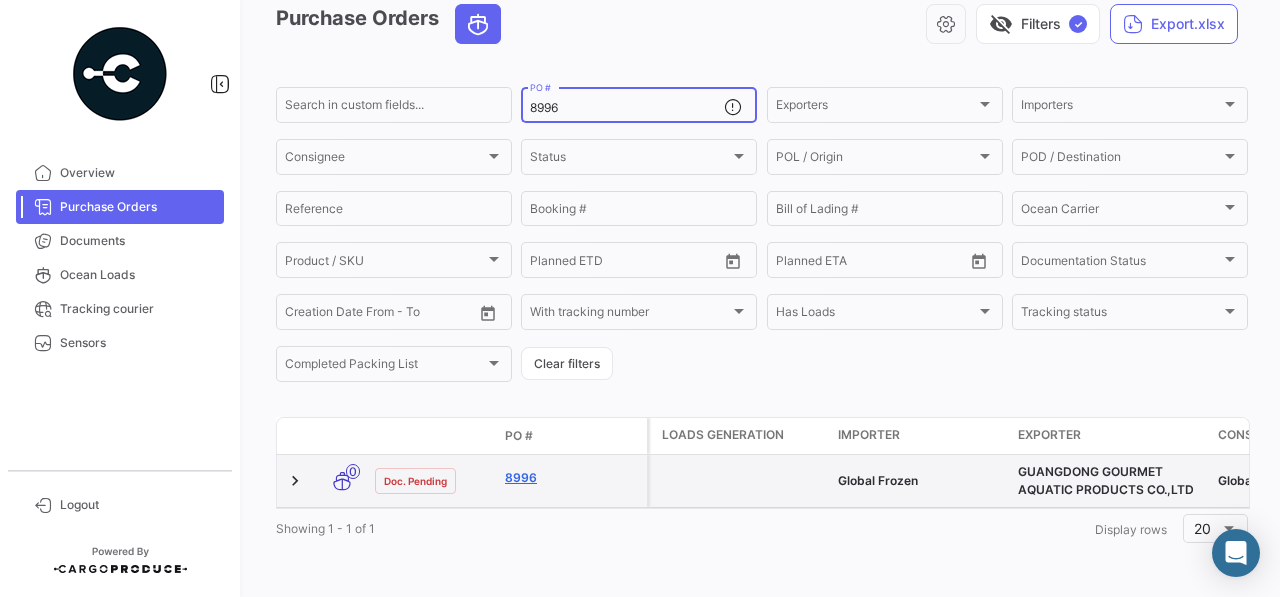 click on "8996" 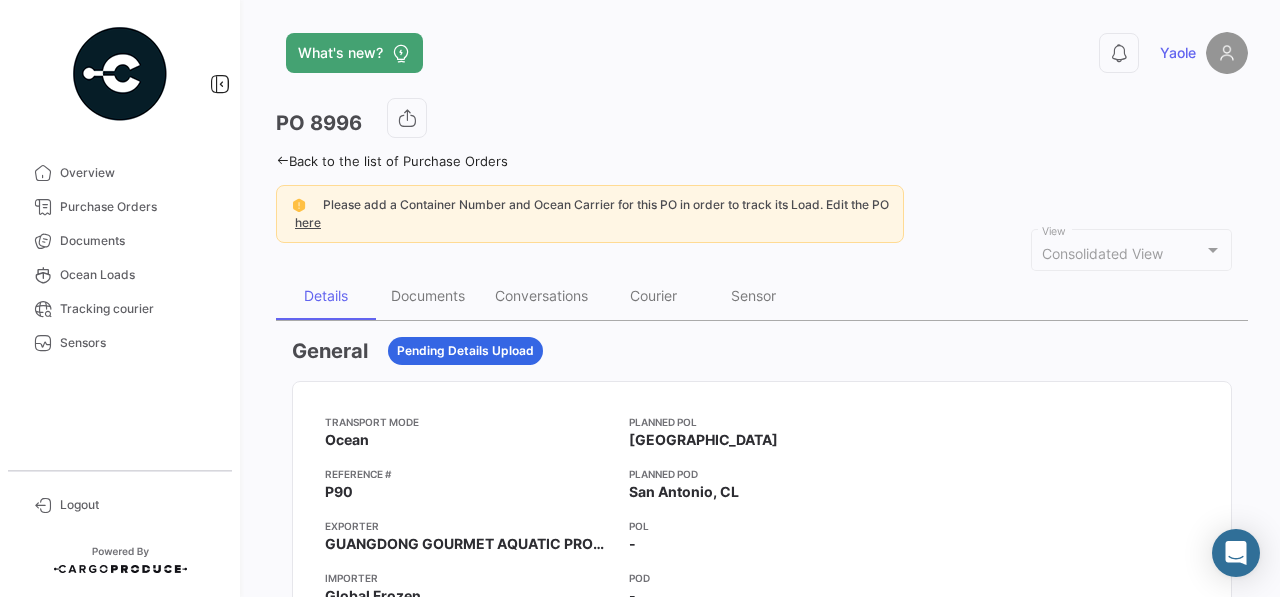 click on "Planned POL" at bounding box center (767, 422) 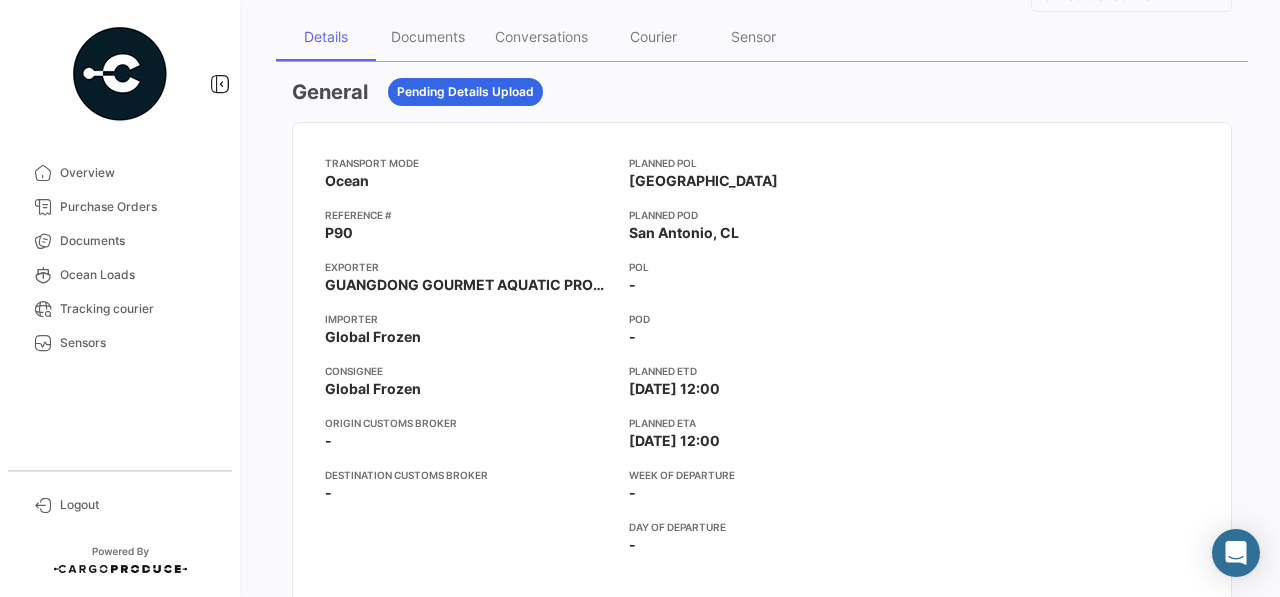 scroll, scrollTop: 0, scrollLeft: 0, axis: both 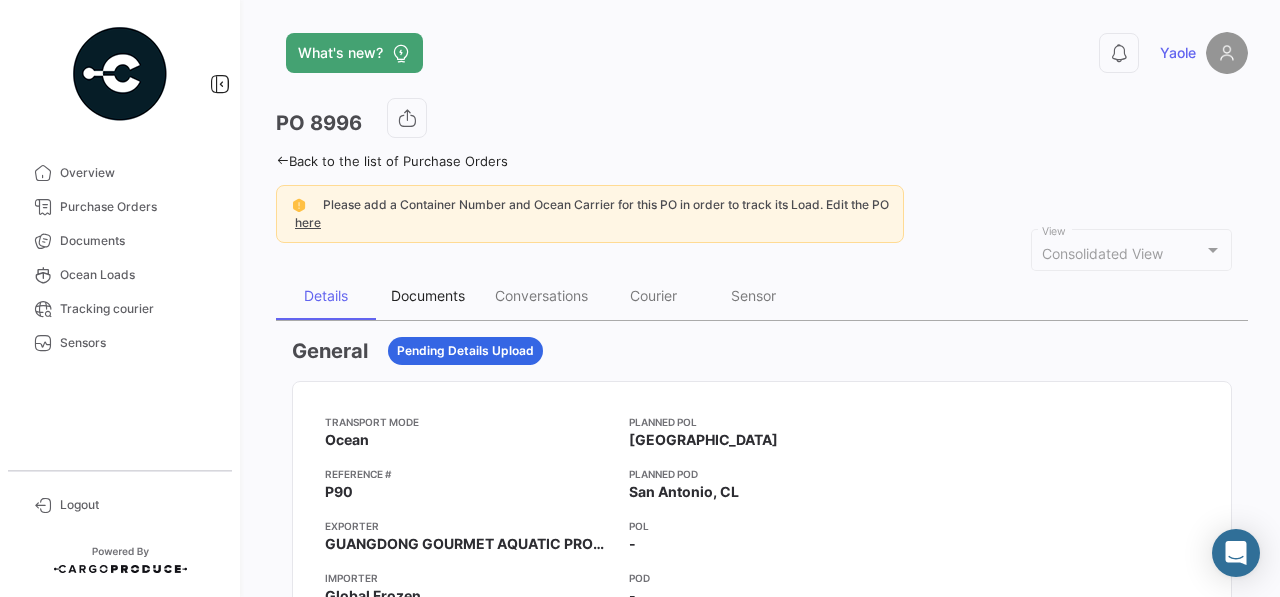 click on "Documents" at bounding box center (428, 295) 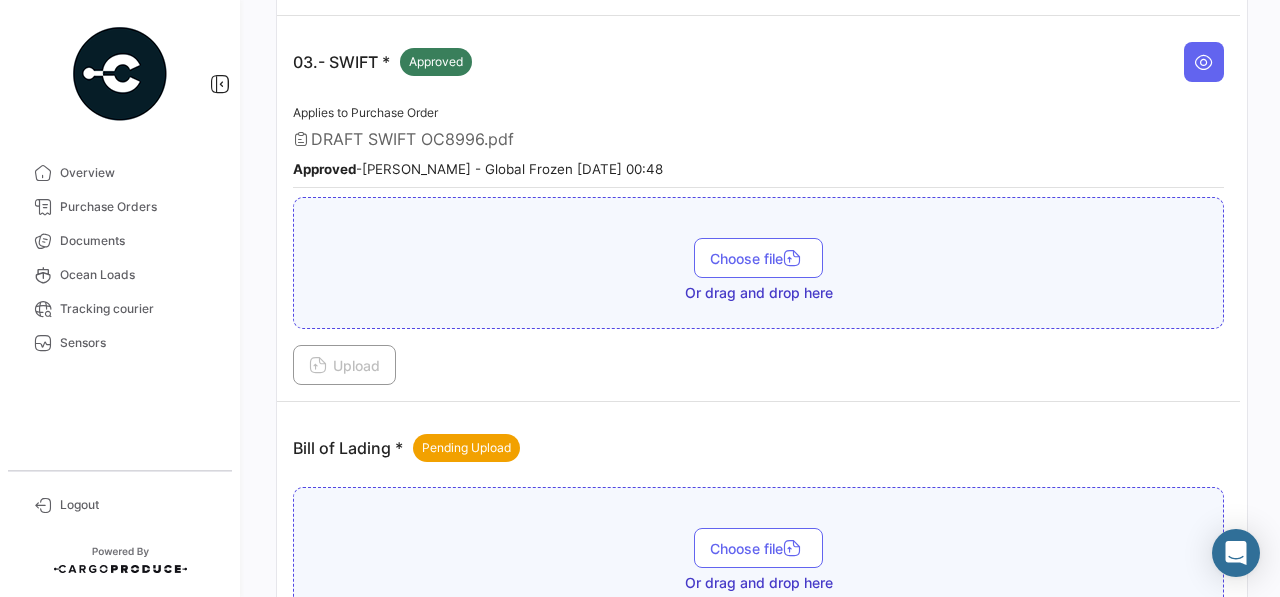 scroll, scrollTop: 1062, scrollLeft: 0, axis: vertical 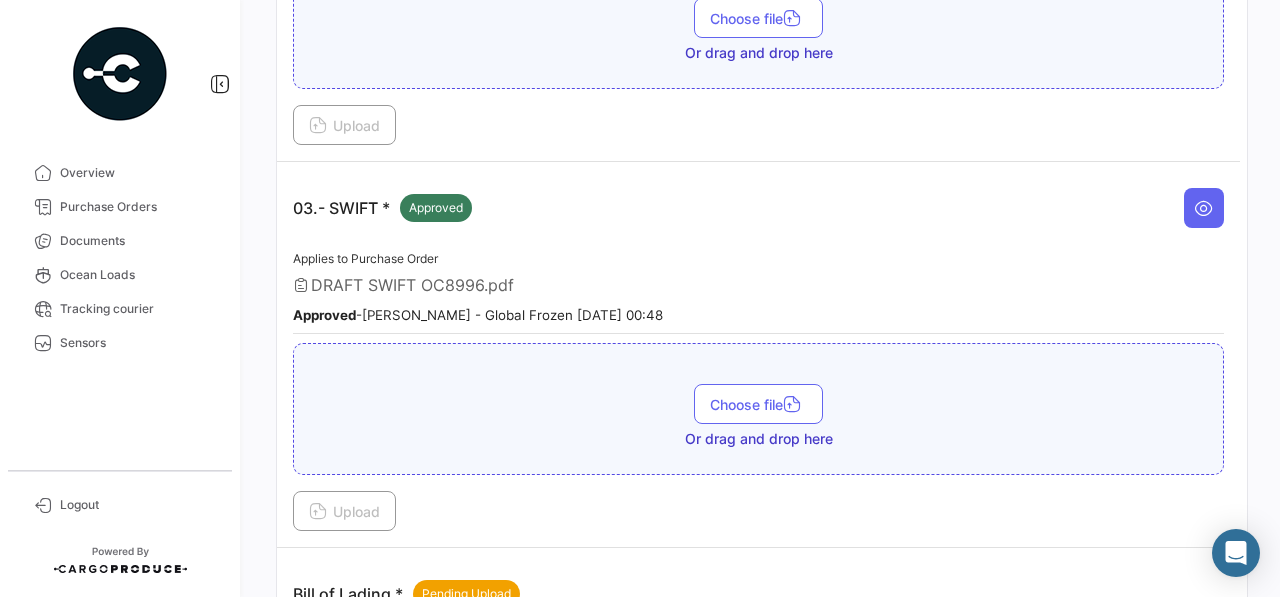 click on "DRAFT SWIFT OC8996.pdf" at bounding box center (758, 285) 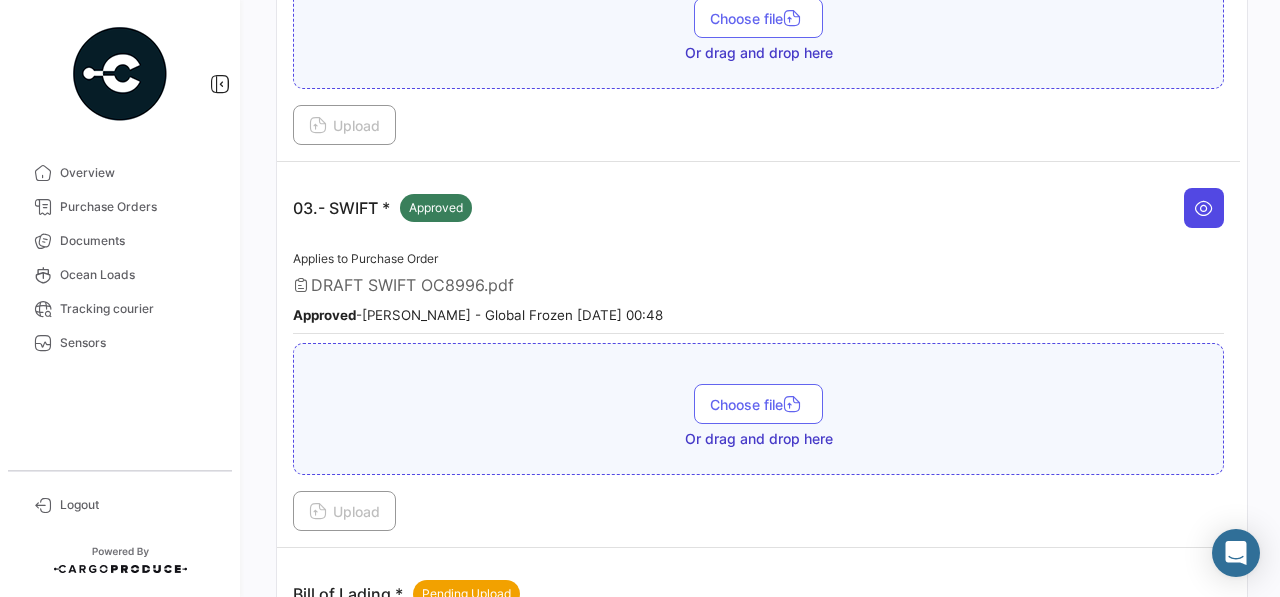 click at bounding box center [1204, 208] 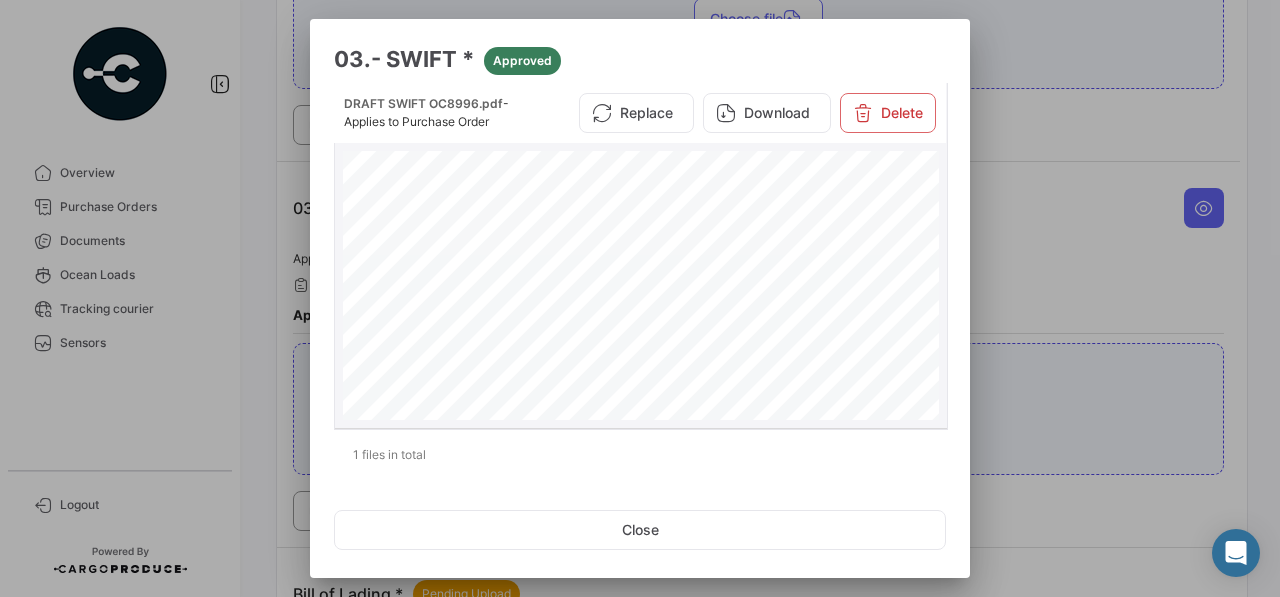 click on "Application and Agreement for Irrevocable Commercial Letter of Credit     Letter of Credit Number: ILC605991CHL Our Reference:   OC 8996 Application Date:  03 [PERSON_NAME] 2025 [GEOGRAPHIC_DATA] [GEOGRAPHIC_DATA] [STREET_ADDRESS][PERSON_NAME] Swift:  [SWIFT_CODE] We  ("Applicant")  request  you,    Scotiabank  Chile   ("Bank")  to  issue  an  Irrevocable  Commercial Letter of Credit ("Credit") with the following terms and conditions for  delivery to the beneficiary named below ("Beneficiary") by: SWIFT Applicant: Global Frozen SPA Av. [GEOGRAPHIC_DATA][PERSON_NAME] 085 of. 702 B Huechuraba [PERSON_NAME] [GEOGRAPHIC_DATA] Beneficiary: GUANGDONG GOURMET AQUATIC  PRODUCTS CO., LTD [GEOGRAPHIC_DATA], [GEOGRAPHIC_DATA], [GEOGRAPHIC_DATA] [GEOGRAPHIC_DATA] Amount: USD 64.250,00 [ USD - United States Dollars Sixty-Four Thousand  Two Hundred Fifty and 00/100  ] Tolerance:  + 5% / - 5% Expiry Date:  19 septiembre 2025 Expiry Place:  Country of Beneficiary Documents to be presented [DATE] of shipment, but within the validity of  the credit. Payment Terms:  Lading Date and  and  1" at bounding box center [641, 560] 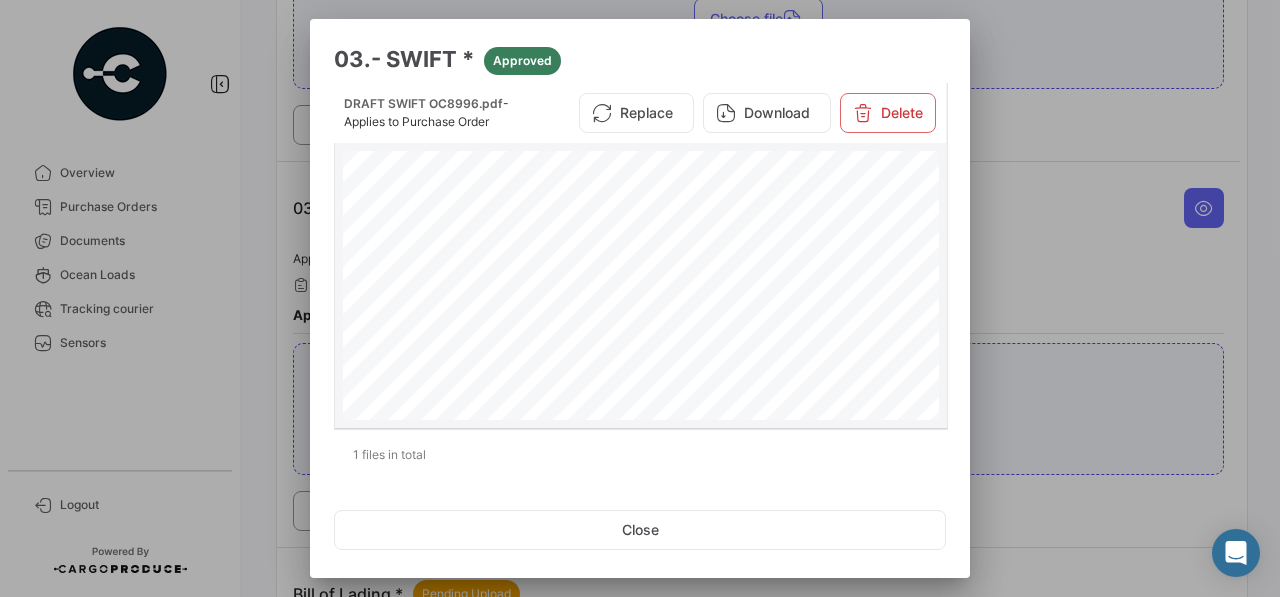 scroll, scrollTop: 2218, scrollLeft: 0, axis: vertical 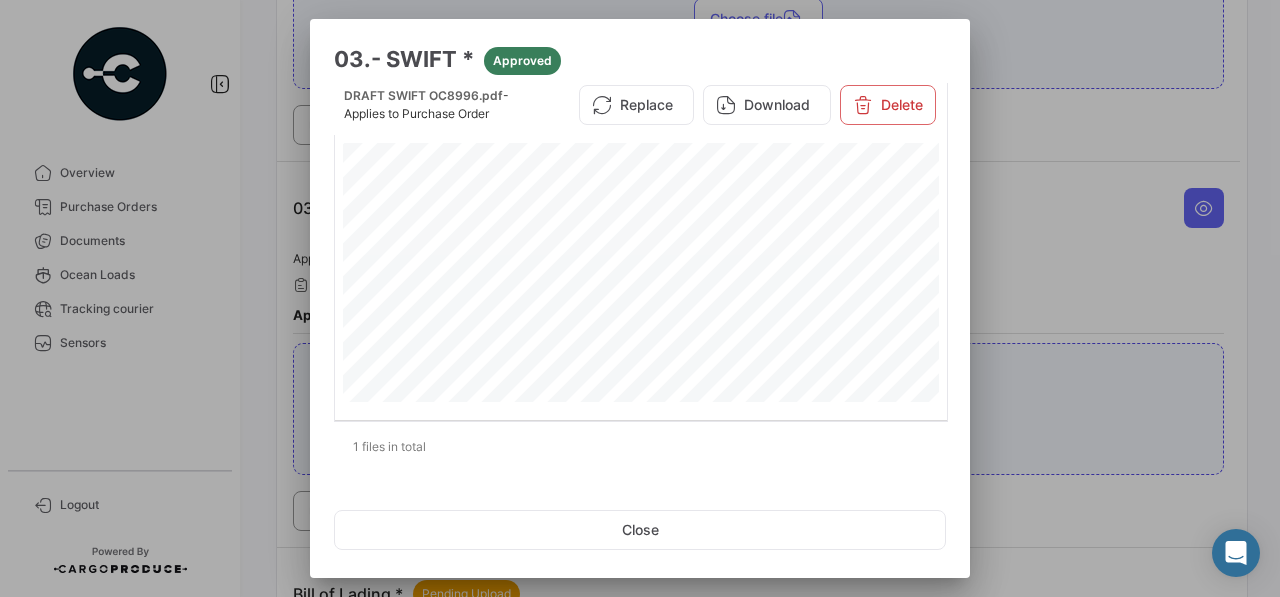 click at bounding box center [640, 298] 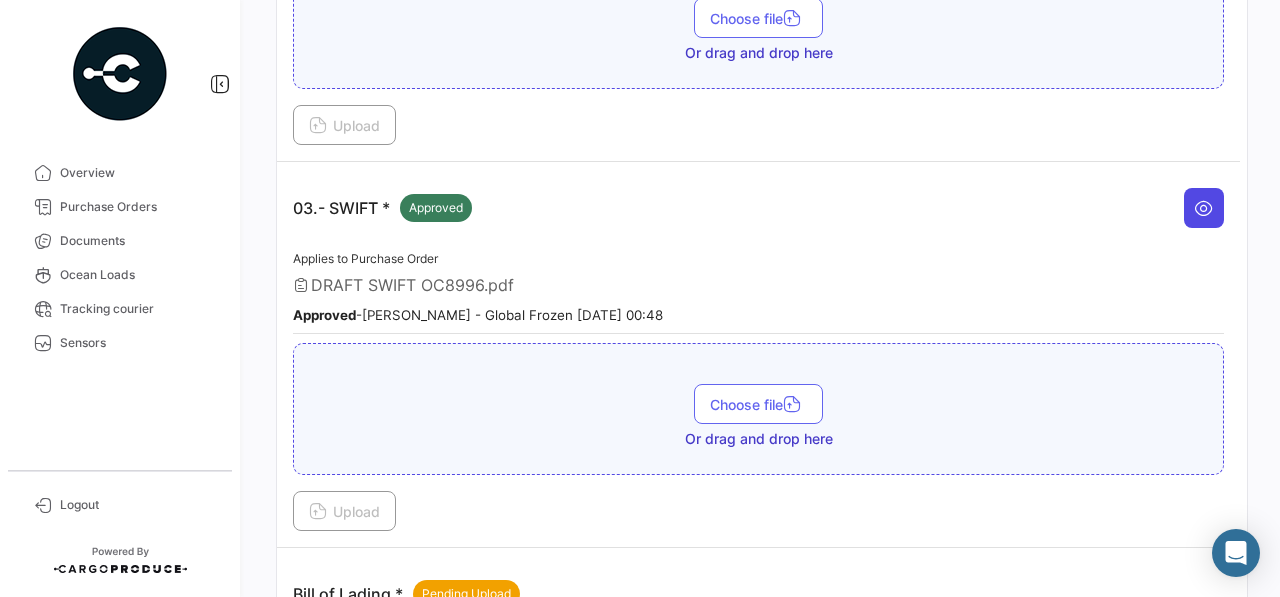 click at bounding box center (1204, 208) 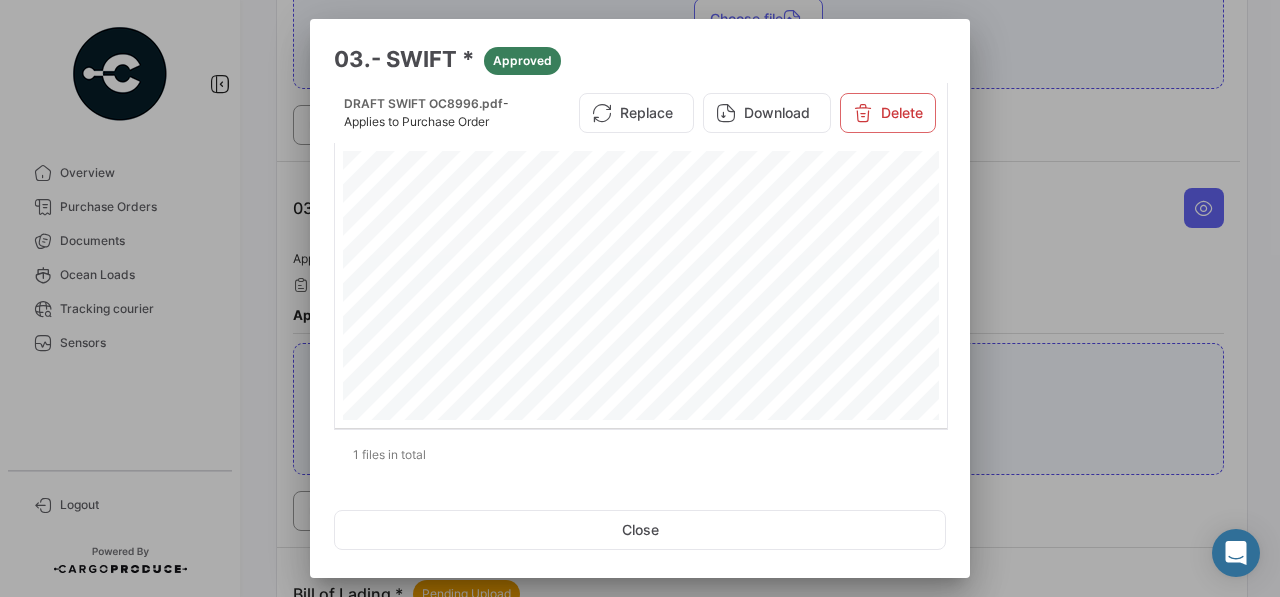click at bounding box center [640, 298] 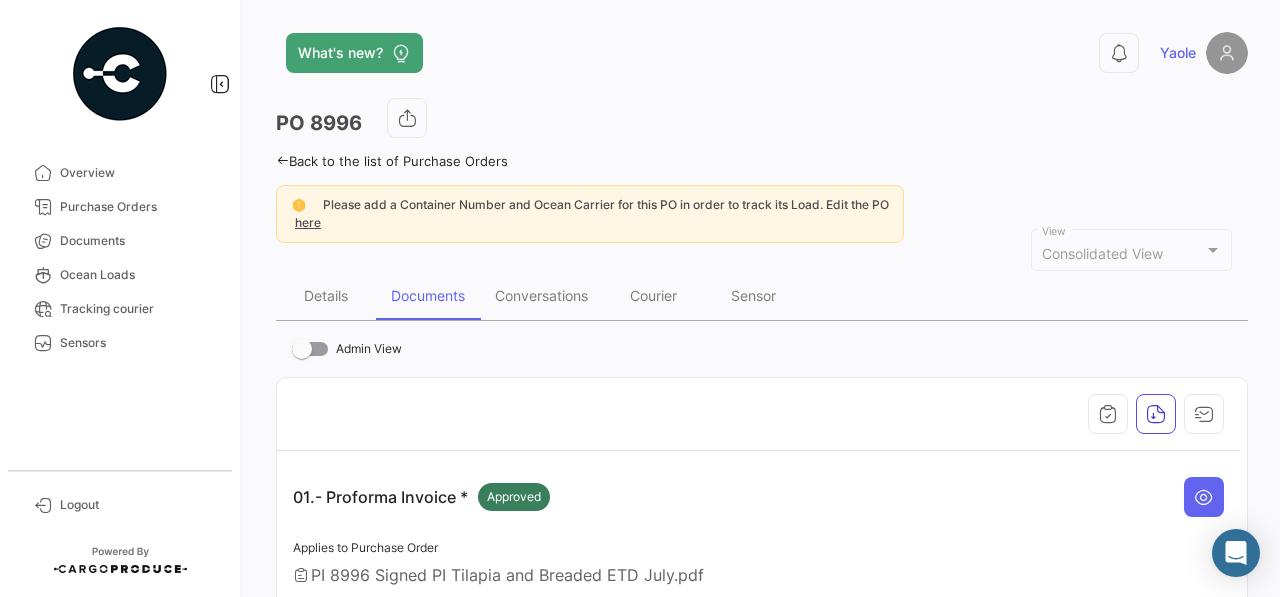 scroll, scrollTop: 1, scrollLeft: 0, axis: vertical 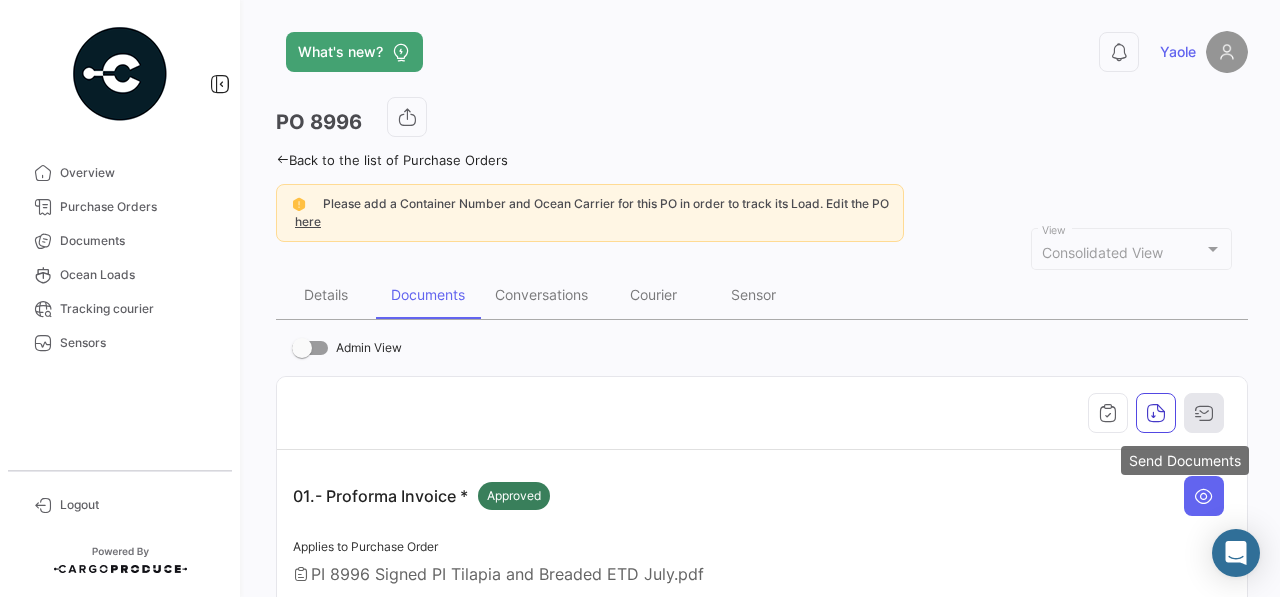 click at bounding box center [1204, 413] 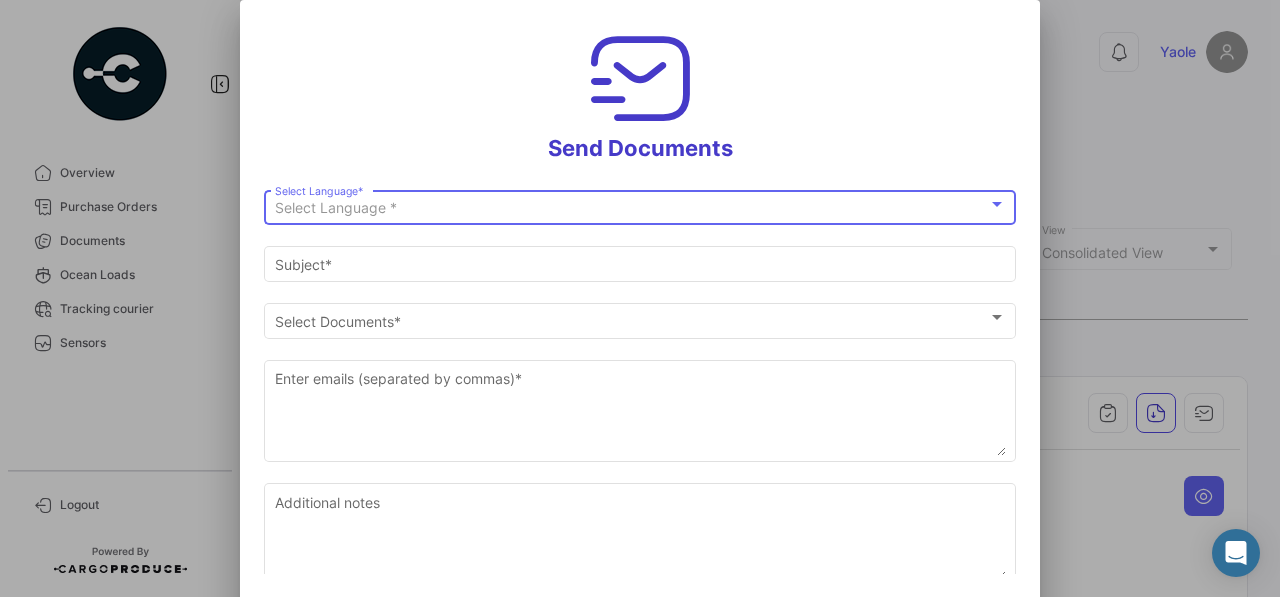 click on "Select Language * Select Language  *" at bounding box center (640, 205) 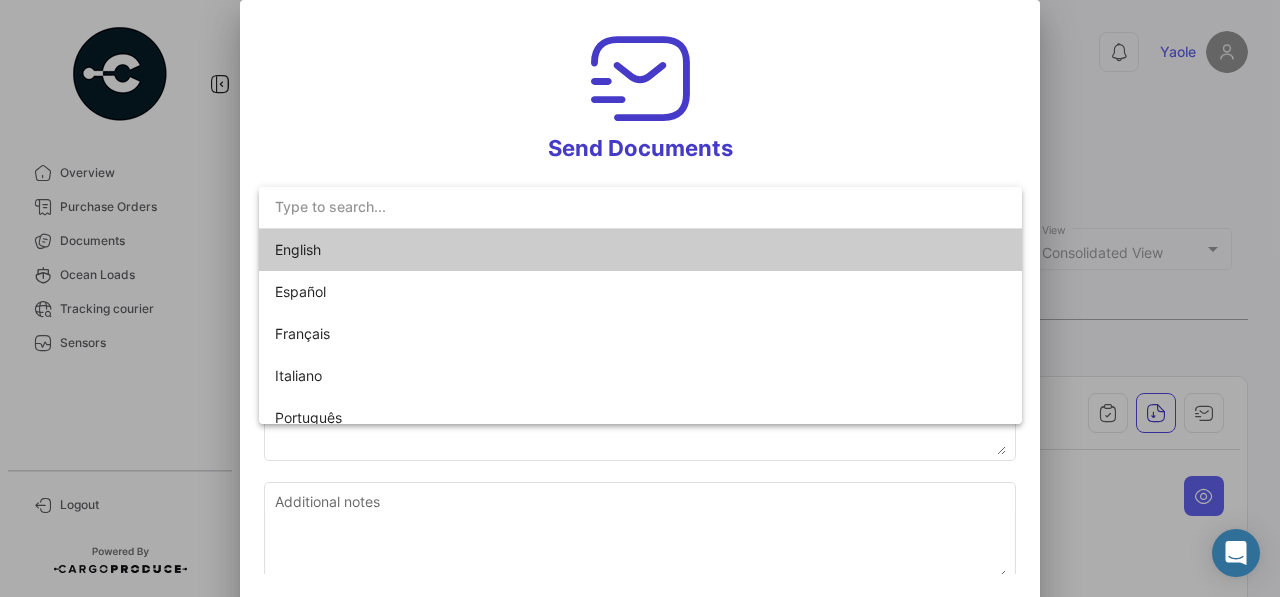 click on "English" at bounding box center [640, 250] 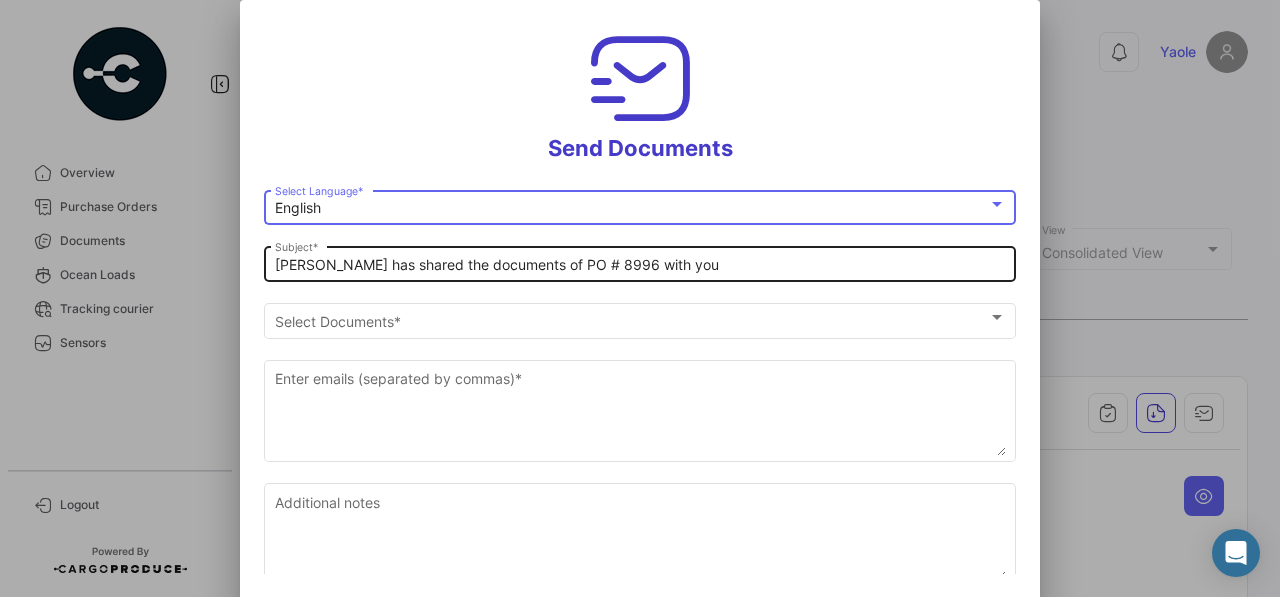 click on "[PERSON_NAME] has shared the documents of PO # 8996 with you" at bounding box center (640, 265) 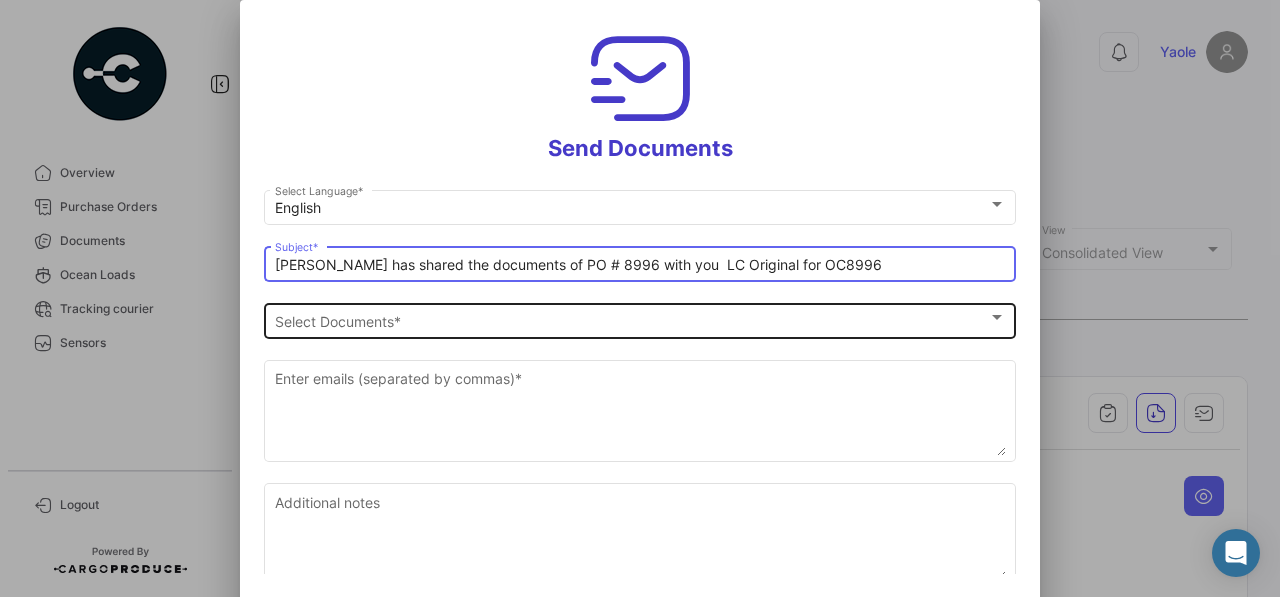 type on "[PERSON_NAME] has shared the documents of PO # 8996 with you  LC Original for OC8996" 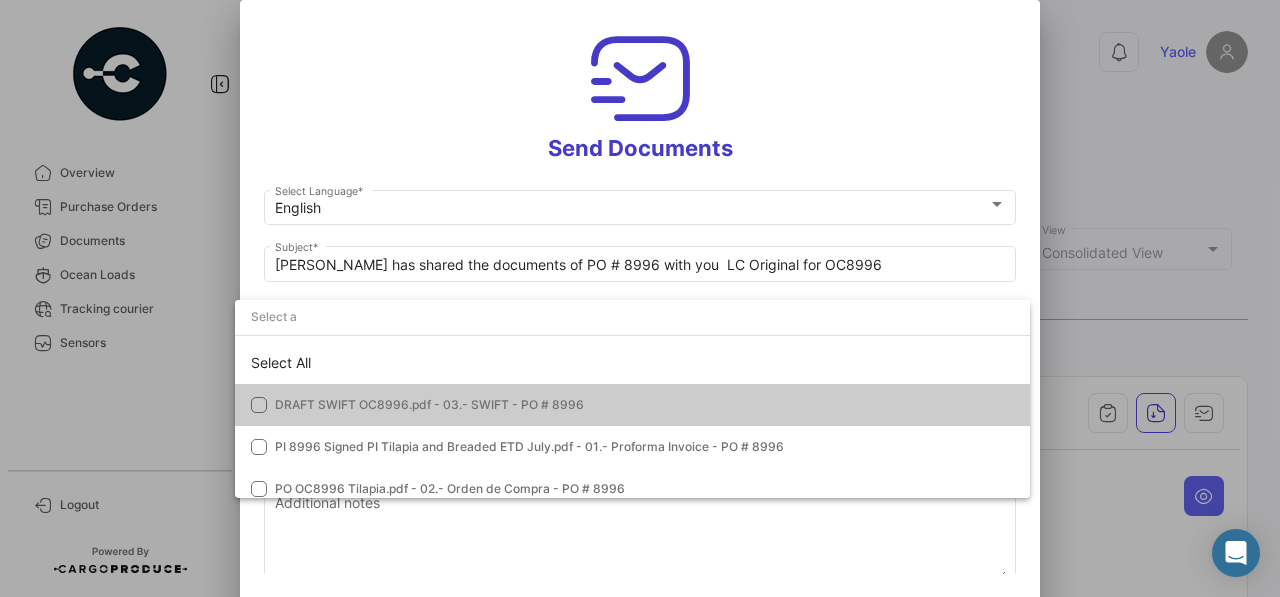 click on "DRAFT SWIFT OC8996.pdf - 03.- SWIFT - PO # 8996" at bounding box center (429, 404) 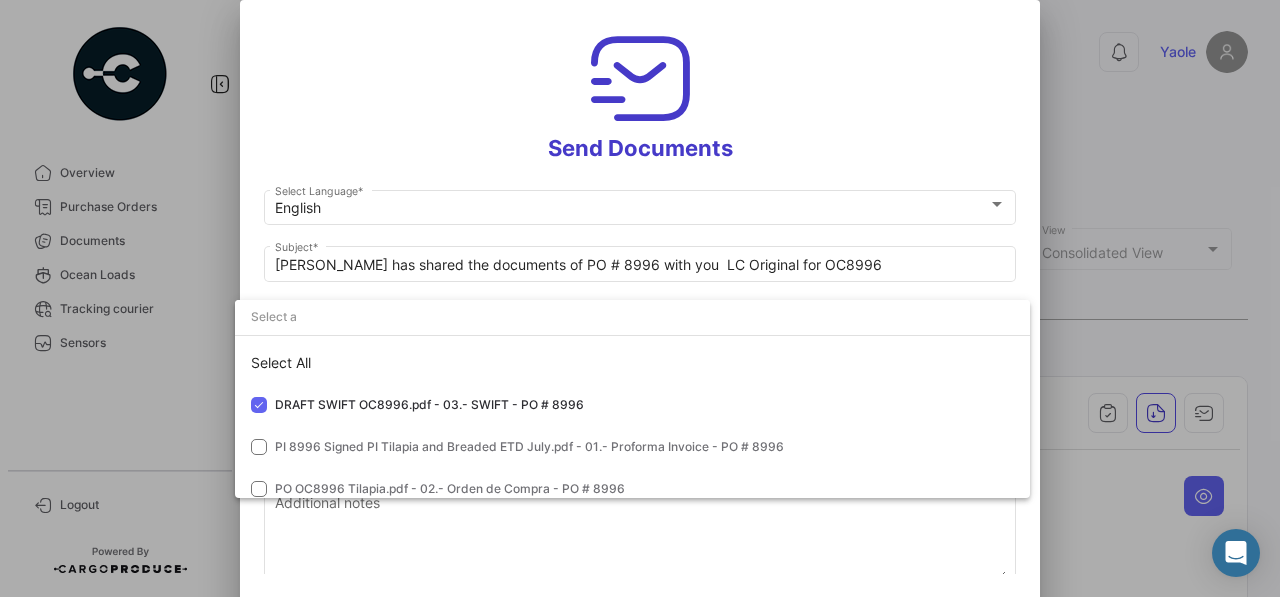 click at bounding box center (640, 298) 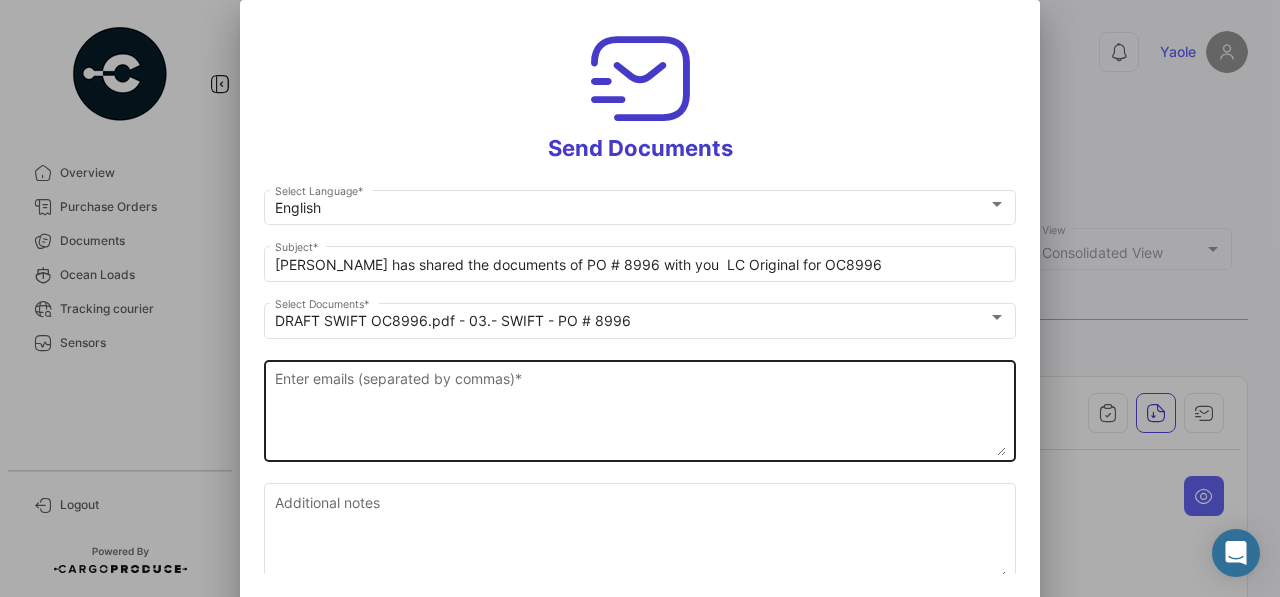 click on "Enter emails (separated by commas)  *" at bounding box center [640, 412] 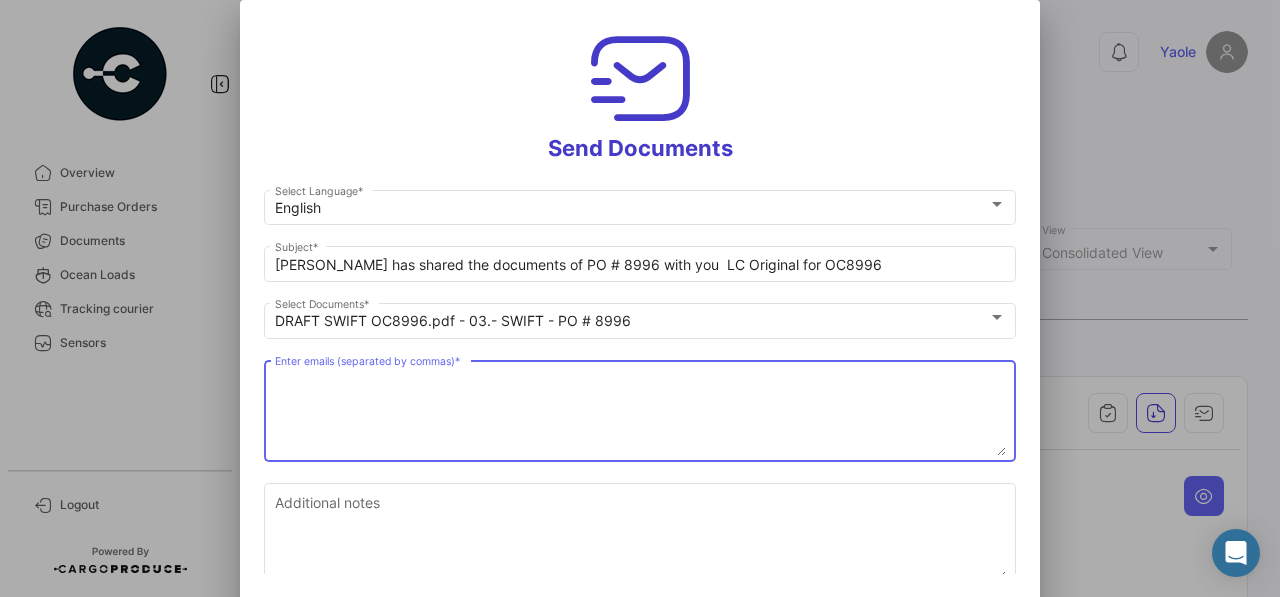 paste on "[EMAIL_ADDRESS][DOMAIN_NAME],
[PERSON_NAME][EMAIL_ADDRESS][DOMAIN_NAME],
[EMAIL_ADDRESS][DOMAIN_NAME],
[EMAIL_ADDRESS][DOMAIN_NAME]" 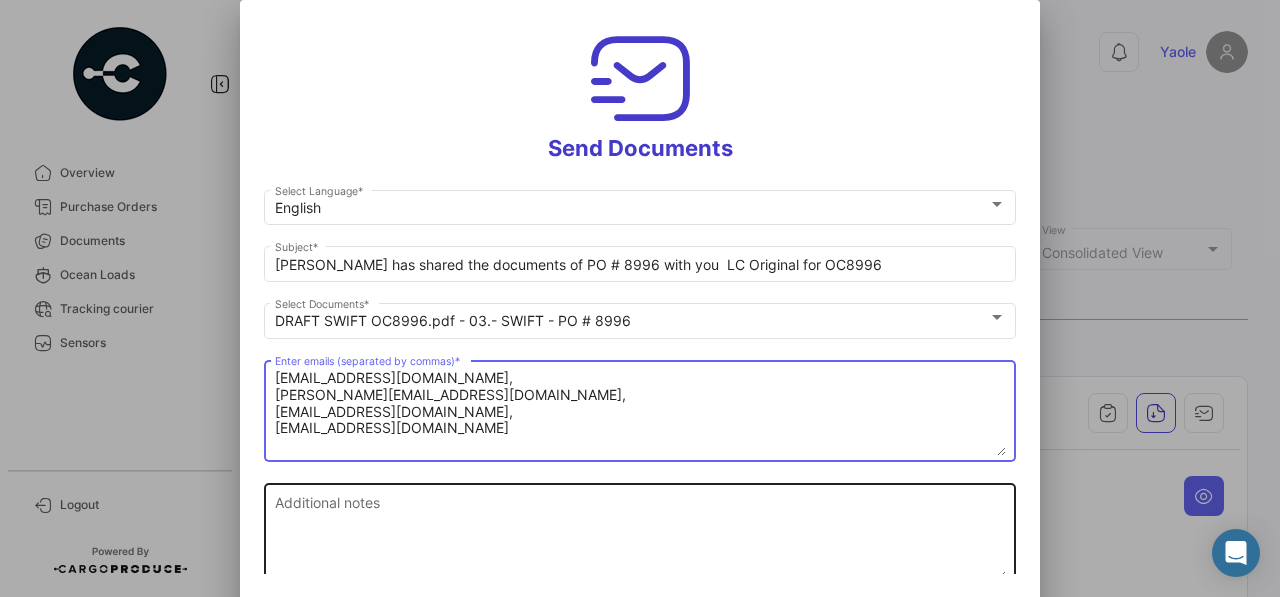 type on "[EMAIL_ADDRESS][DOMAIN_NAME],
[PERSON_NAME][EMAIL_ADDRESS][DOMAIN_NAME],
[EMAIL_ADDRESS][DOMAIN_NAME],
[EMAIL_ADDRESS][DOMAIN_NAME]" 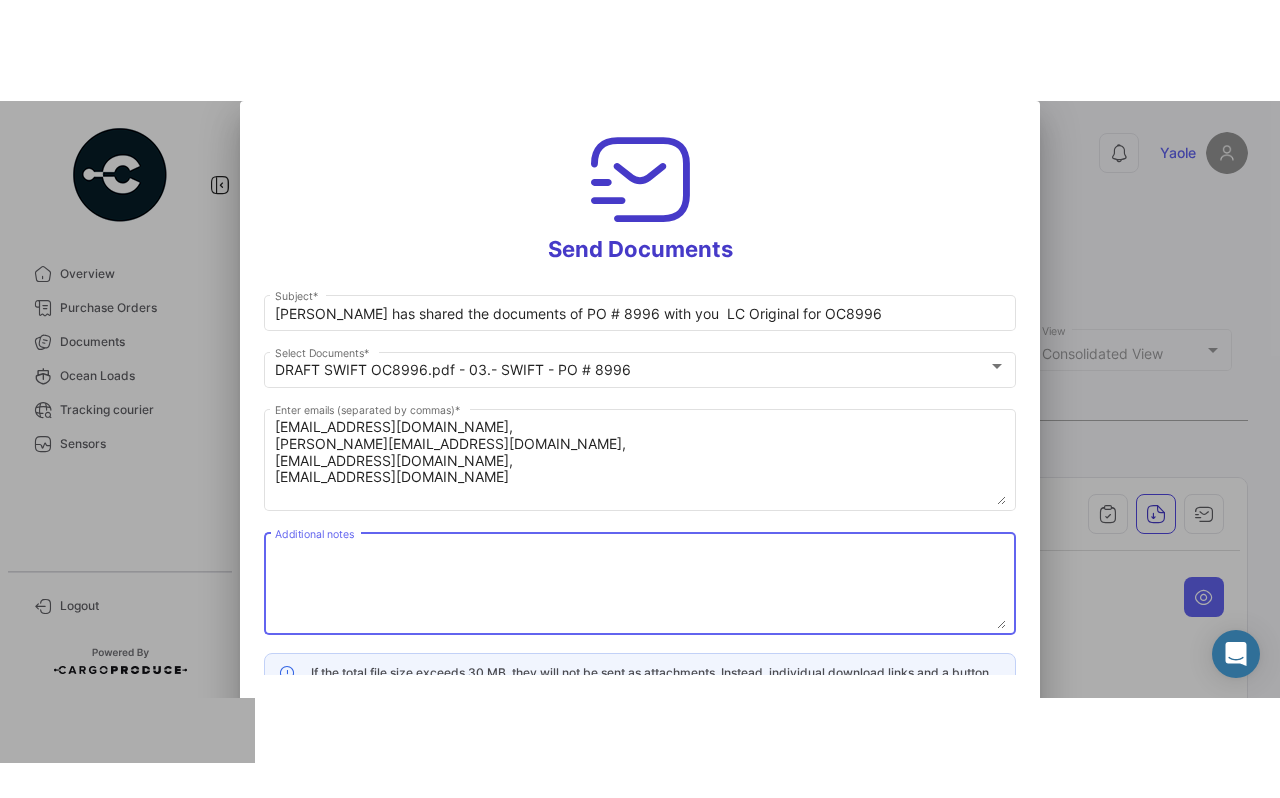 scroll, scrollTop: 57, scrollLeft: 0, axis: vertical 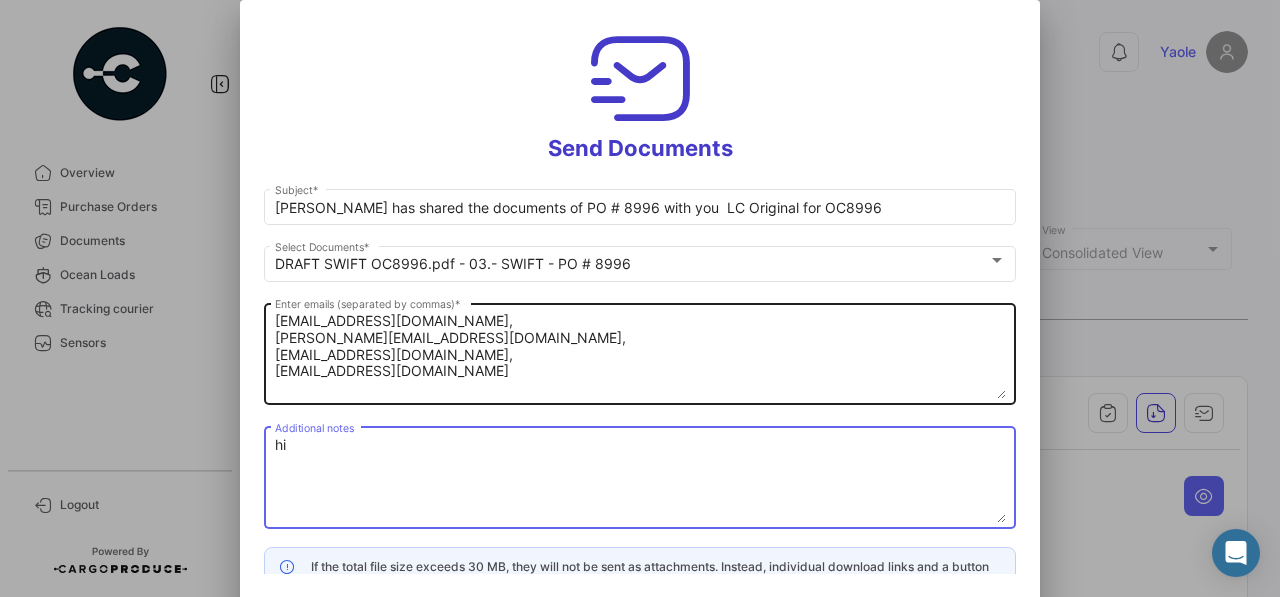 type on "hi" 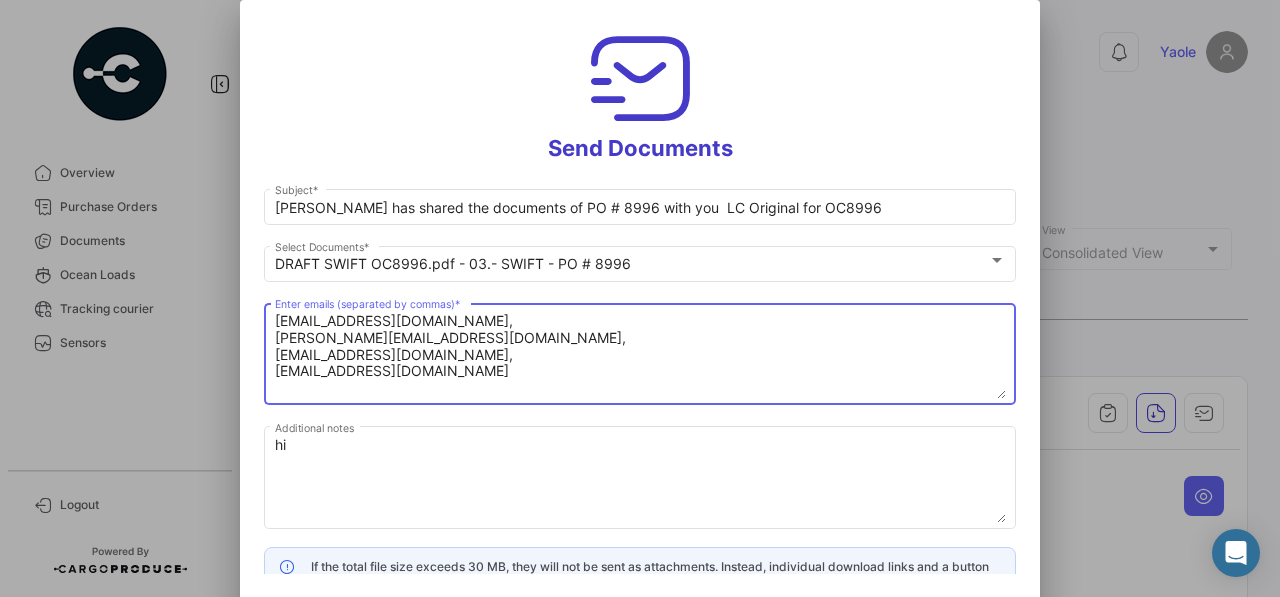 drag, startPoint x: 458, startPoint y: 357, endPoint x: 249, endPoint y: 360, distance: 209.02153 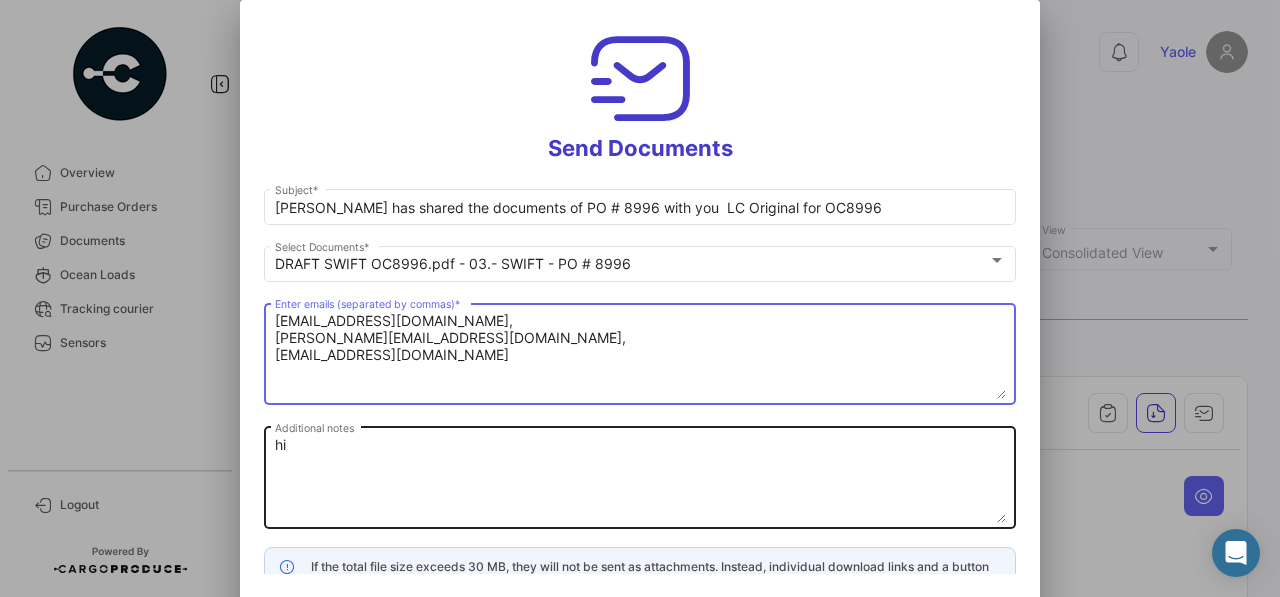 type on "[EMAIL_ADDRESS][DOMAIN_NAME],
[PERSON_NAME][EMAIL_ADDRESS][DOMAIN_NAME],
[EMAIL_ADDRESS][DOMAIN_NAME]" 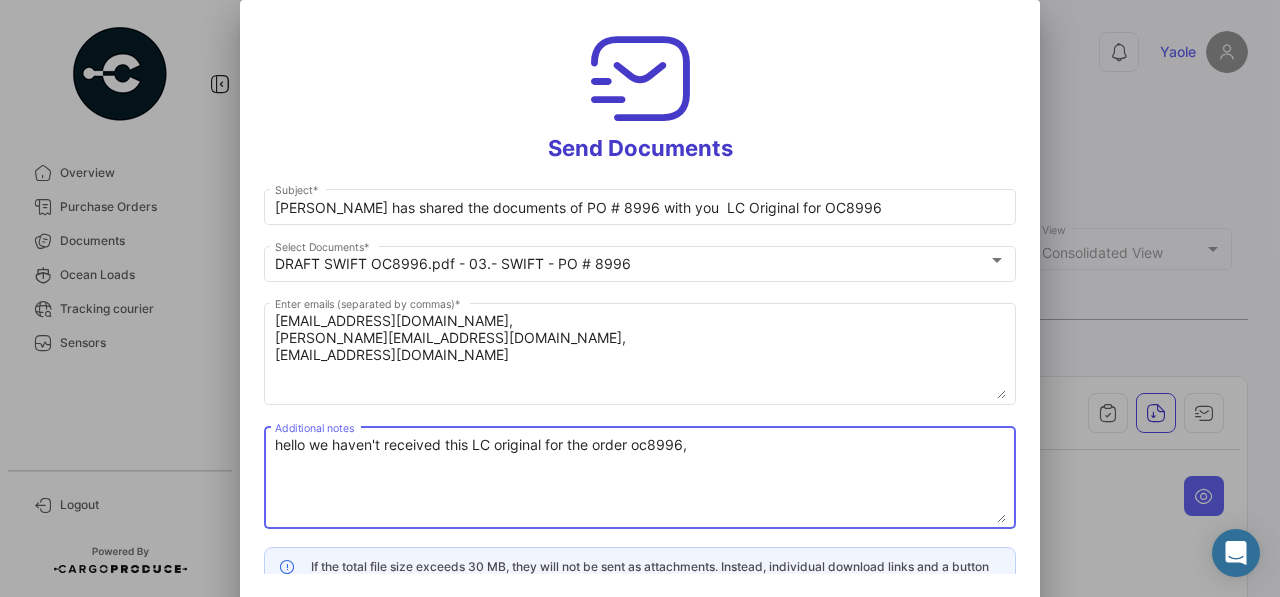 click on "hello we haven't received this LC original for the order oc8996," at bounding box center (640, 479) 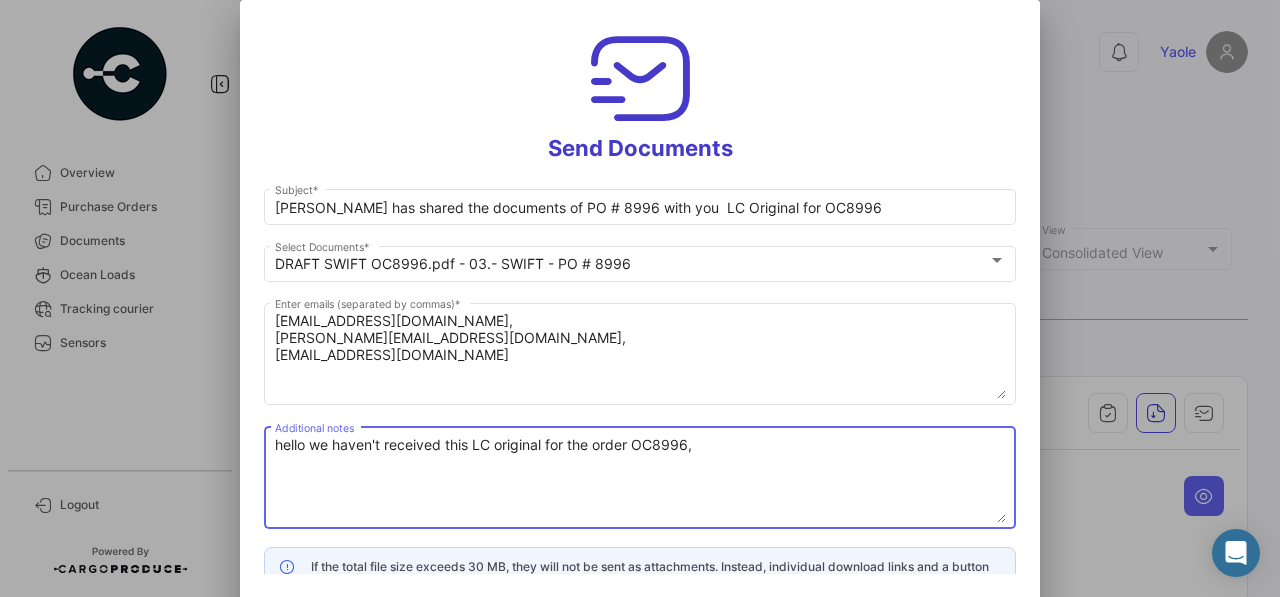 click on "hello we haven't received this LC original for the order OC8996," at bounding box center [640, 479] 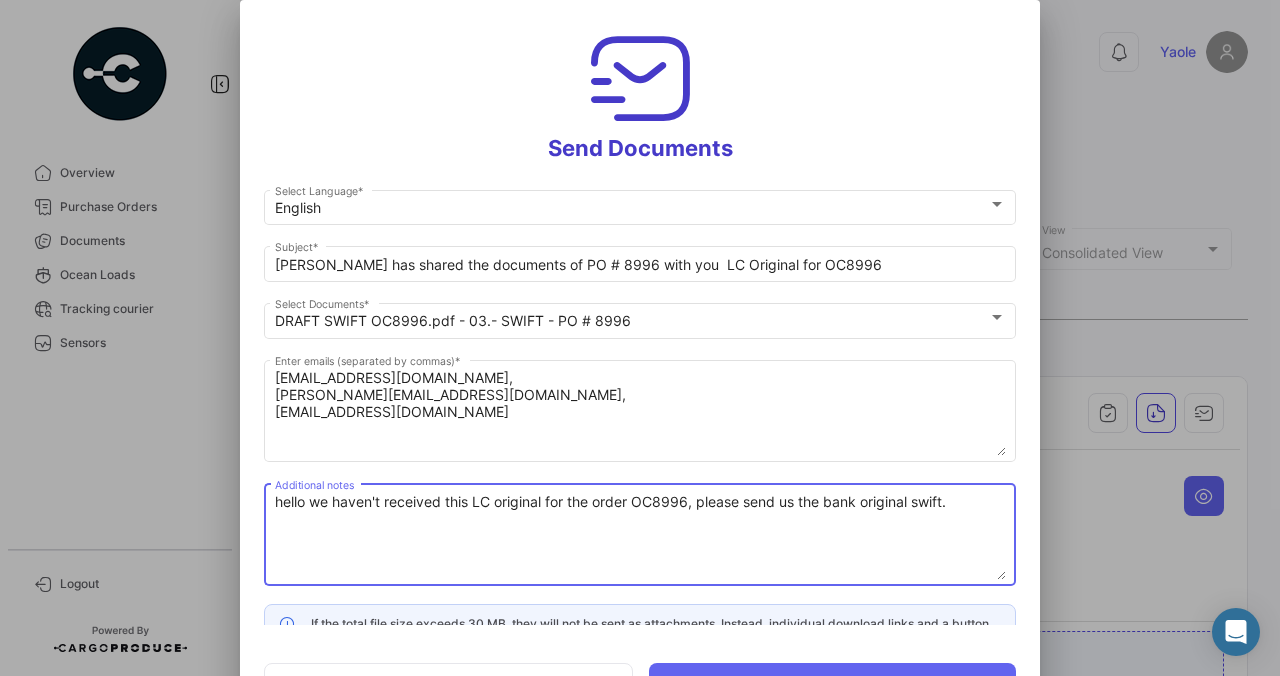 scroll, scrollTop: 36, scrollLeft: 0, axis: vertical 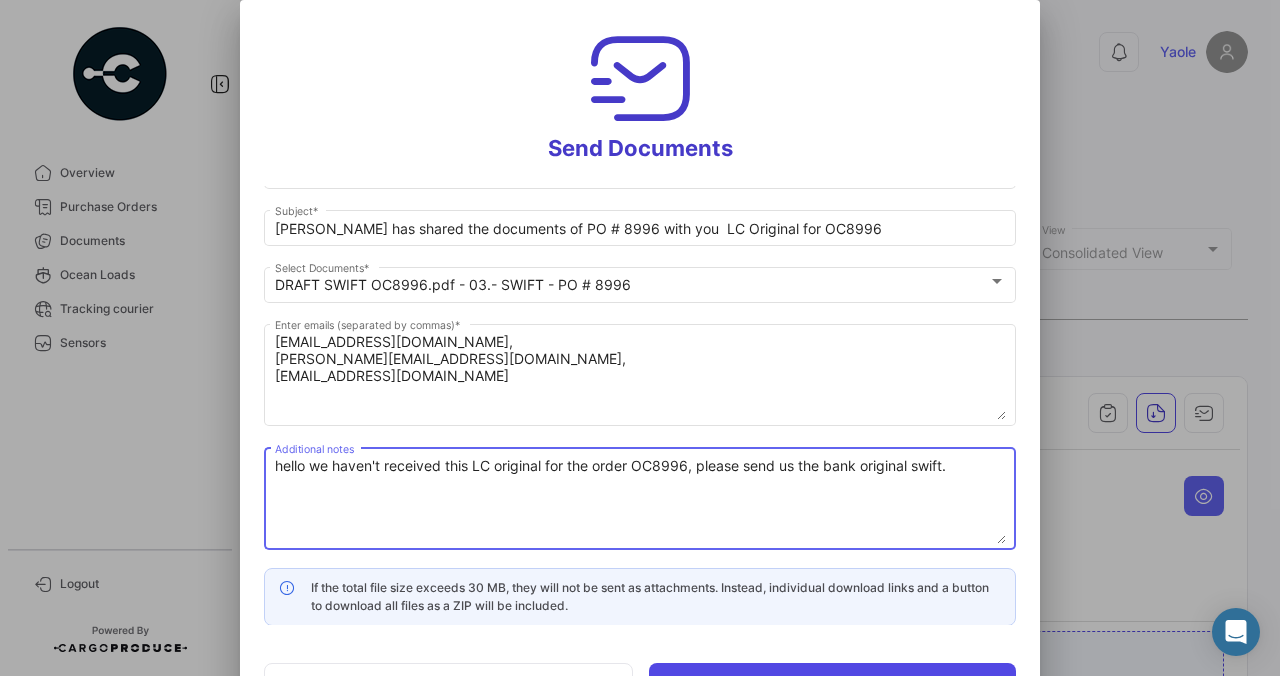type on "hello we haven't received this LC original for the order OC8996, please send us the bank original swift." 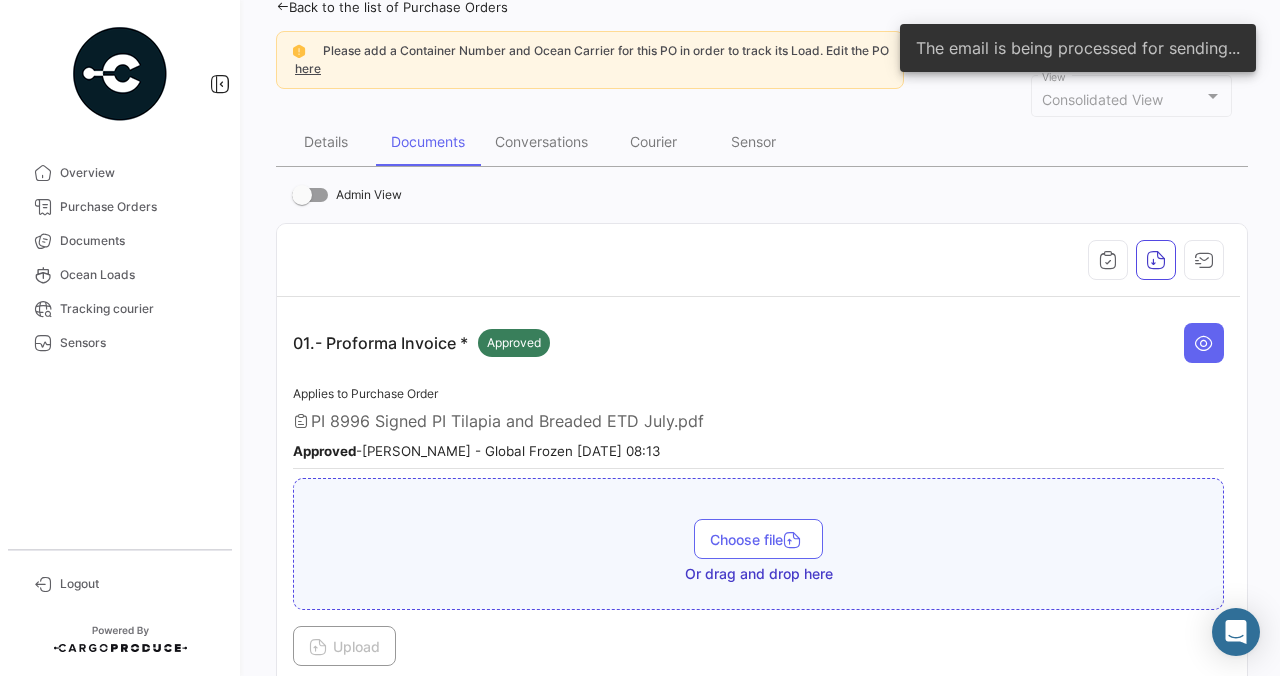scroll, scrollTop: 114, scrollLeft: 0, axis: vertical 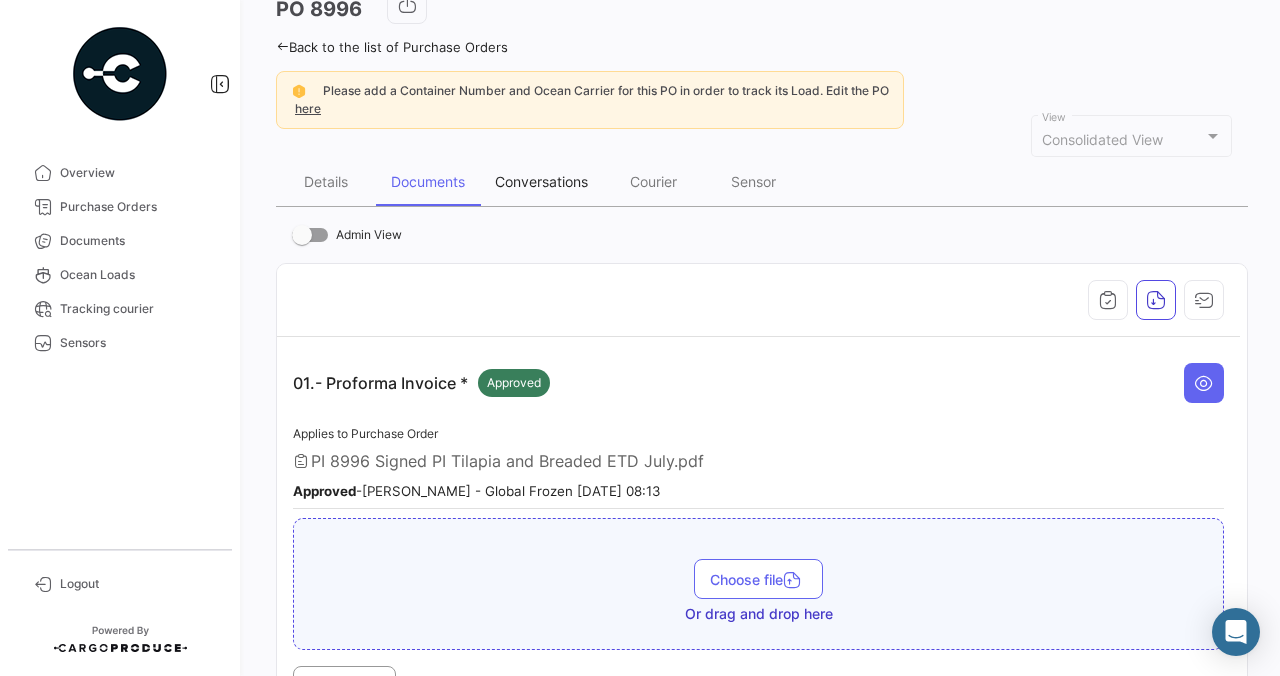click on "Conversations" at bounding box center [541, 181] 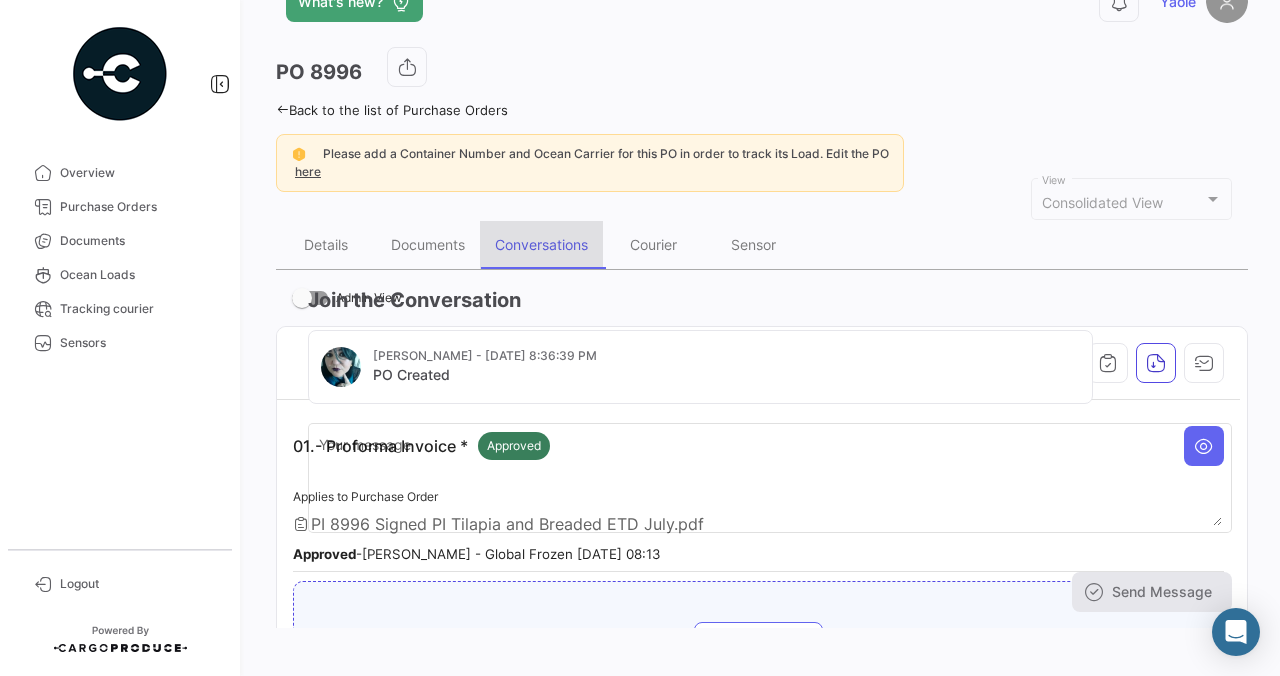 scroll, scrollTop: 0, scrollLeft: 0, axis: both 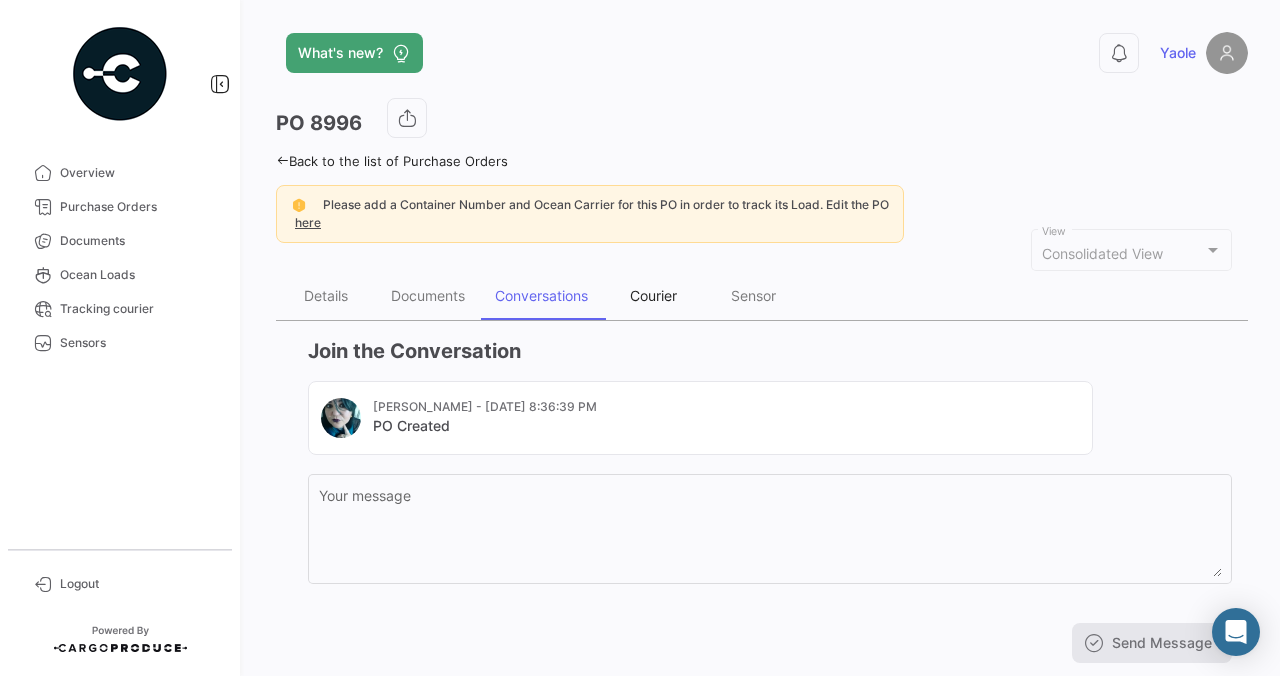 click on "Courier" at bounding box center (653, 295) 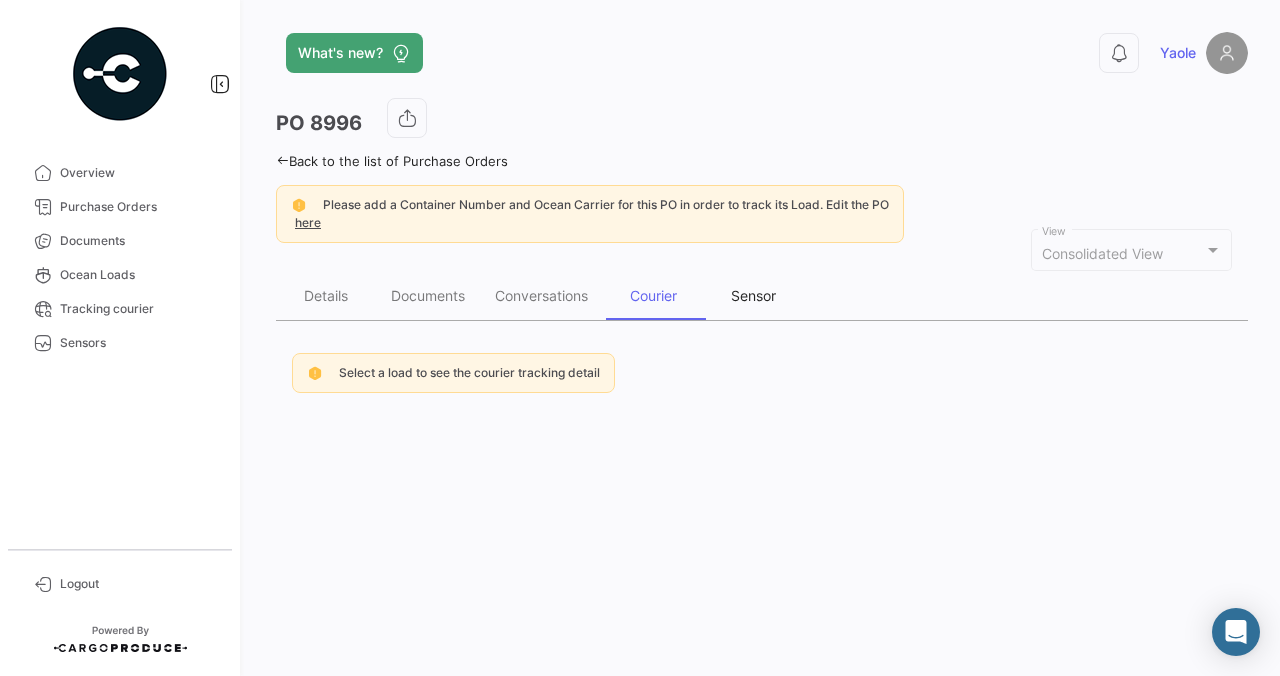 click on "Sensor" at bounding box center (753, 295) 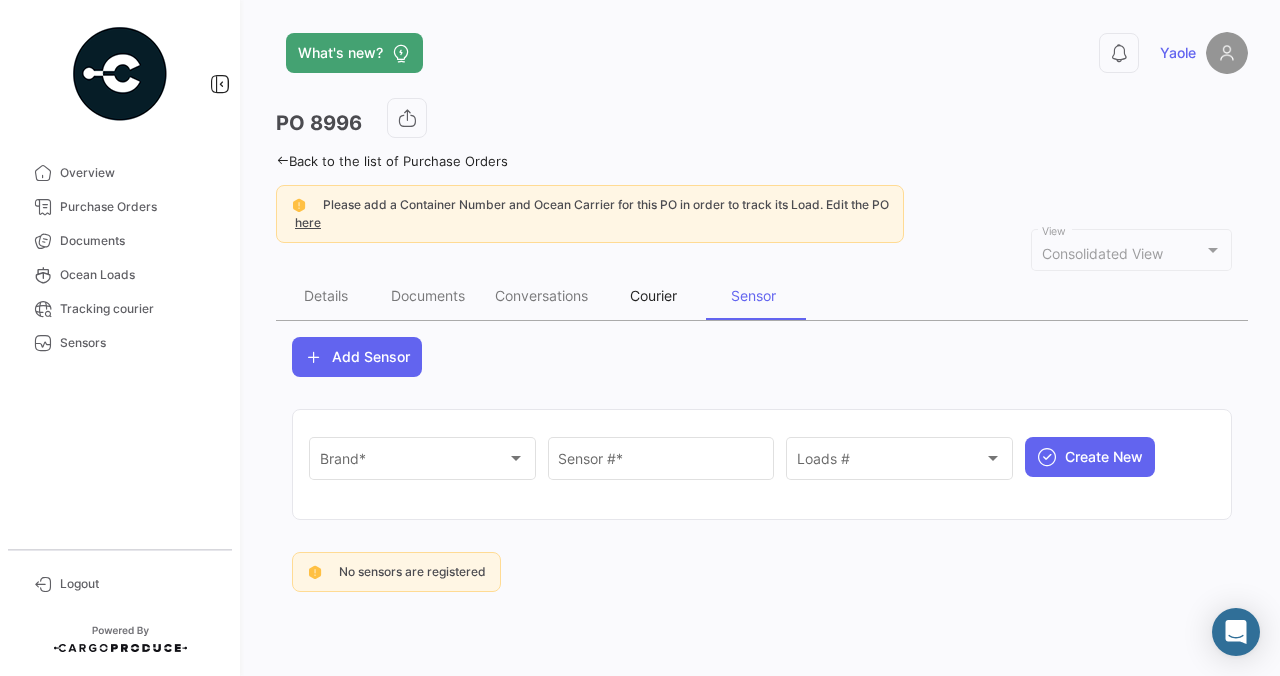 click on "Courier" at bounding box center [653, 295] 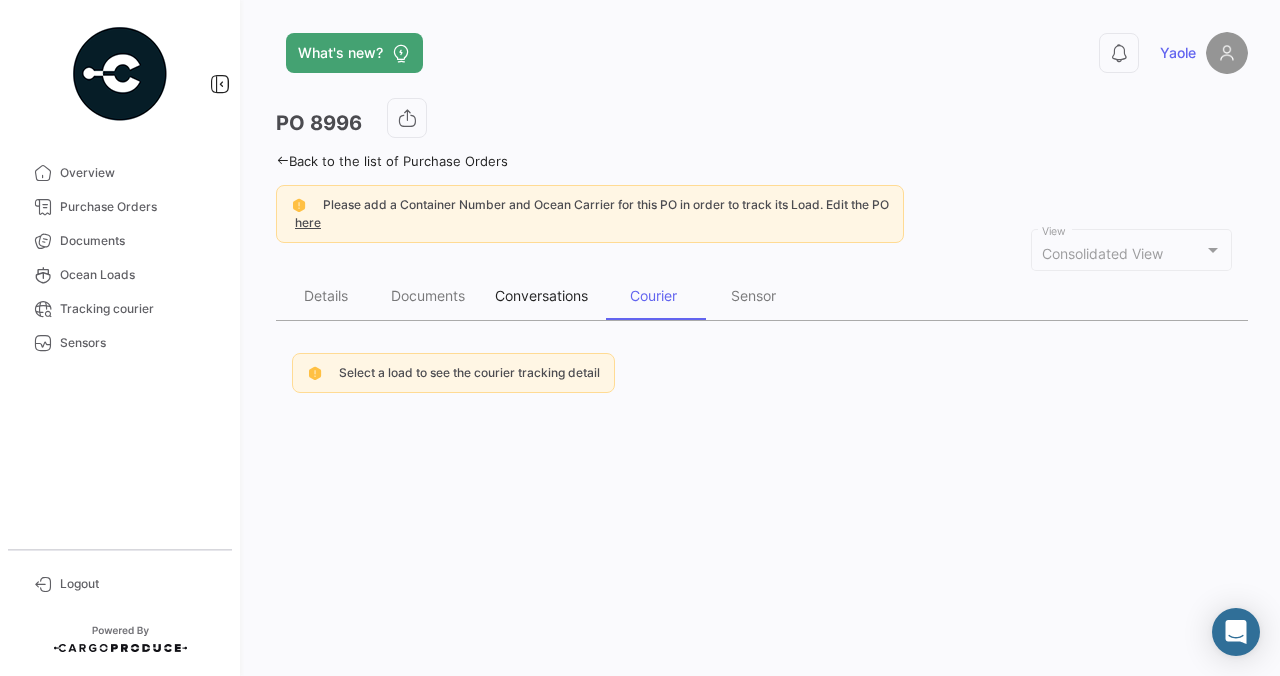 click on "Conversations" at bounding box center (541, 296) 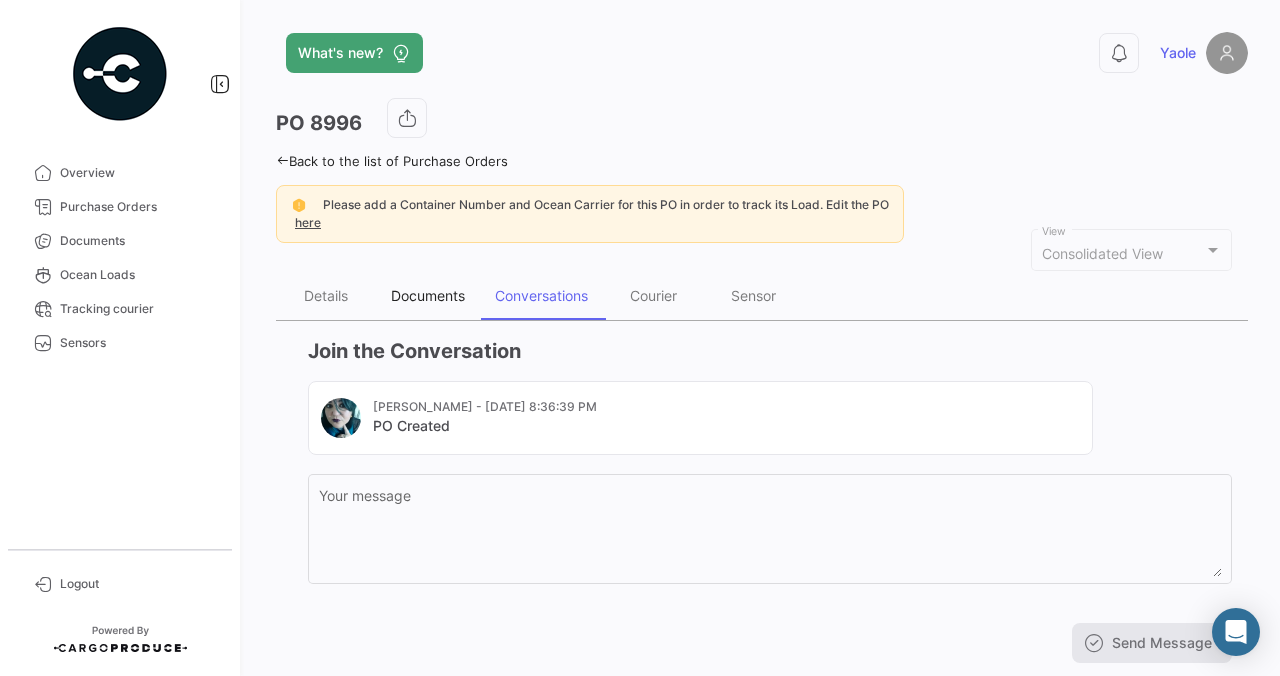click on "Documents" at bounding box center [428, 296] 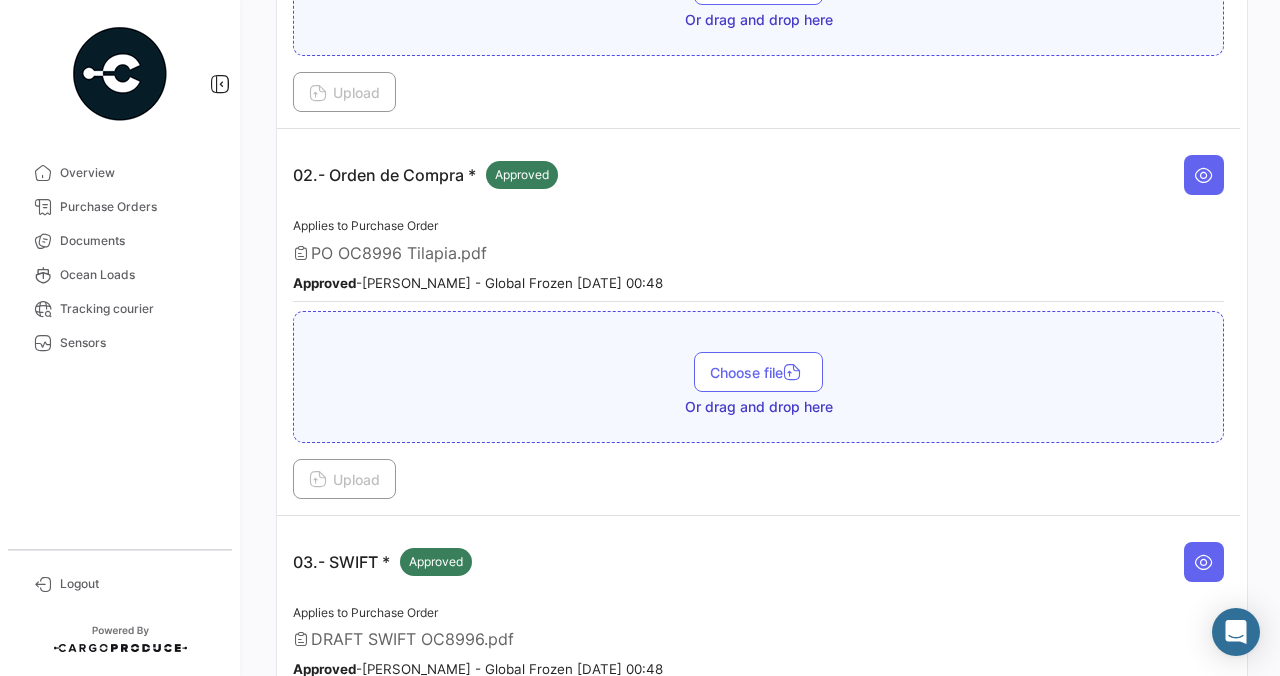 scroll, scrollTop: 691, scrollLeft: 0, axis: vertical 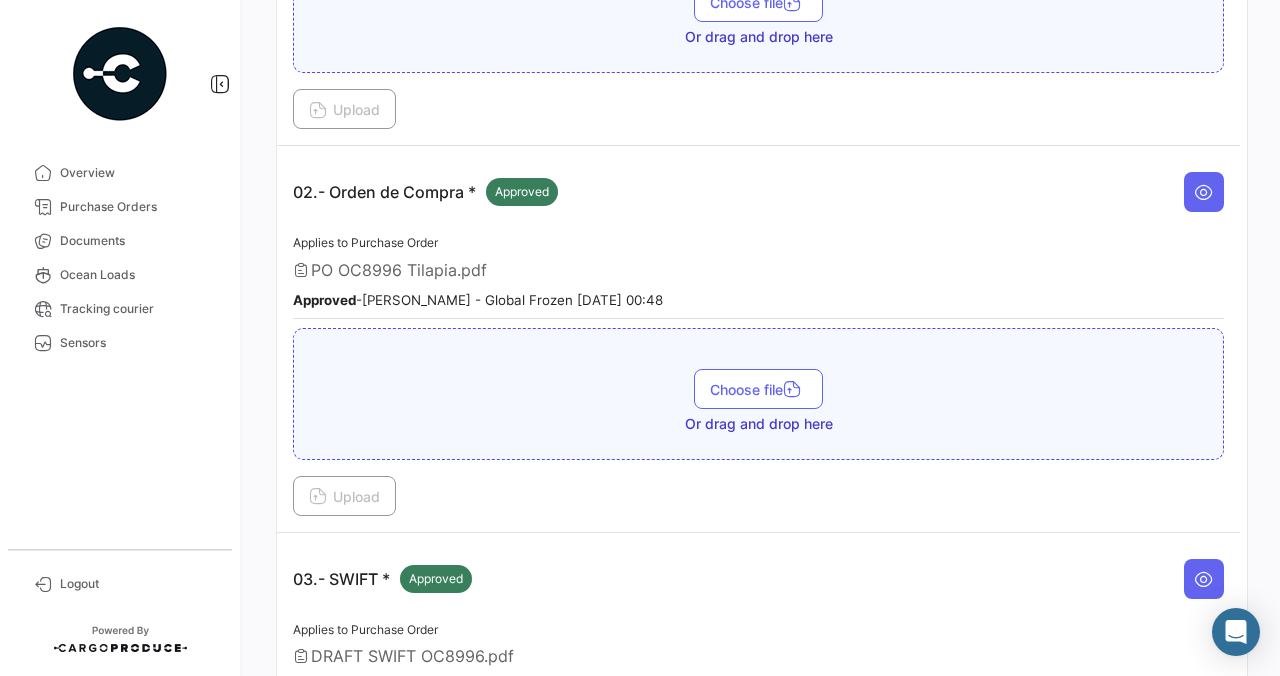 click on "Approved  -   [PERSON_NAME]  - Global Frozen [DATE] 00:48" at bounding box center [478, 300] 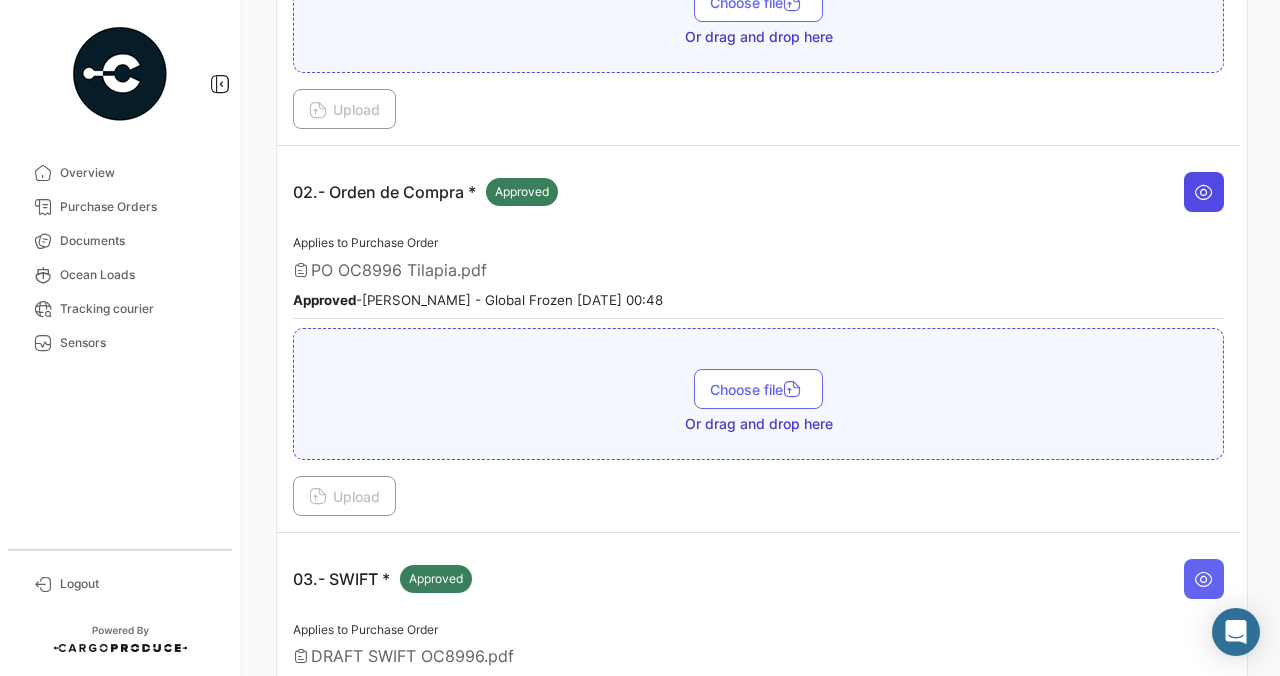click at bounding box center (1204, 192) 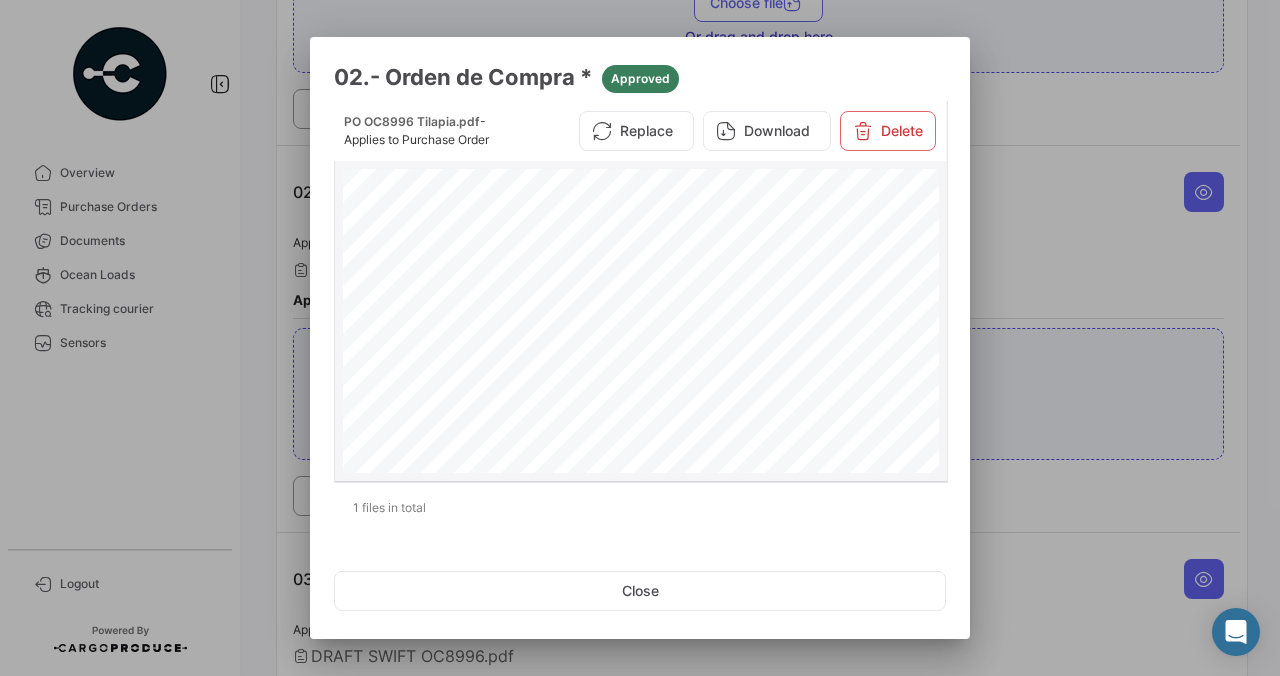 click at bounding box center [641, 590] 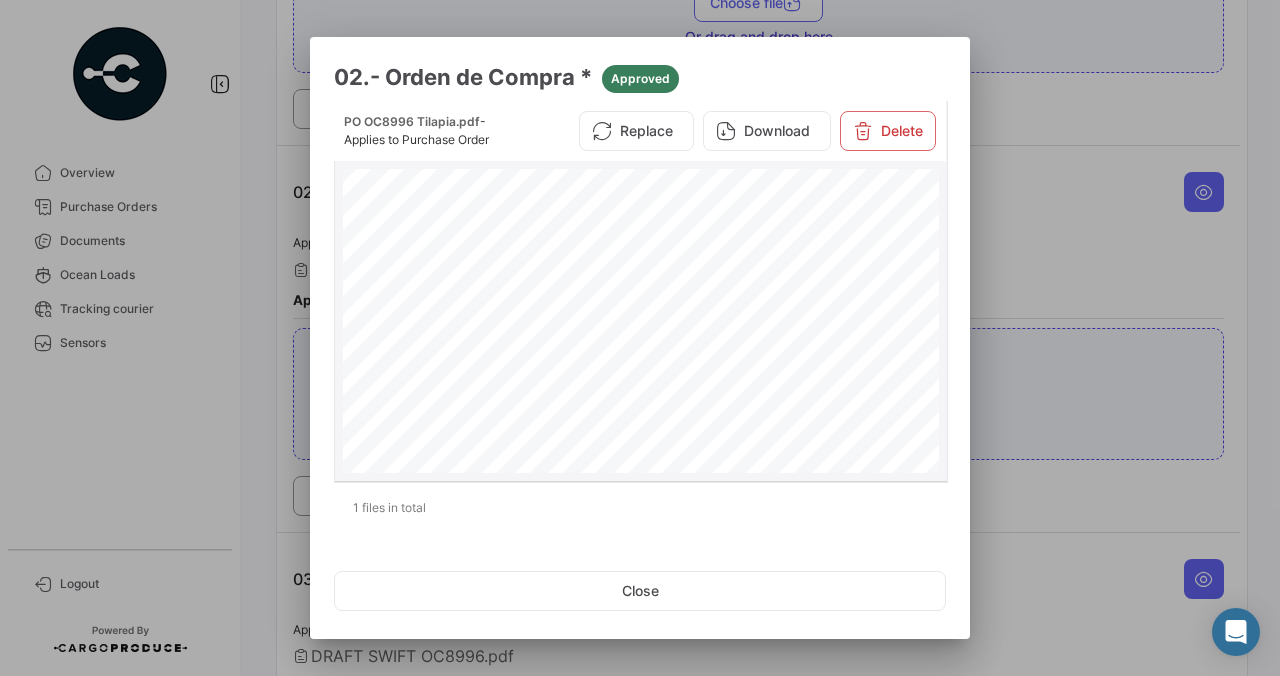 scroll, scrollTop: 41, scrollLeft: 0, axis: vertical 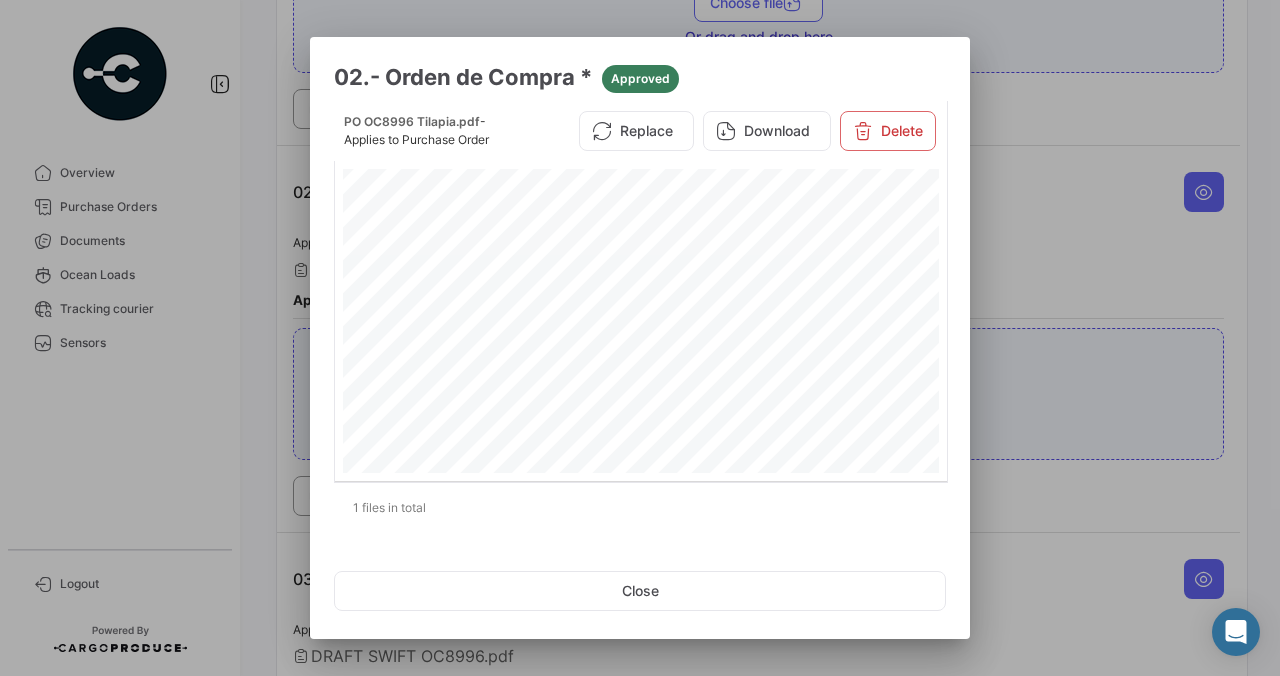 click at bounding box center [640, 338] 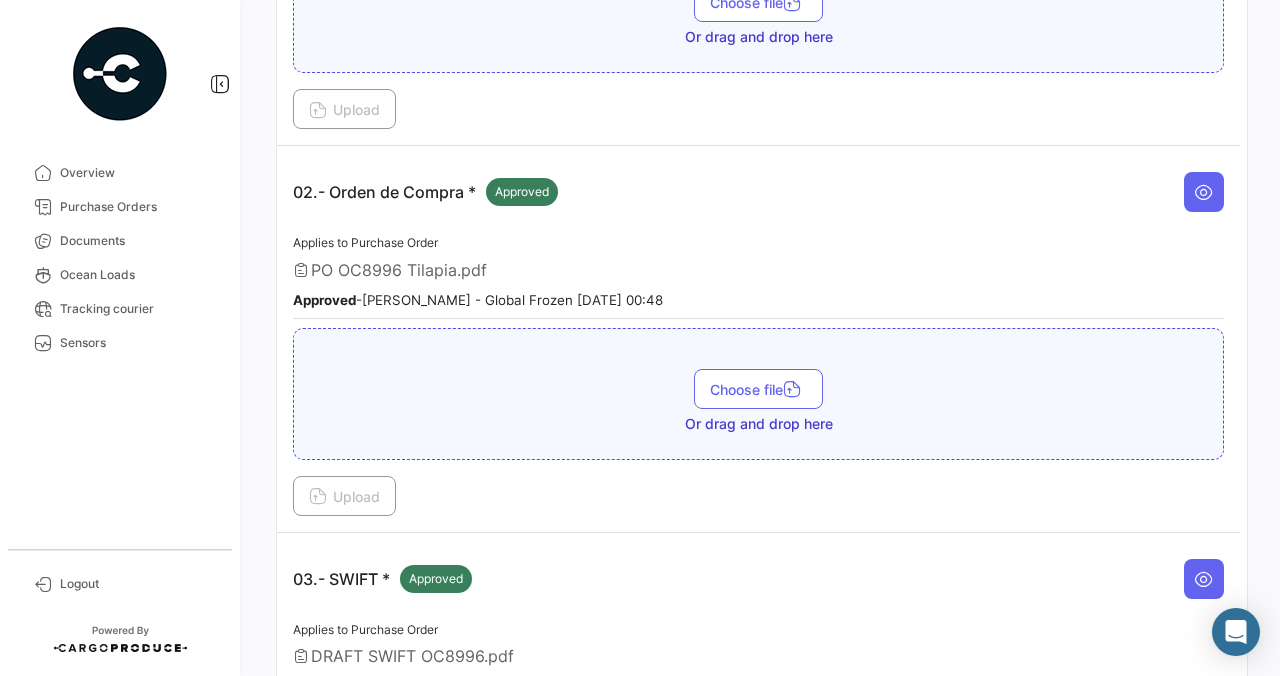click on "PO OC8996 Tilapia.pdf" at bounding box center [758, 270] 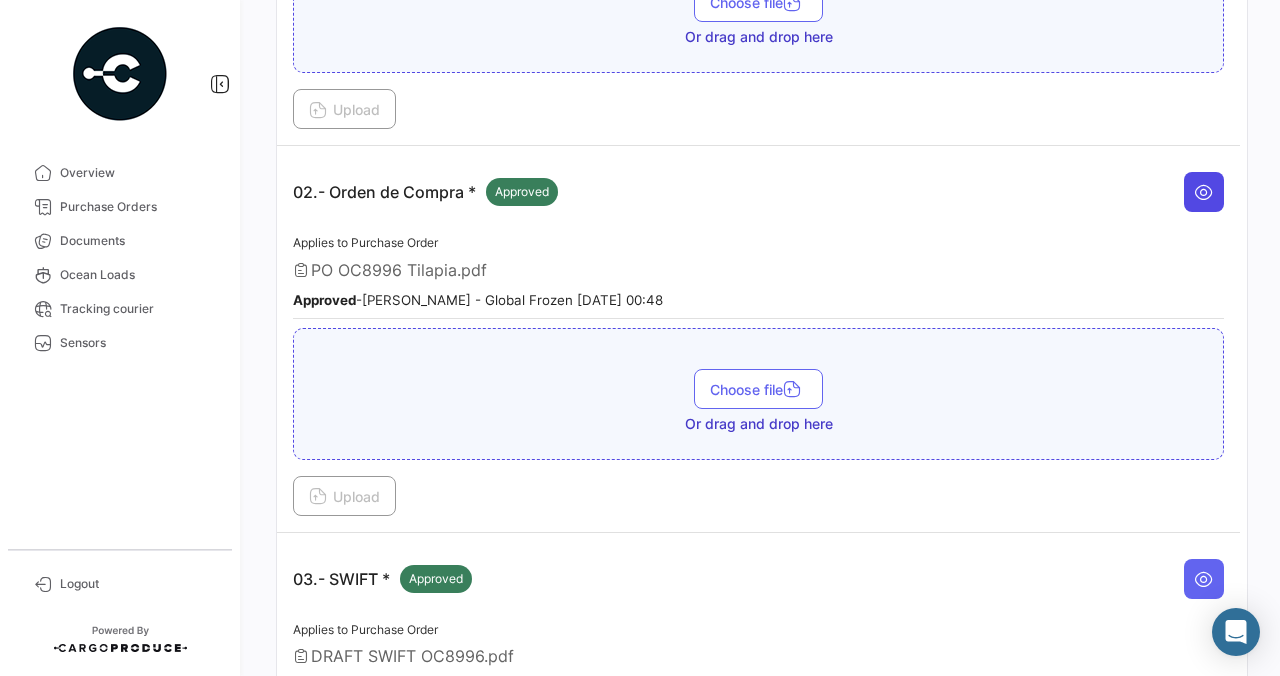 click at bounding box center (1204, 192) 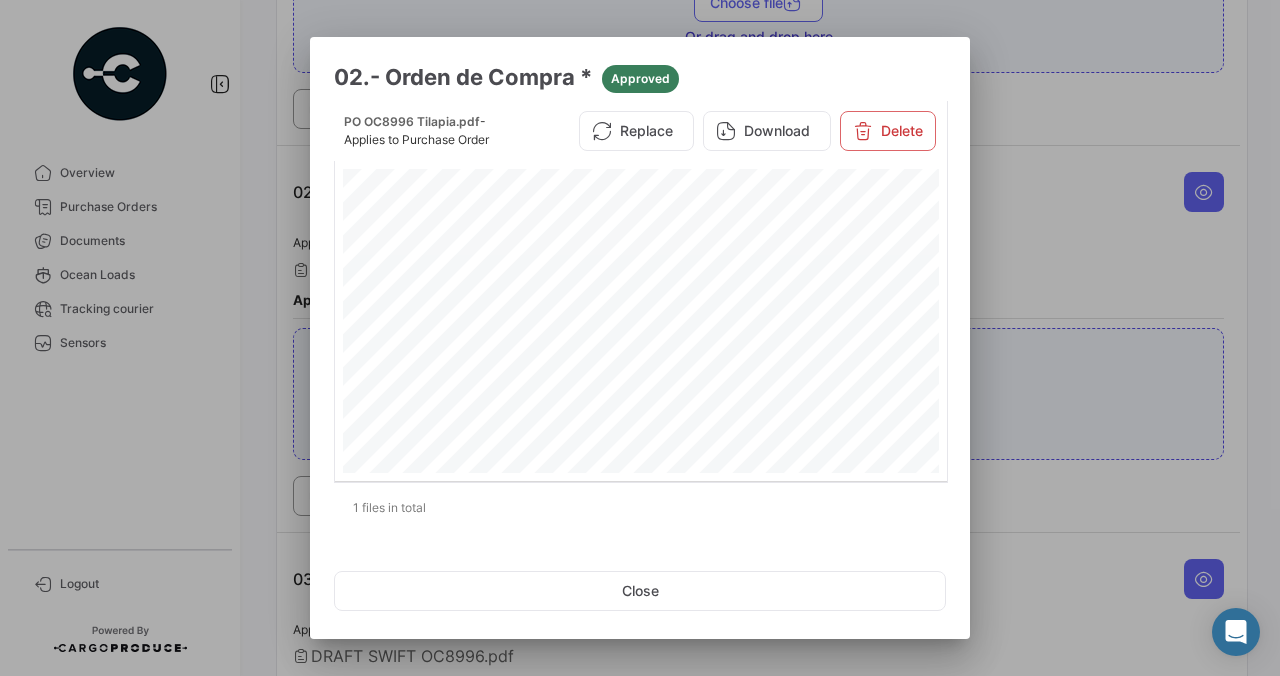 click at bounding box center [640, 338] 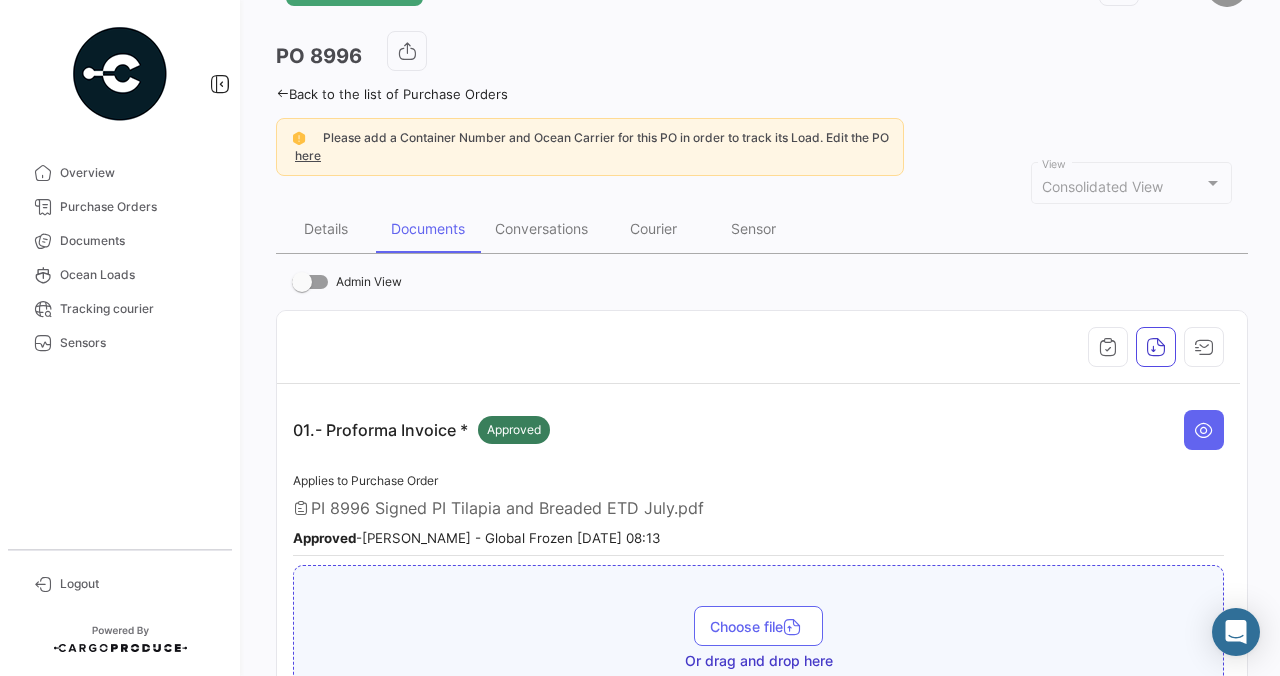 click on "Admin View   01.- Proforma Invoice *   Approved   Applies to Purchase Order   PI 8996 Signed PI Tilapia and Breaded ETD July.pdf  Approved  -   [PERSON_NAME]  - Global Frozen [DATE] 08:13      Choose file  Or drag and drop here  Upload   02.- Orden de Compra *   Approved   Applies to Purchase Order   PO OC8996 Tilapia.pdf  Approved  -   [PERSON_NAME]  - Global Frozen [DATE] 00:48      Choose file  Or drag and drop here  Upload   03.- SWIFT *   Approved   Applies to Purchase Order   DRAFT SWIFT OC8996.pdf  Approved  -   [PERSON_NAME]  - Global Frozen [DATE] 00:48      Choose file  Or drag and drop here  Upload   Bill of Lading *   Pending Upload      Choose file  Or drag and drop here  Upload   Carta de Crédito *   Pending Upload      Choose file  Or drag and drop here  Upload   Certificados *   Pending Upload      Choose file  Or drag and drop here  Upload   Export Invoice *   Pending Upload      Choose file  Or drag and drop here  Upload   Guía Icestar    Pending Upload      Upload" at bounding box center [762, 1945] 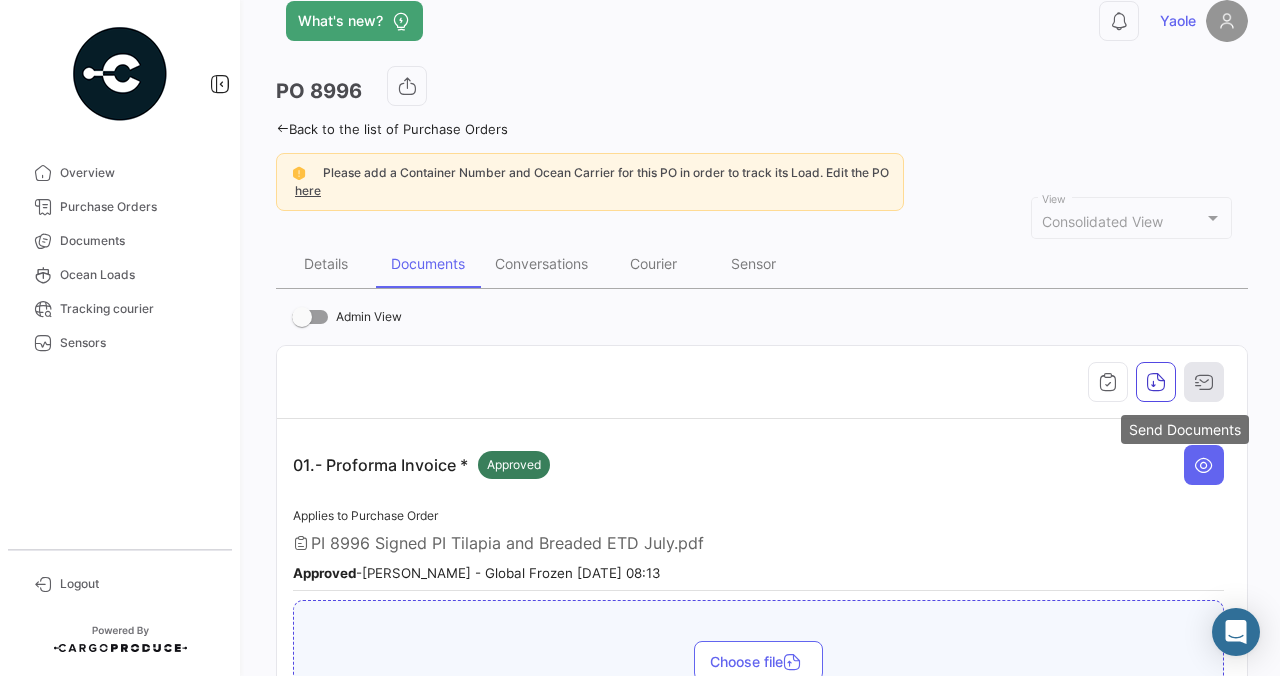 click at bounding box center (1204, 382) 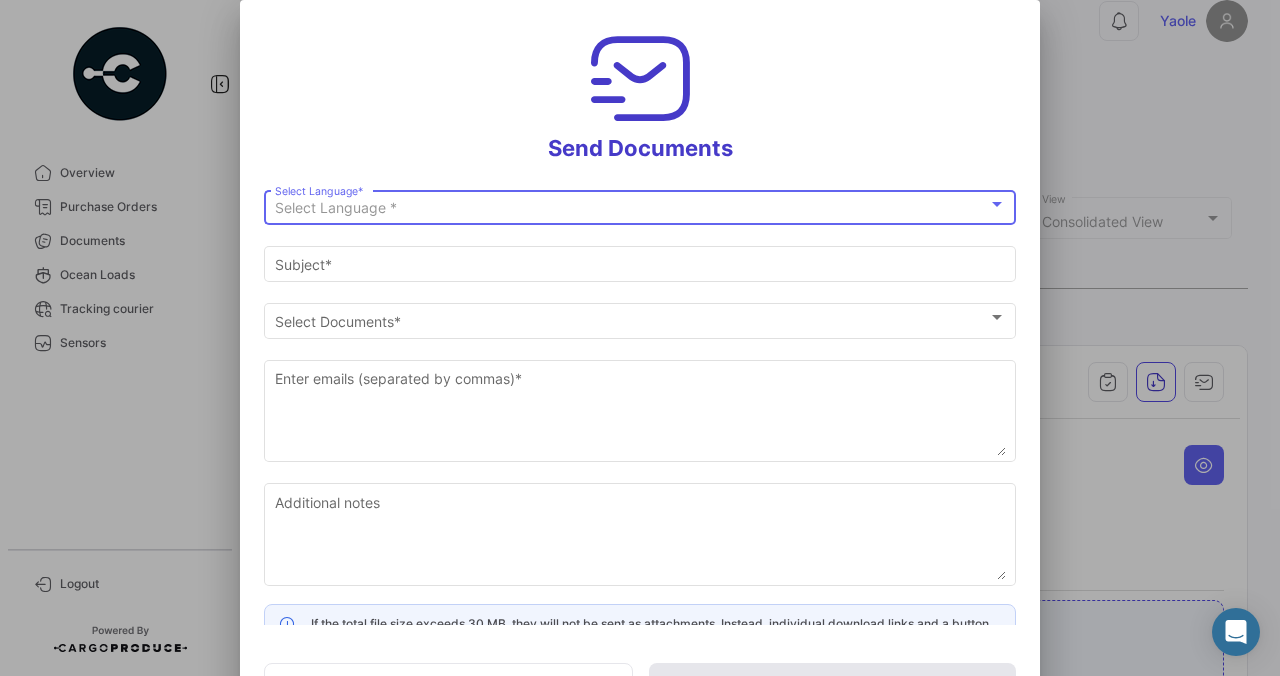 click at bounding box center [997, 204] 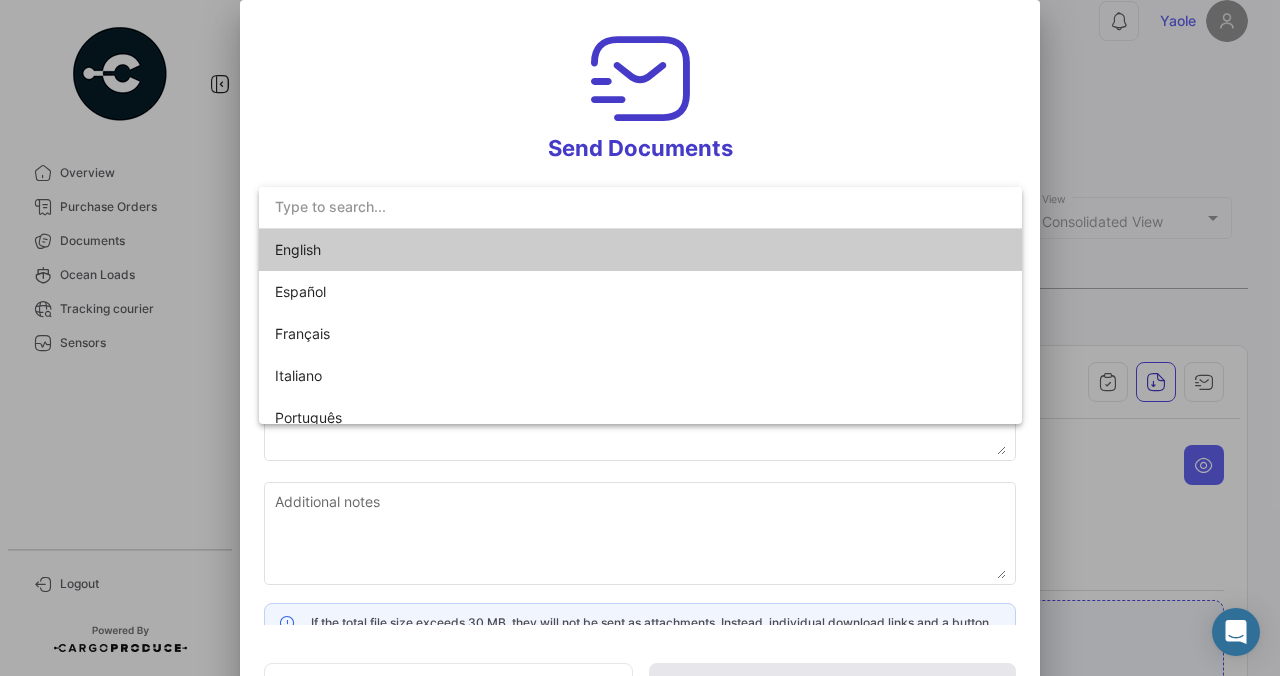 click on "English" at bounding box center [640, 250] 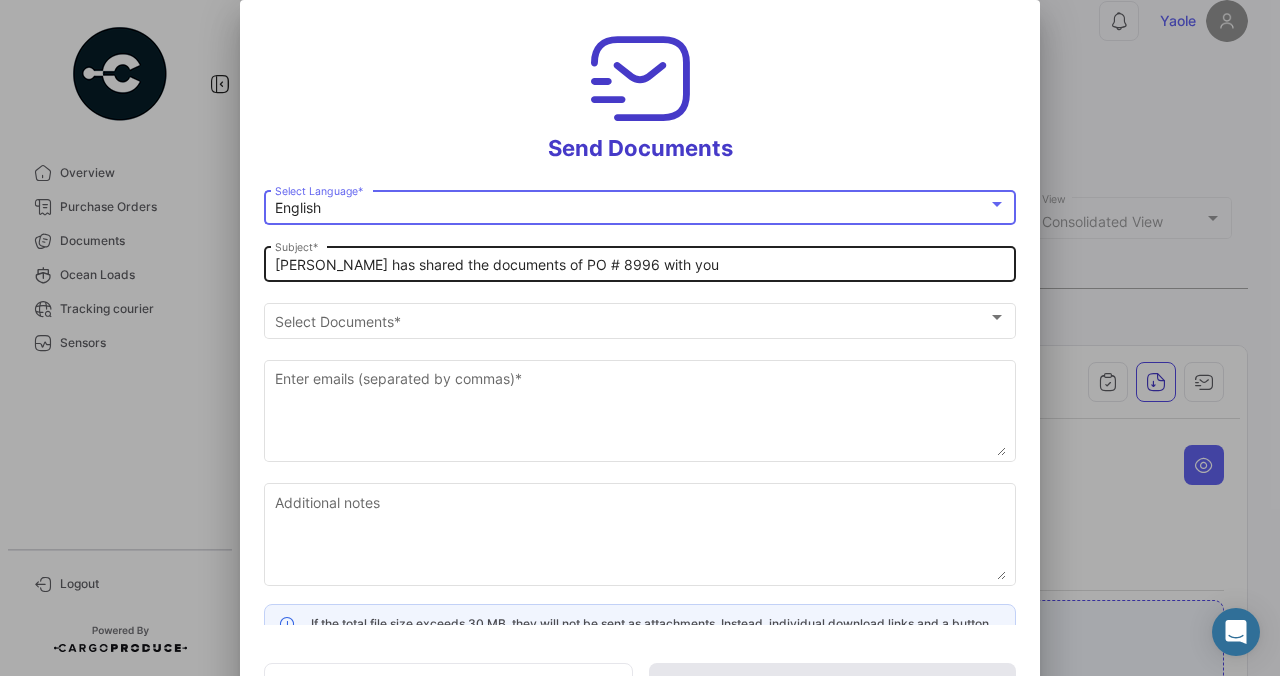 click on "[PERSON_NAME] has shared the documents of PO # 8996 with you" at bounding box center (640, 265) 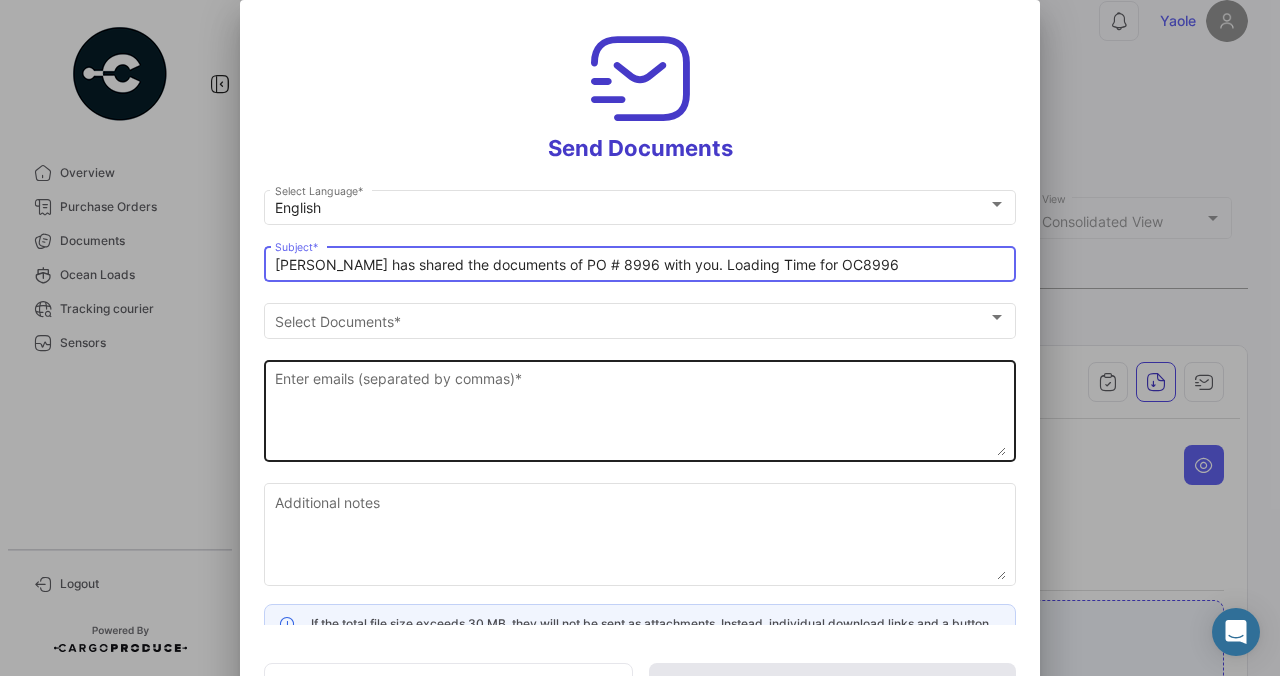 type on "[PERSON_NAME] has shared the documents of PO # 8996 with you. Loading Time for OC8996" 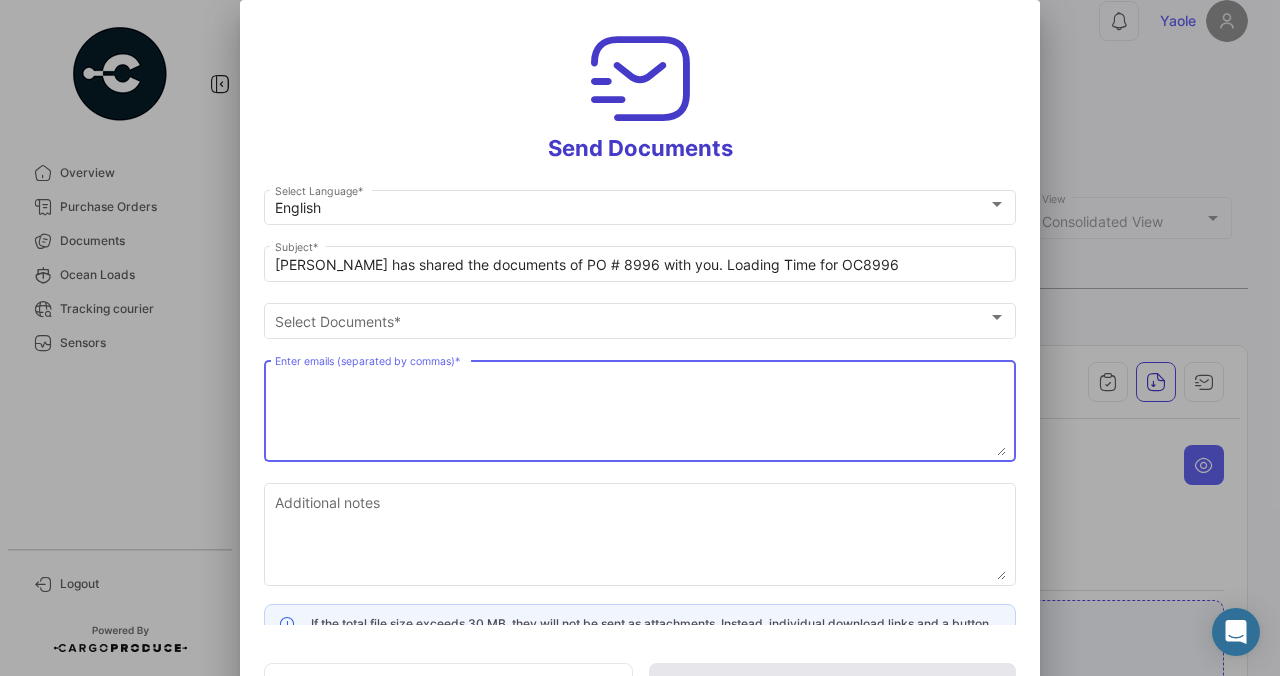 paste on "[EMAIL_ADDRESS][DOMAIN_NAME],
[PERSON_NAME][EMAIL_ADDRESS][DOMAIN_NAME],
[EMAIL_ADDRESS][DOMAIN_NAME],
[EMAIL_ADDRESS][DOMAIN_NAME]" 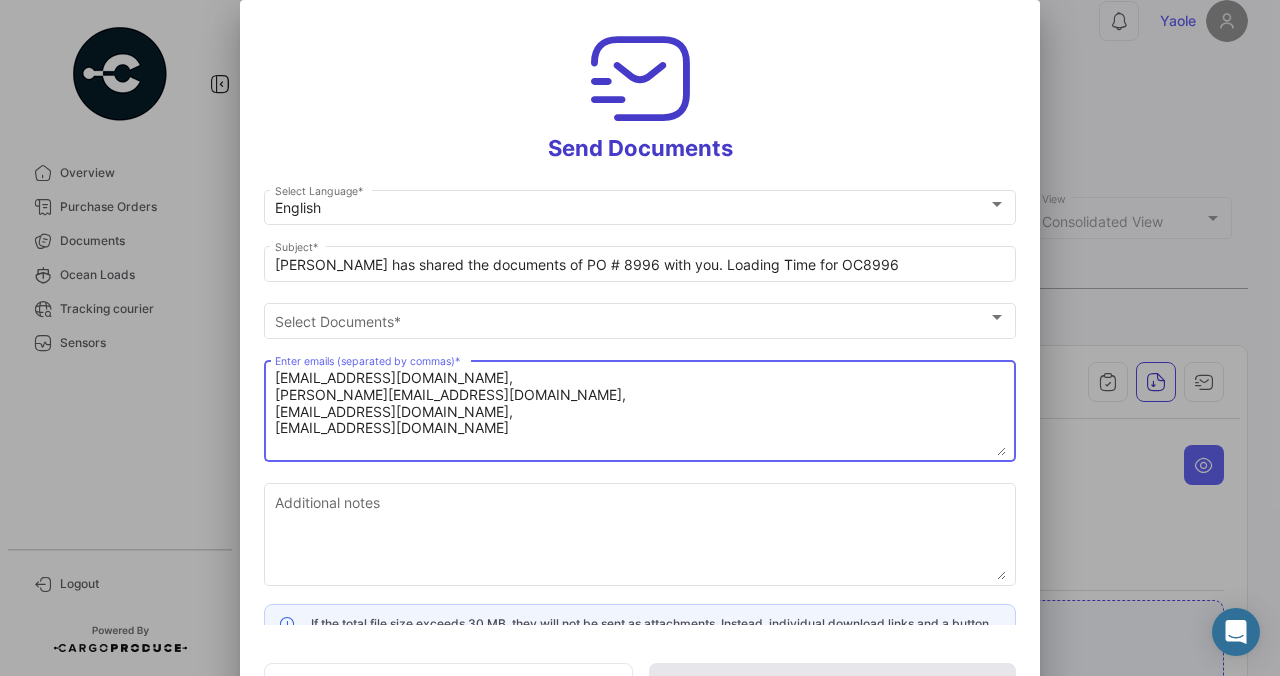 click on "[EMAIL_ADDRESS][DOMAIN_NAME],
[PERSON_NAME][EMAIL_ADDRESS][DOMAIN_NAME],
[EMAIL_ADDRESS][DOMAIN_NAME],
[EMAIL_ADDRESS][DOMAIN_NAME]" at bounding box center [640, 412] 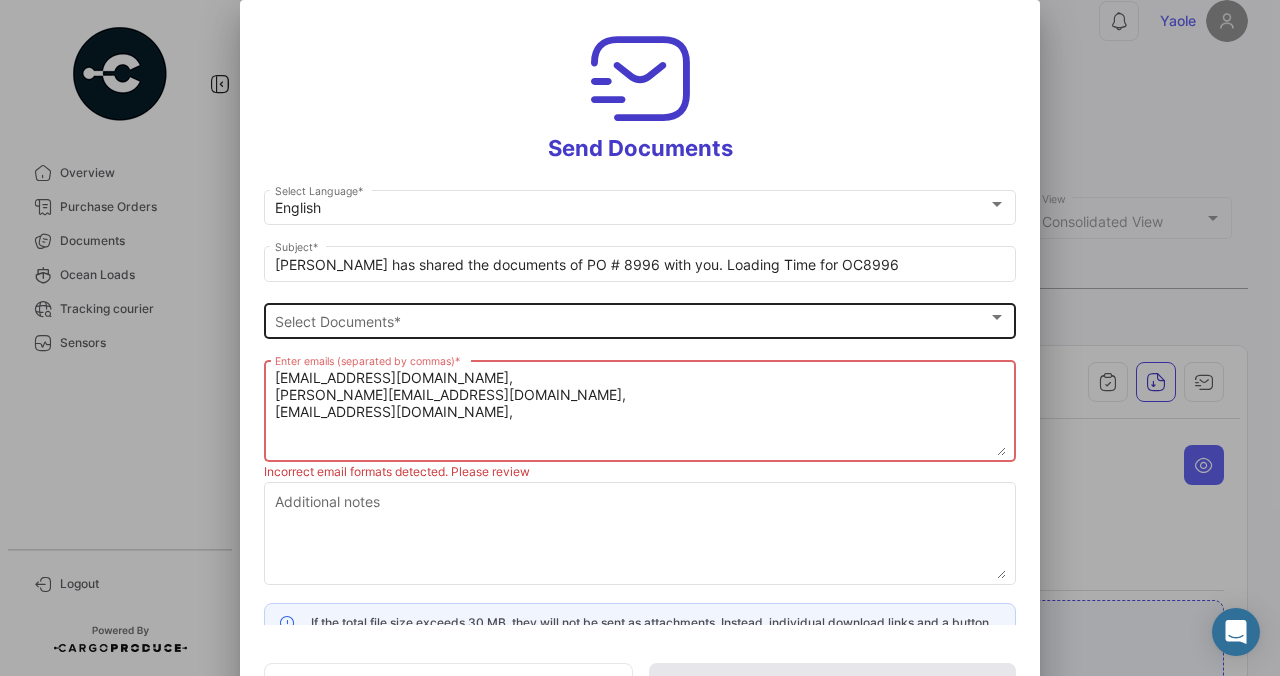 type on "[EMAIL_ADDRESS][DOMAIN_NAME],
[PERSON_NAME][EMAIL_ADDRESS][DOMAIN_NAME],
[EMAIL_ADDRESS][DOMAIN_NAME]," 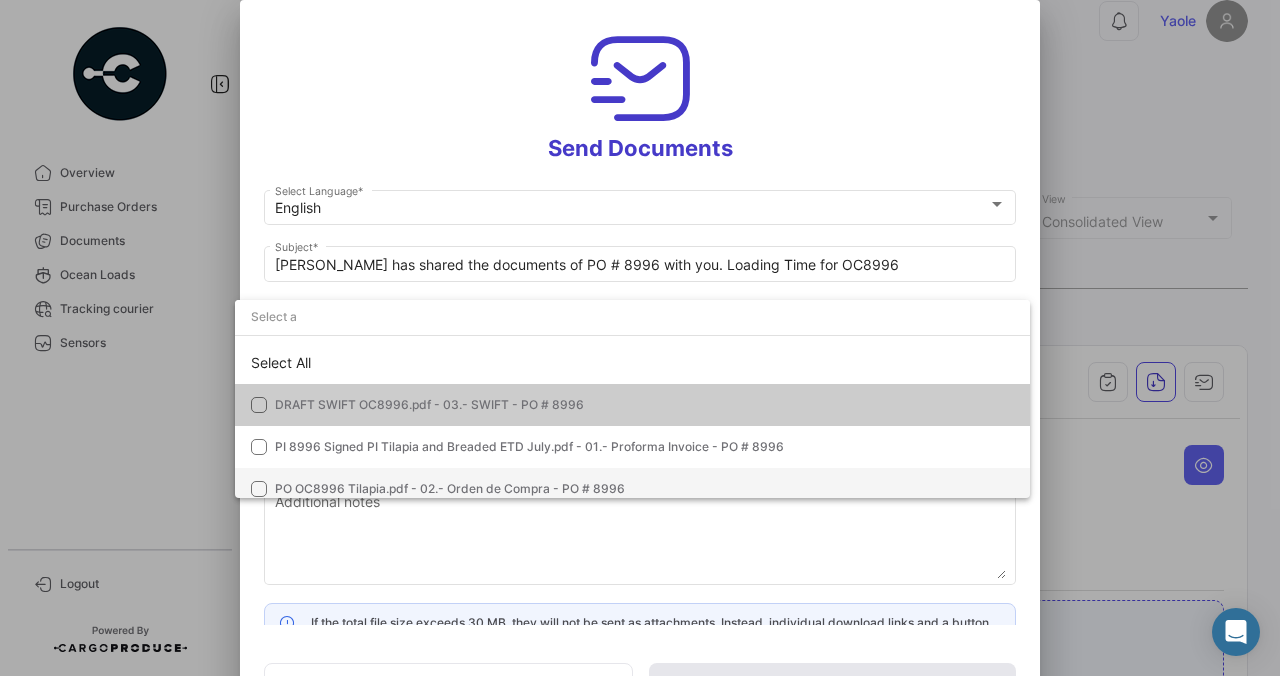 click on "PO OC8996 Tilapia.pdf - 02.- Orden de Compra - PO # 8996" at bounding box center [644, 489] 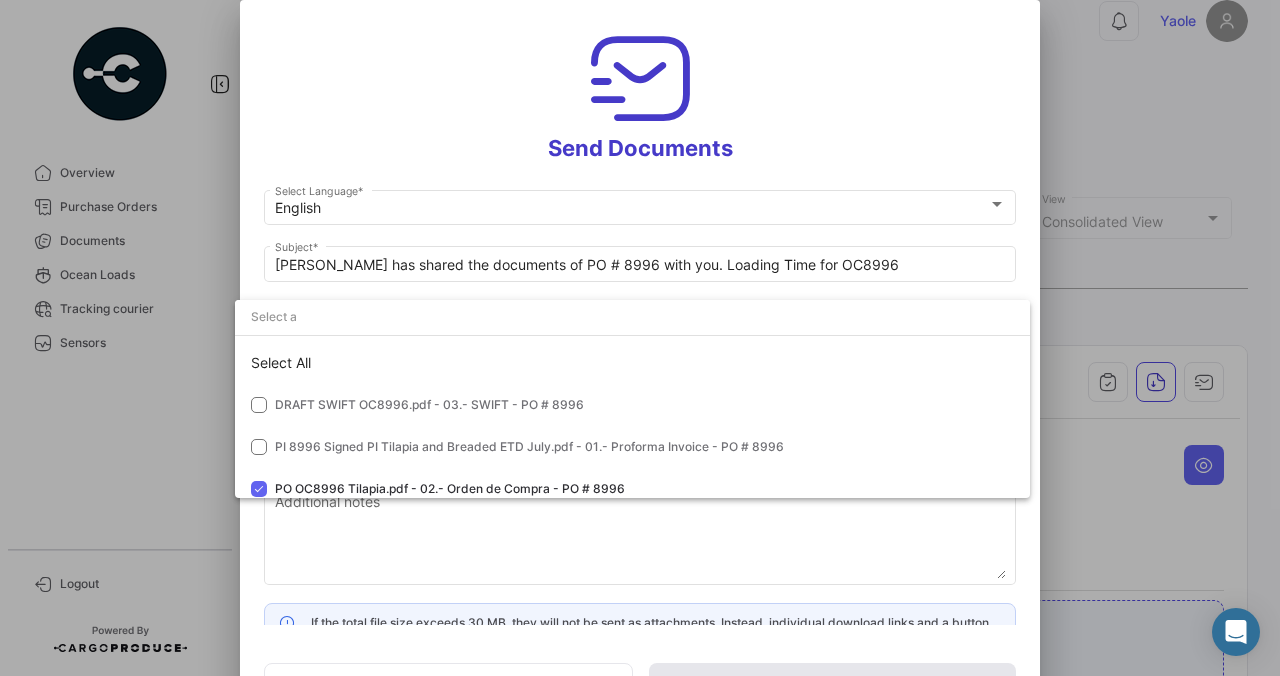 click at bounding box center (640, 338) 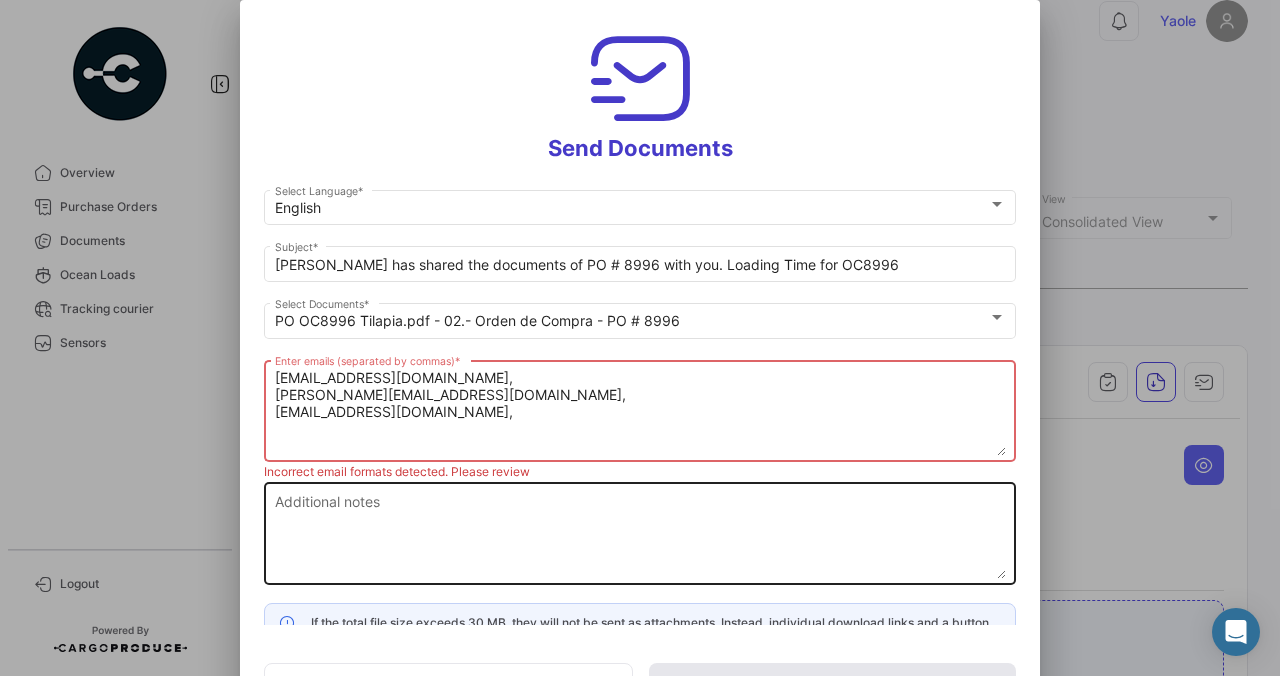 click on "Additional notes" at bounding box center (640, 535) 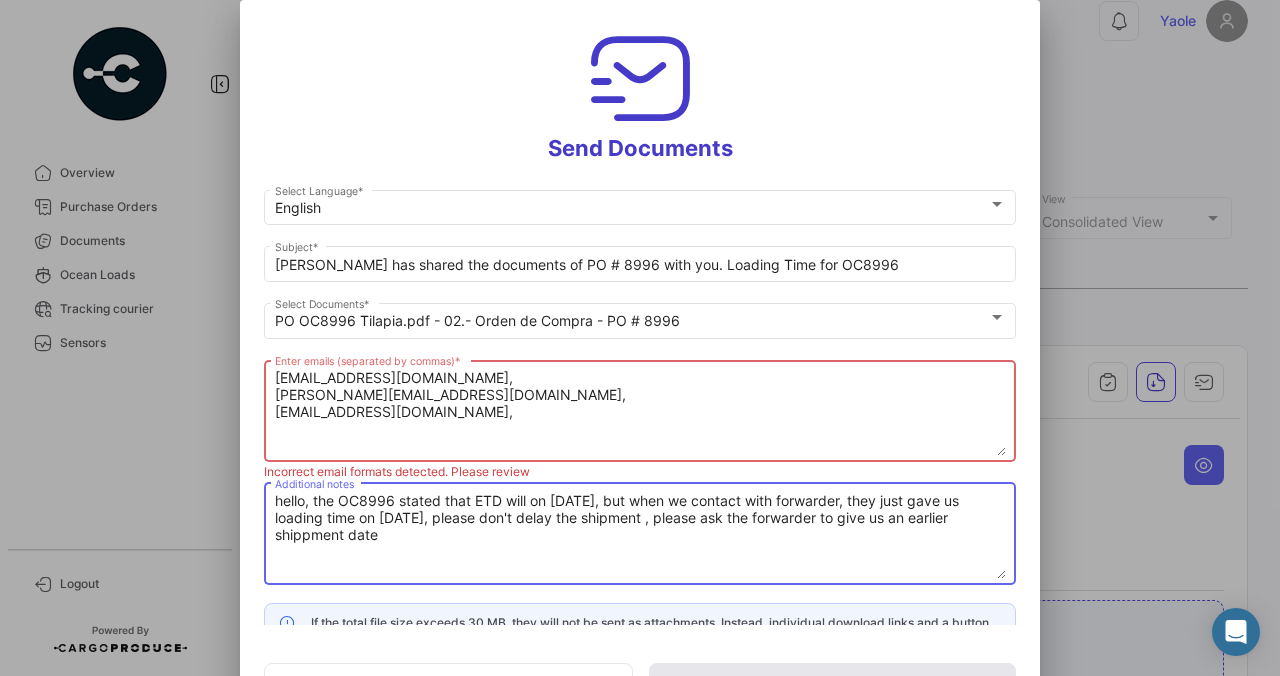 click on "hello, the OC8996 stated that ETD will on [DATE], but when we contact with forwarder, they just gave us loading time on [DATE], please don't delay the shipment , please ask the forwarder to give us an earlier shippment date" at bounding box center (640, 535) 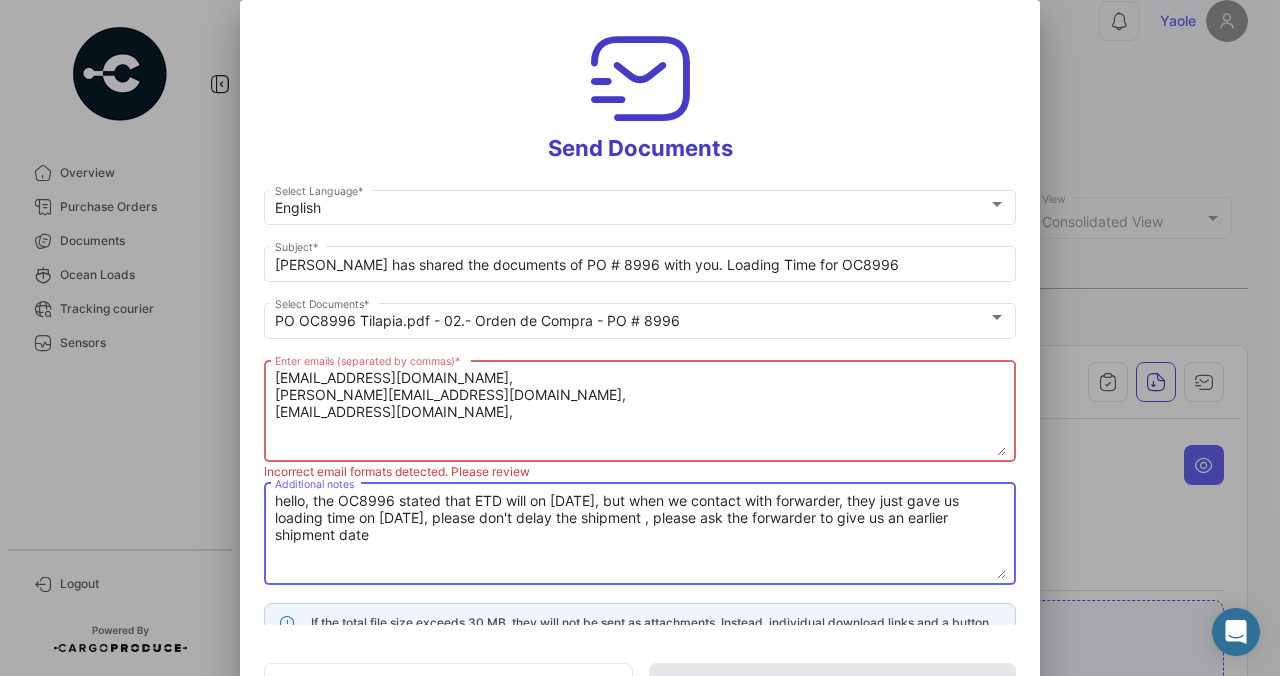 click on "hello, the OC8996 stated that ETD will on [DATE], but when we contact with forwarder, they just gave us loading time on [DATE], please don't delay the shipment , please ask the forwarder to give us an earlier shipment date" at bounding box center [640, 535] 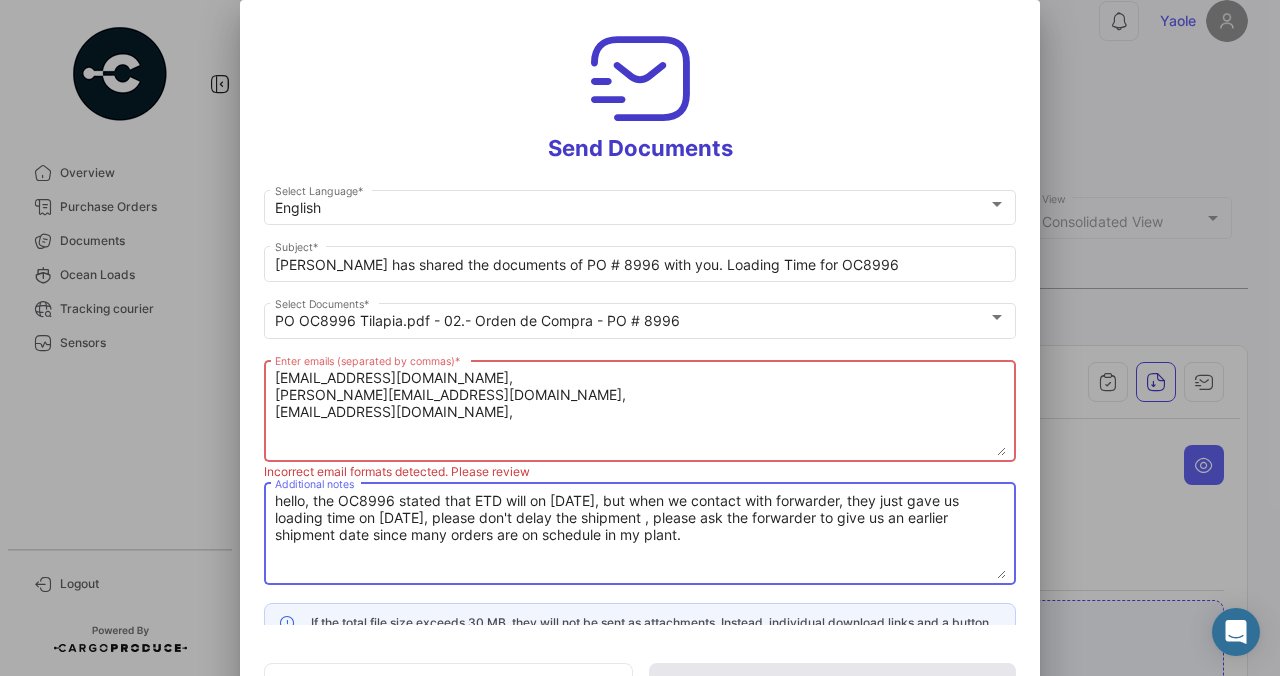 click on "hello, the OC8996 stated that ETD will on [DATE], but when we contact with forwarder, they just gave us loading time on [DATE], please don't delay the shipment , please ask the forwarder to give us an earlier shipment date since many orders are on schedule in my plant." at bounding box center [640, 535] 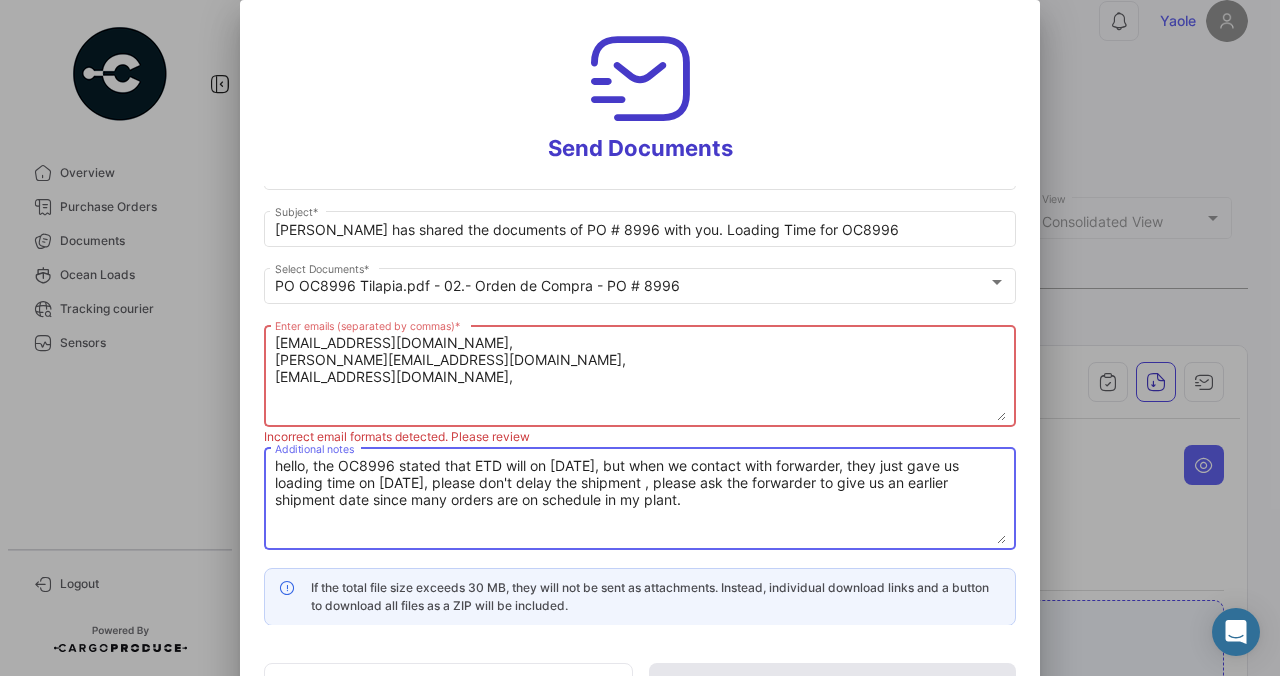 click on "hello, the OC8996 stated that ETD will on [DATE], but when we contact with forwarder, they just gave us loading time on [DATE], please don't delay the shipment , please ask the forwarder to give us an earlier shipment date since many orders are on schedule in my plant." at bounding box center [640, 500] 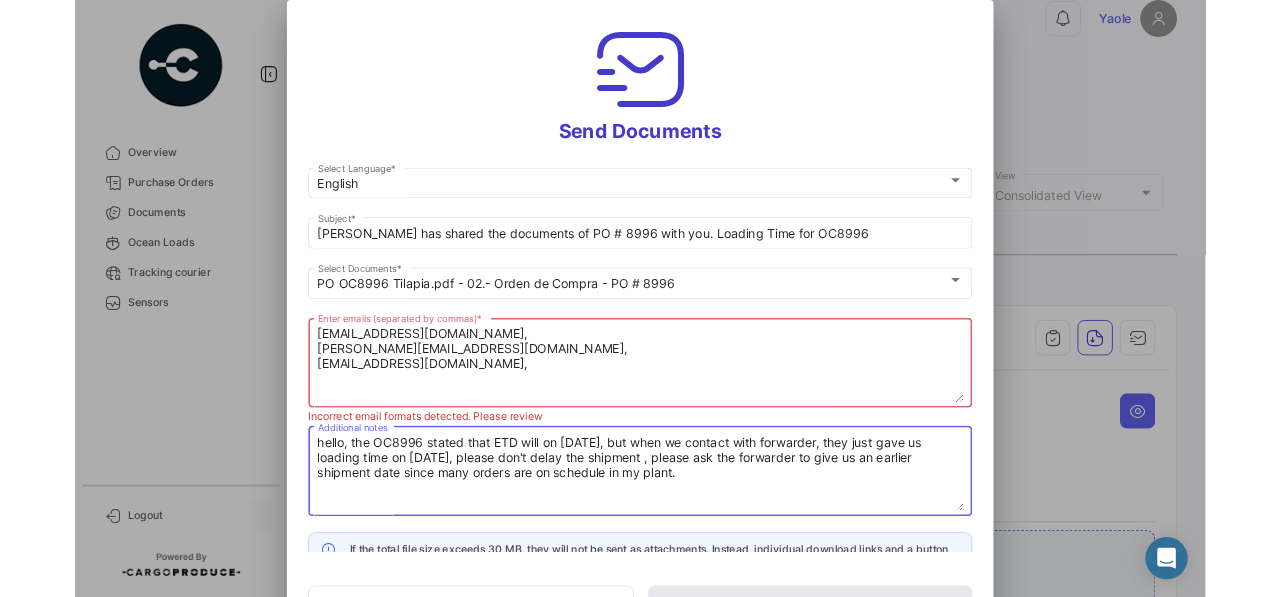 scroll, scrollTop: 35, scrollLeft: 0, axis: vertical 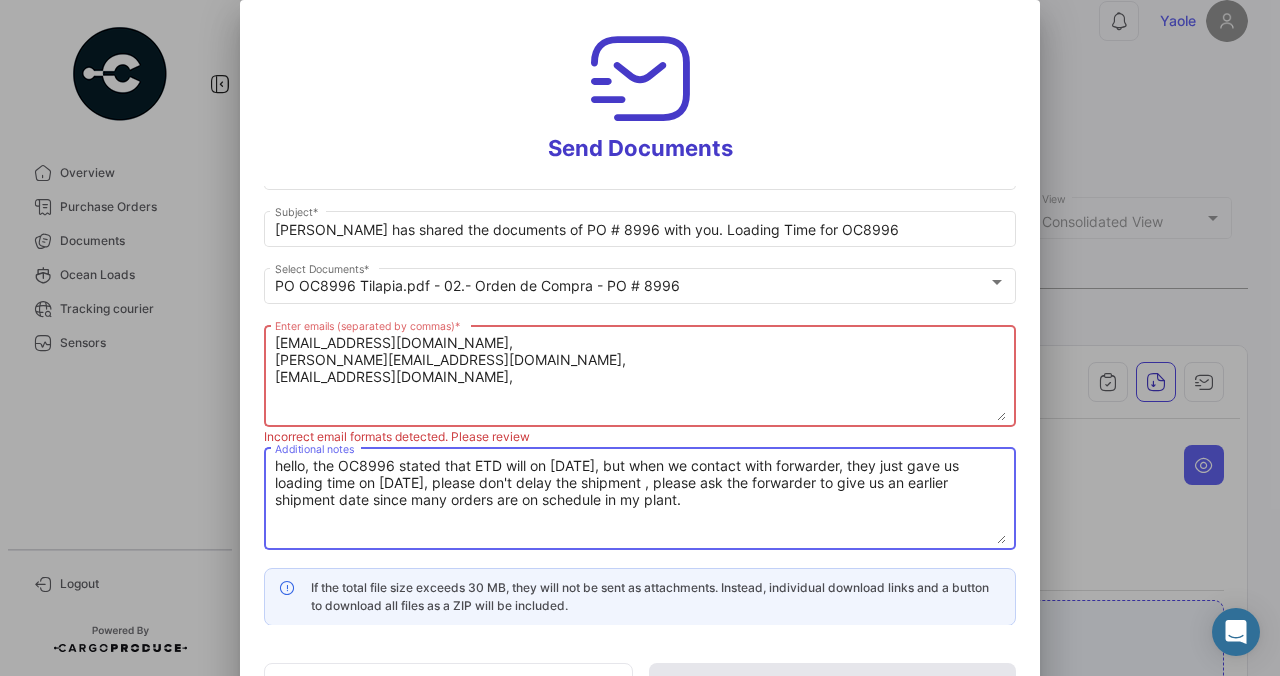 click on "hello, the OC8996 stated that ETD will on [DATE], but when we contact with forwarder, they just gave us loading time on [DATE], please don't delay the shipment , please ask the forwarder to give us an earlier shipment date since many orders are on schedule in my plant." at bounding box center [640, 500] 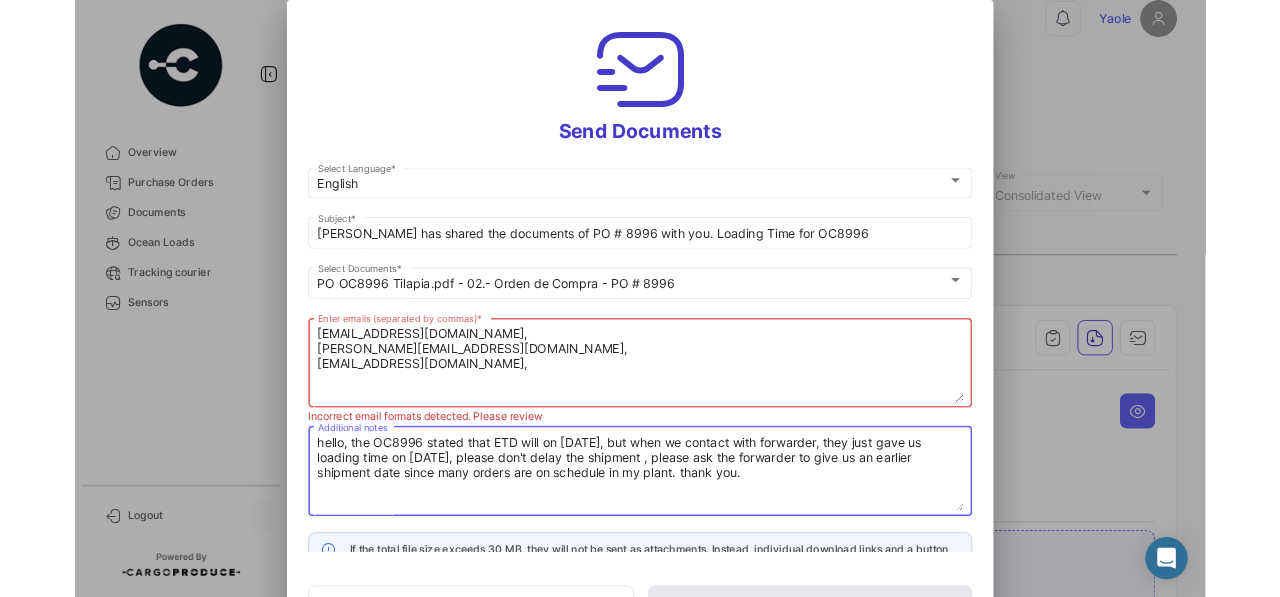 scroll, scrollTop: 35, scrollLeft: 0, axis: vertical 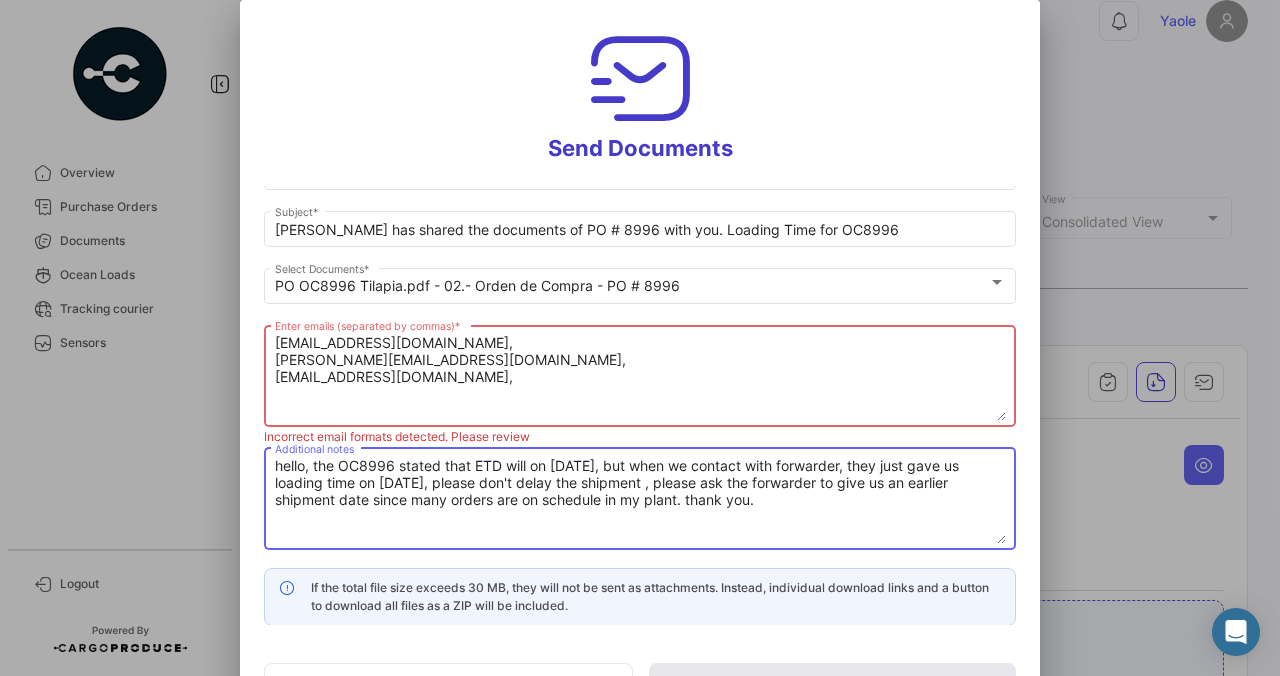 type on "hello, the OC8996 stated that ETD will on [DATE], but when we contact with forwarder, they just gave us loading time on [DATE], please don't delay the shipment , please ask the forwarder to give us an earlier shipment date since many orders are on schedule in my plant. thank you." 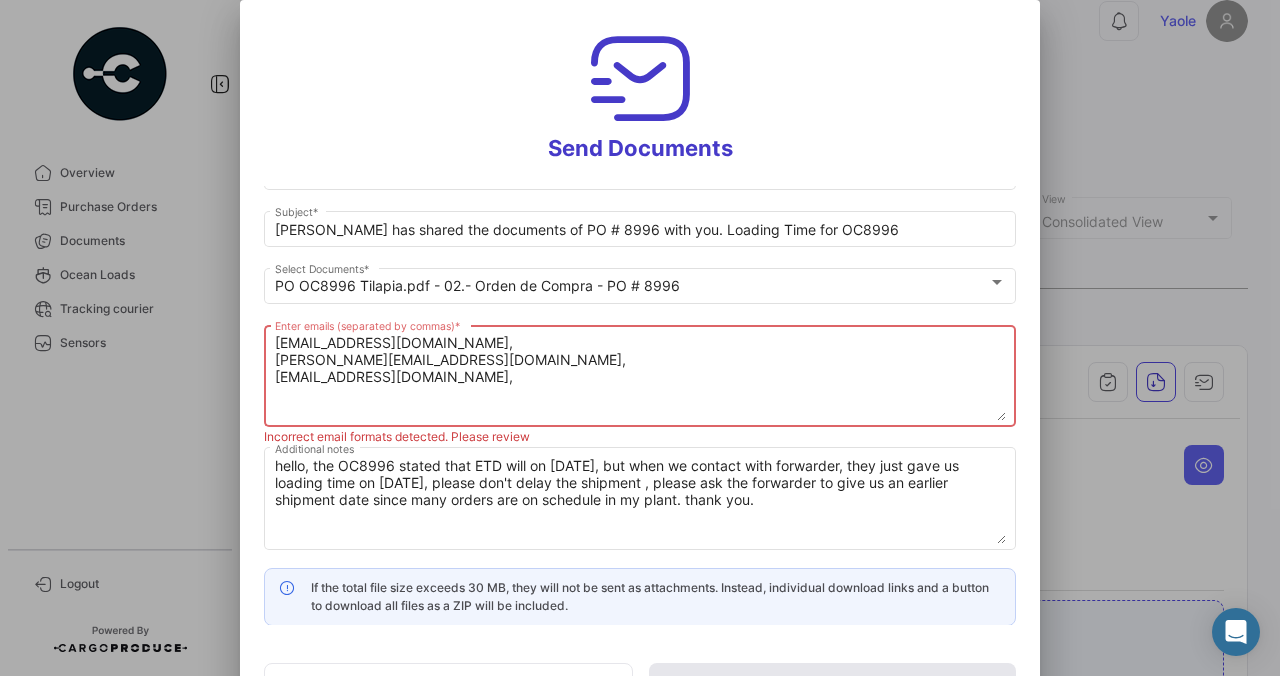 click on "Cancel   Send" 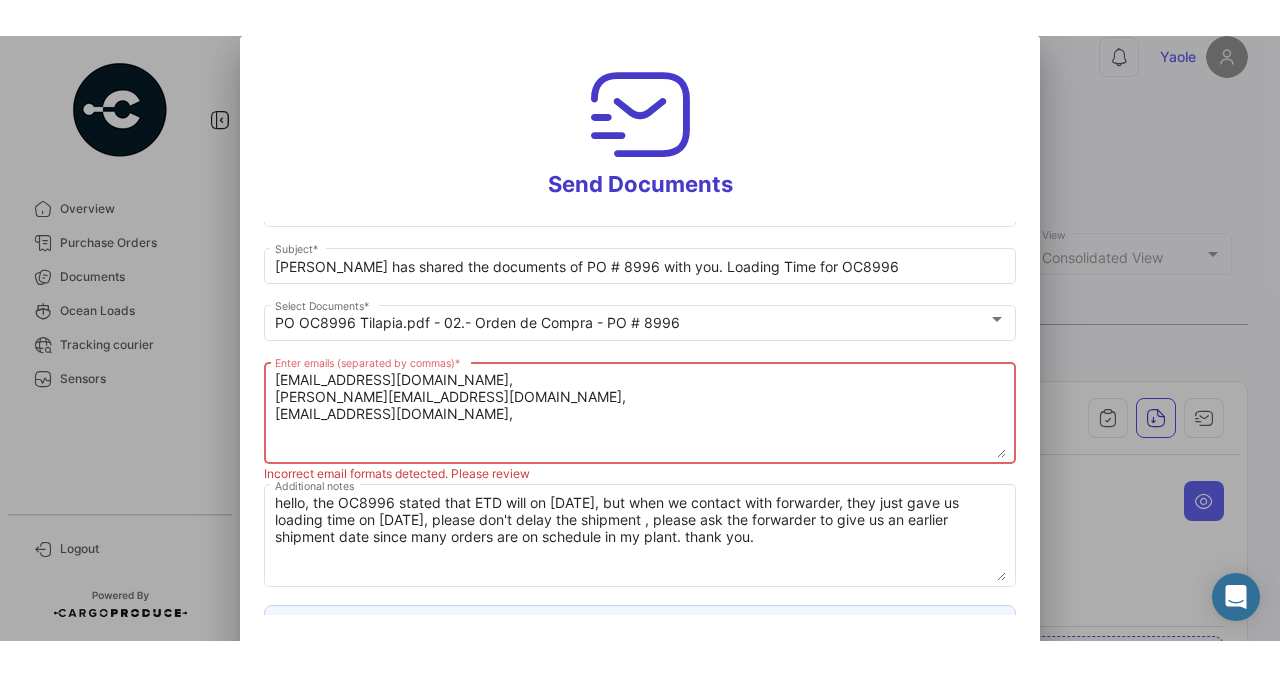 scroll, scrollTop: 0, scrollLeft: 0, axis: both 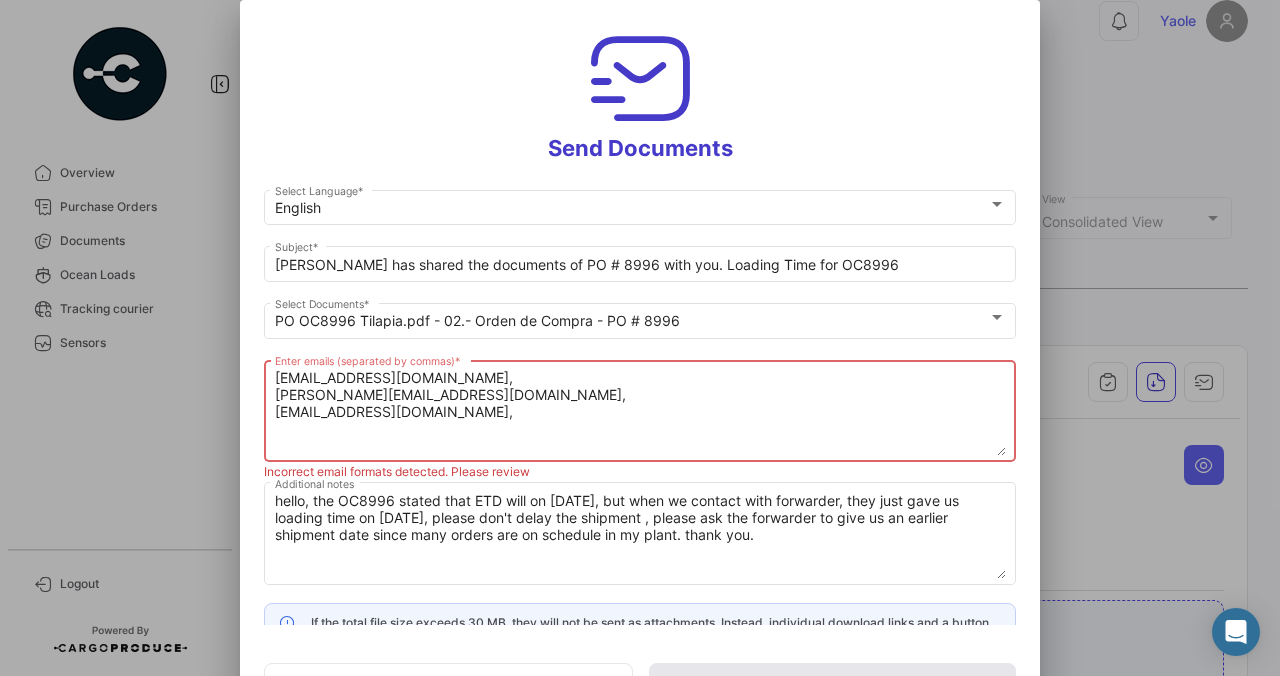 click on "Cancel   Send" 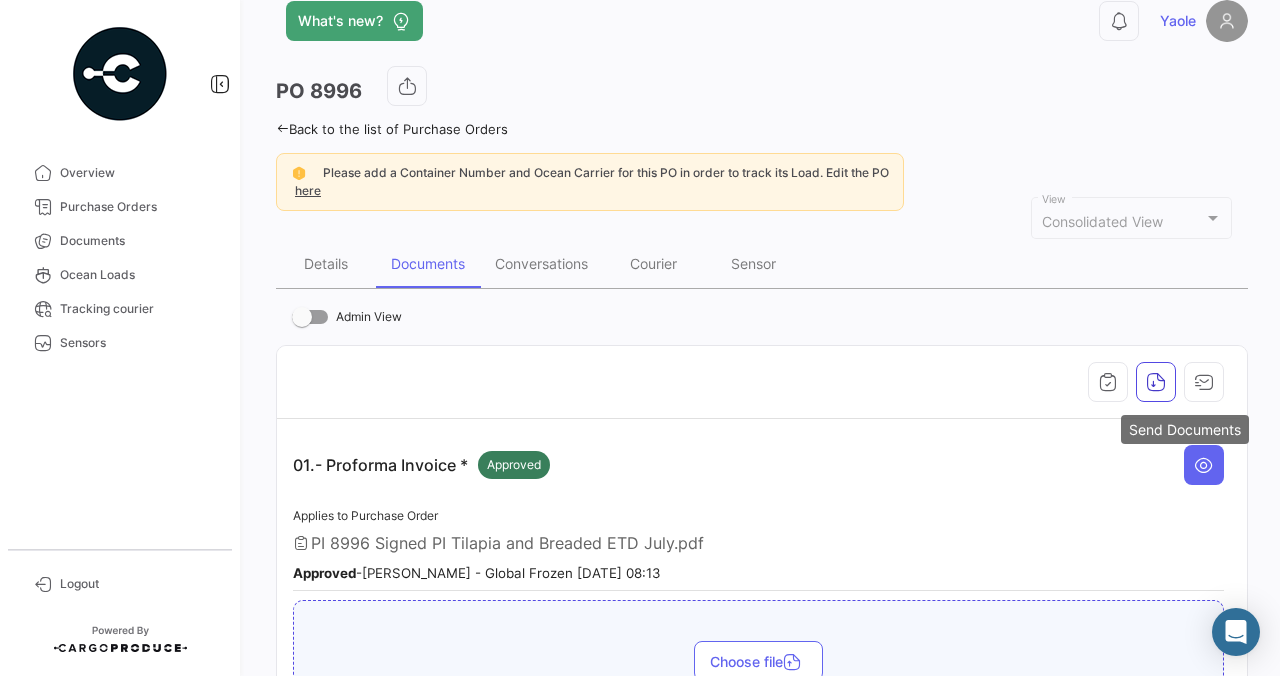 type 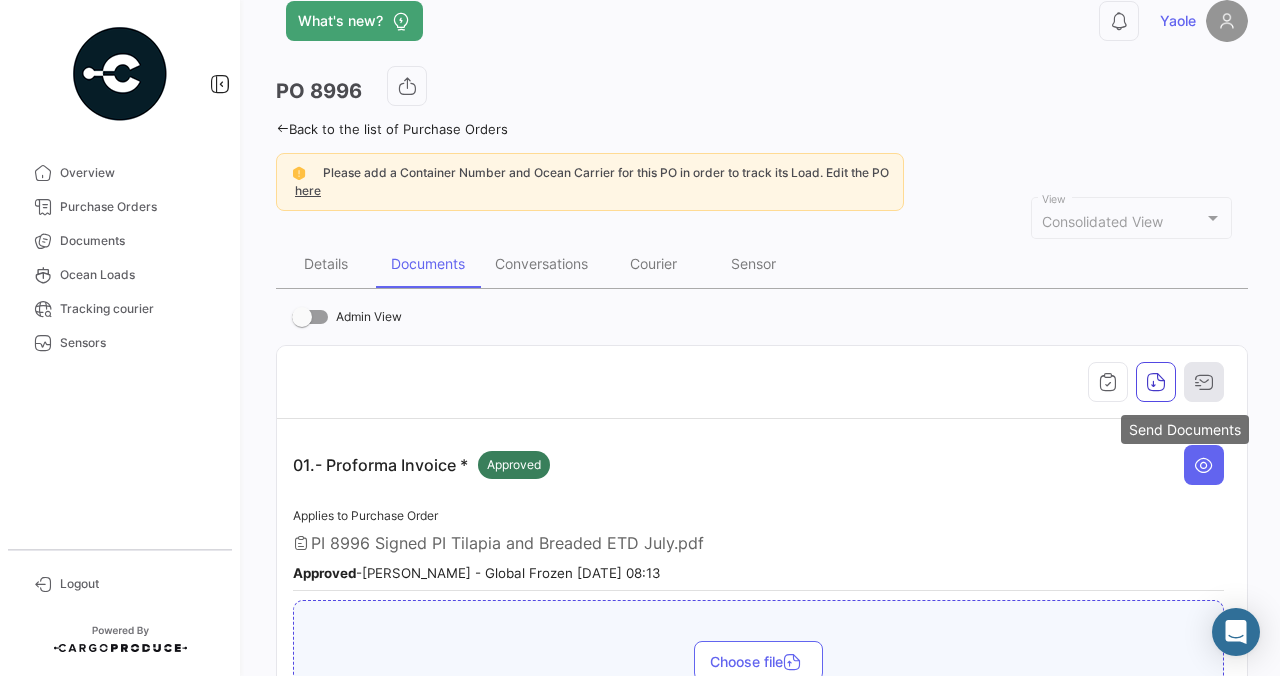 click at bounding box center [1204, 382] 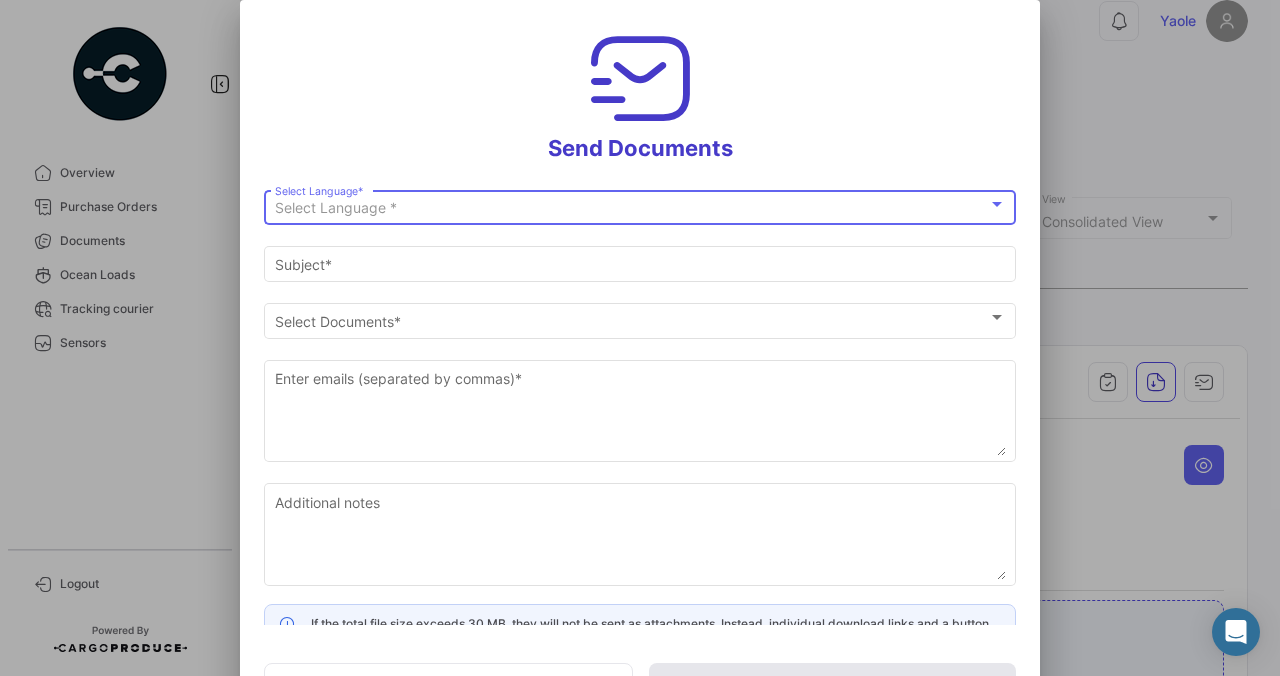 click at bounding box center [997, 204] 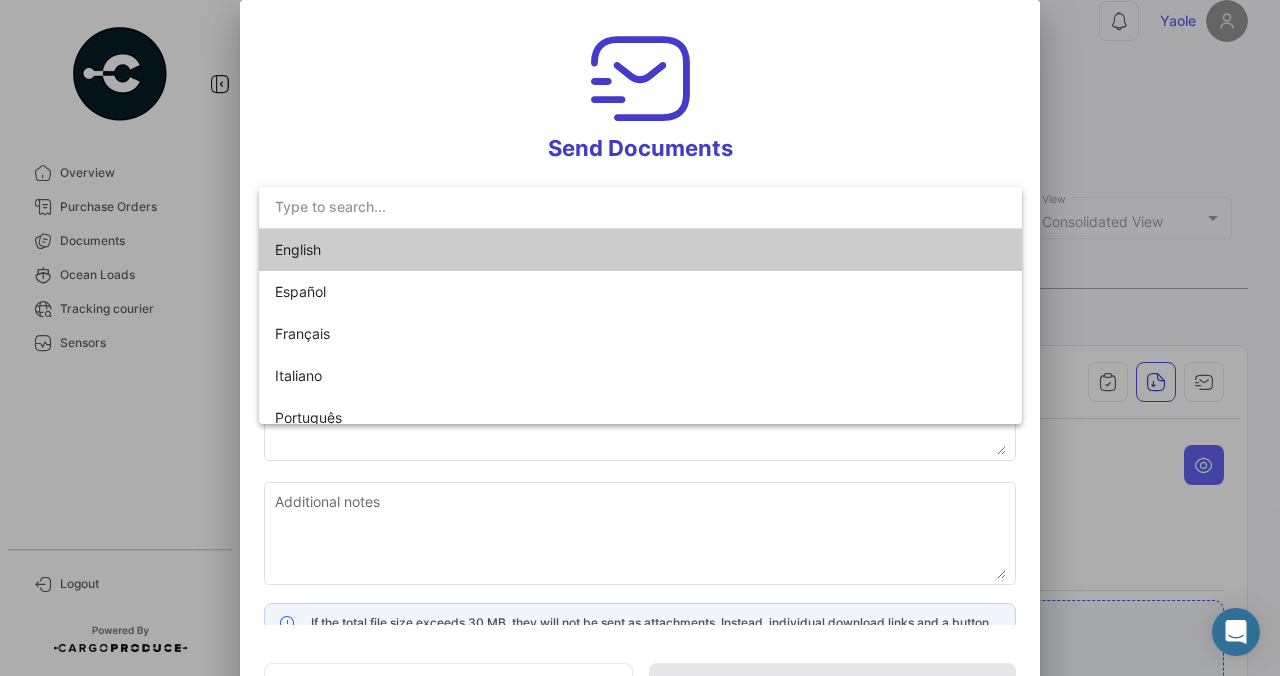 click on "English" at bounding box center (640, 250) 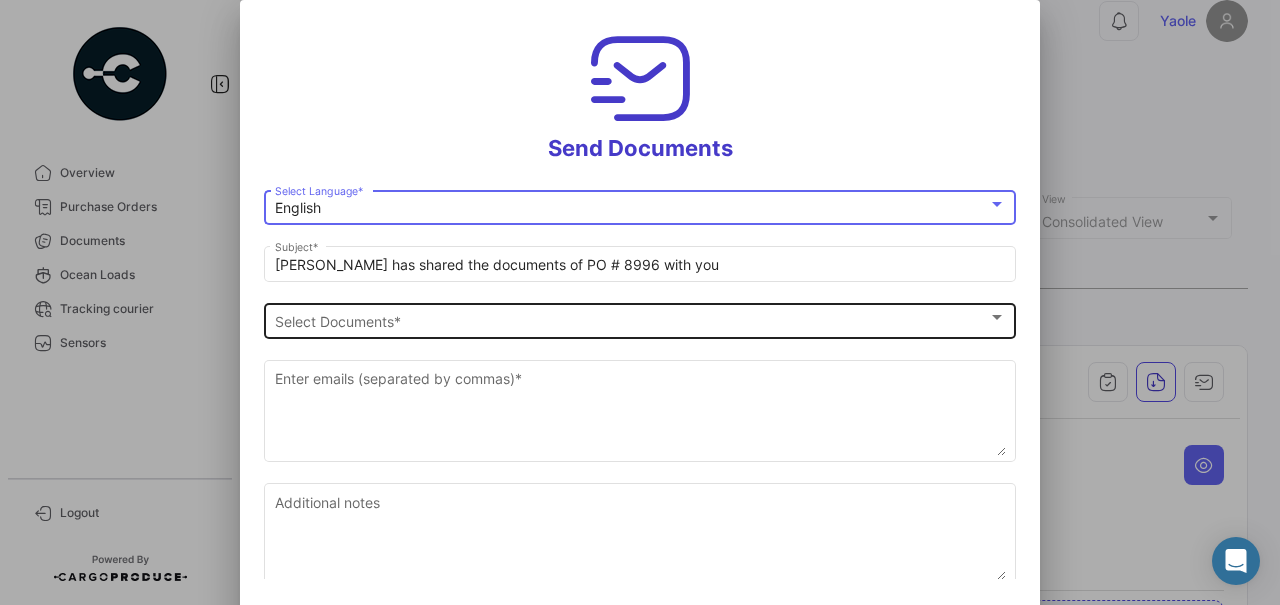 click on "Select Documents Select Documents  *" 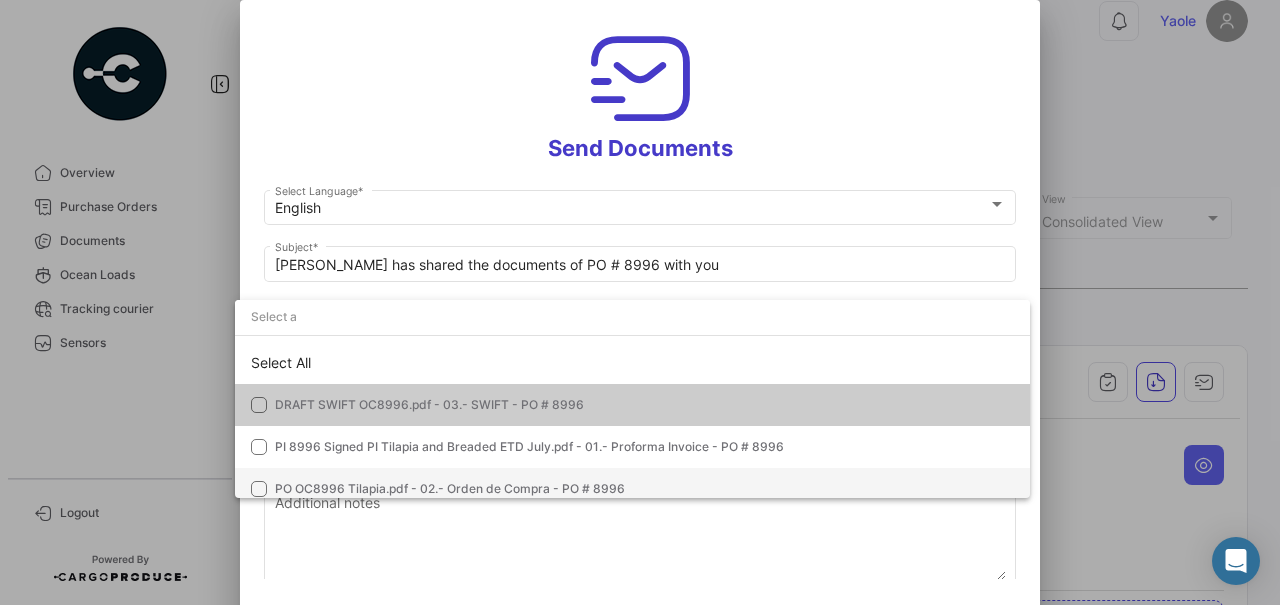 click on "PO OC8996 Tilapia.pdf - 02.- Orden de Compra - PO # 8996" at bounding box center (632, 489) 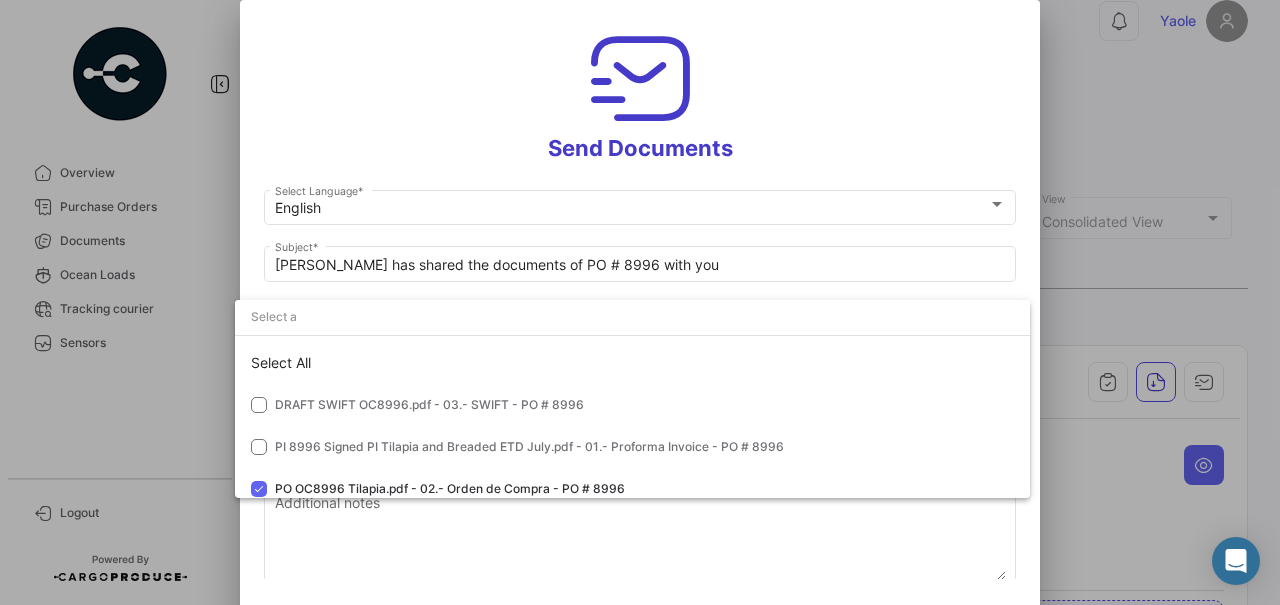 click at bounding box center (640, 302) 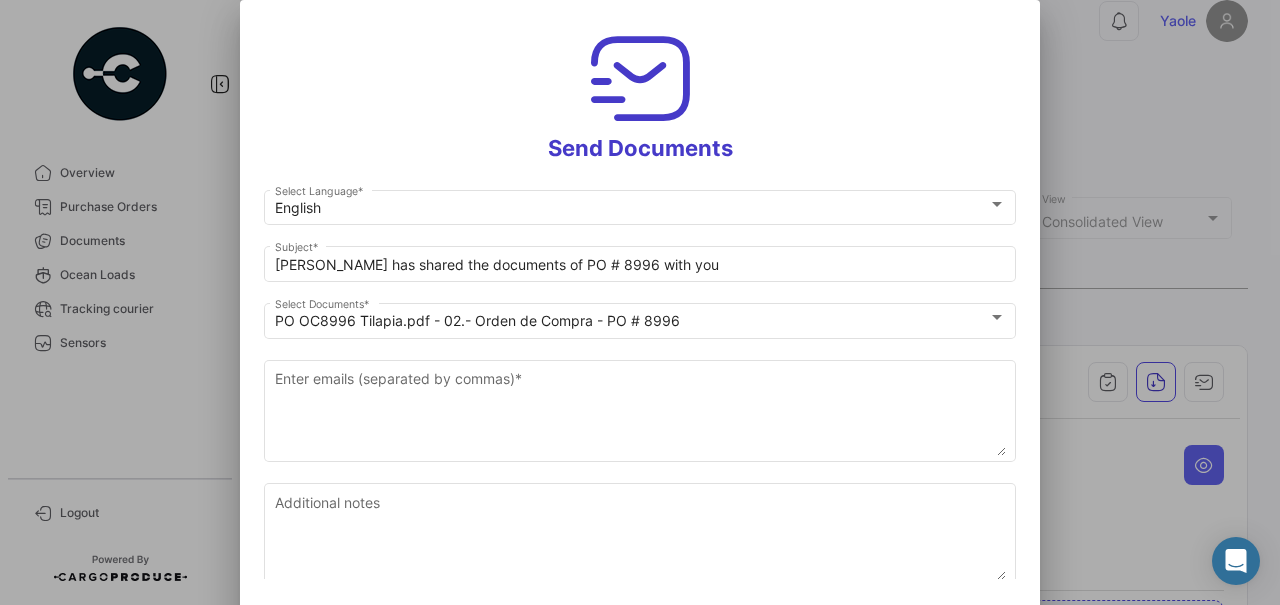 click on "[PERSON_NAME] has shared the documents of PO # 8996 with you" at bounding box center (640, 265) 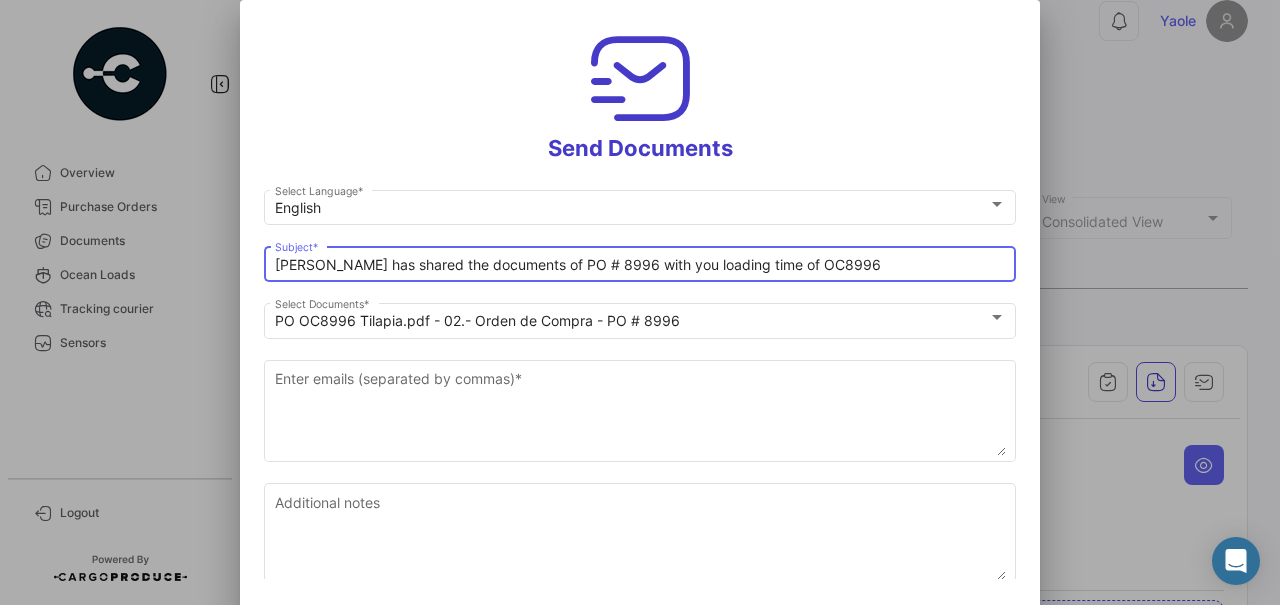 click on "[PERSON_NAME] has shared the documents of PO # 8996 with you loading time of OC8996" at bounding box center [640, 265] 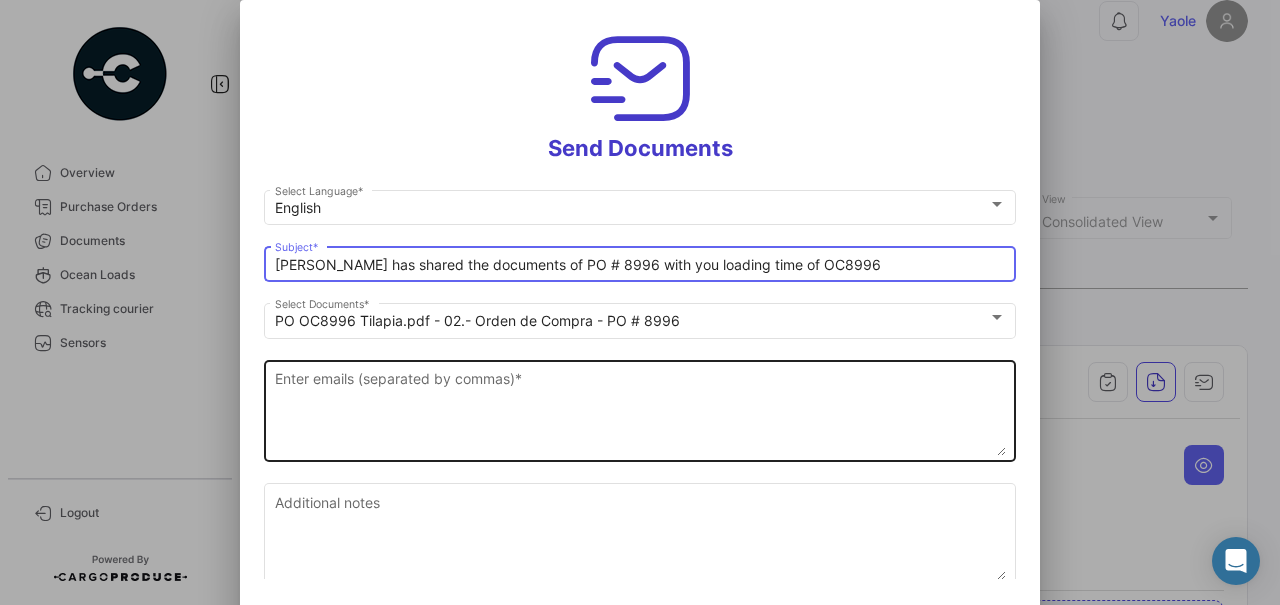 type on "[PERSON_NAME] has shared the documents of PO # 8996 with you loading time of OC8996" 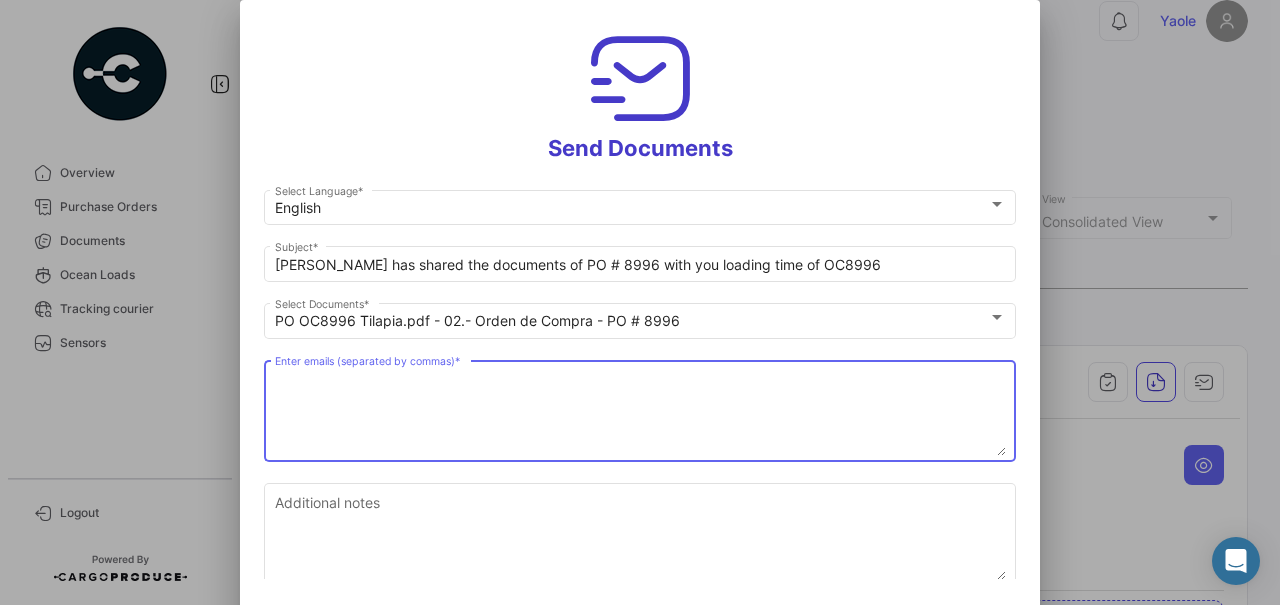 click on "Enter emails (separated by commas)  *" at bounding box center [640, 412] 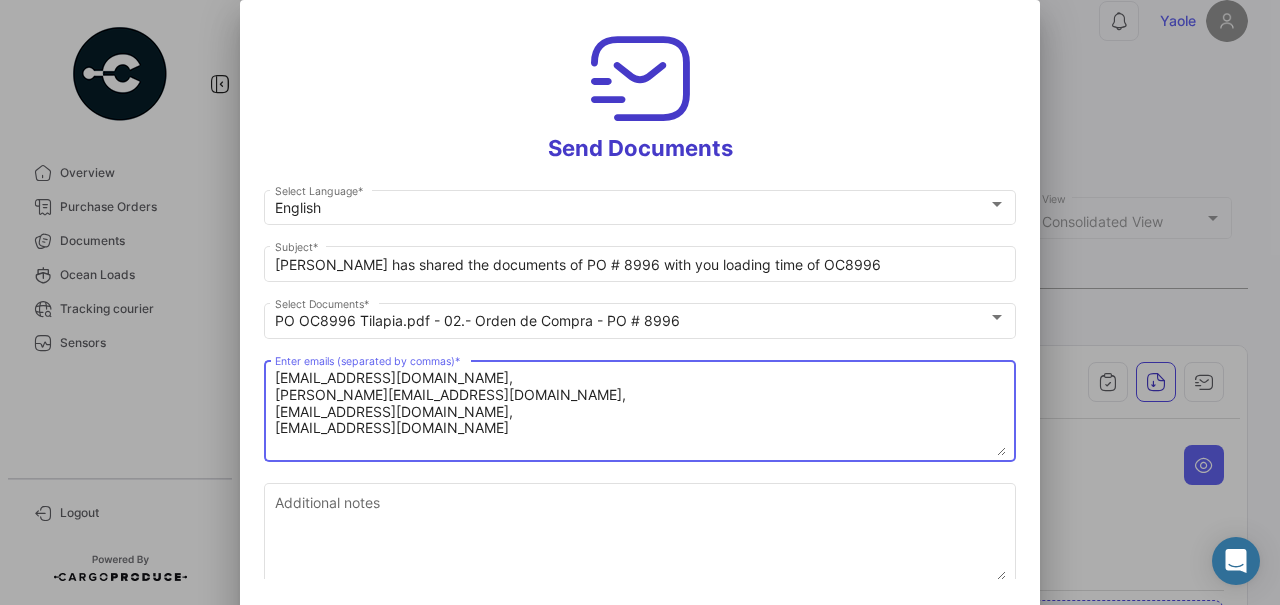 drag, startPoint x: 518, startPoint y: 436, endPoint x: 216, endPoint y: 433, distance: 302.0149 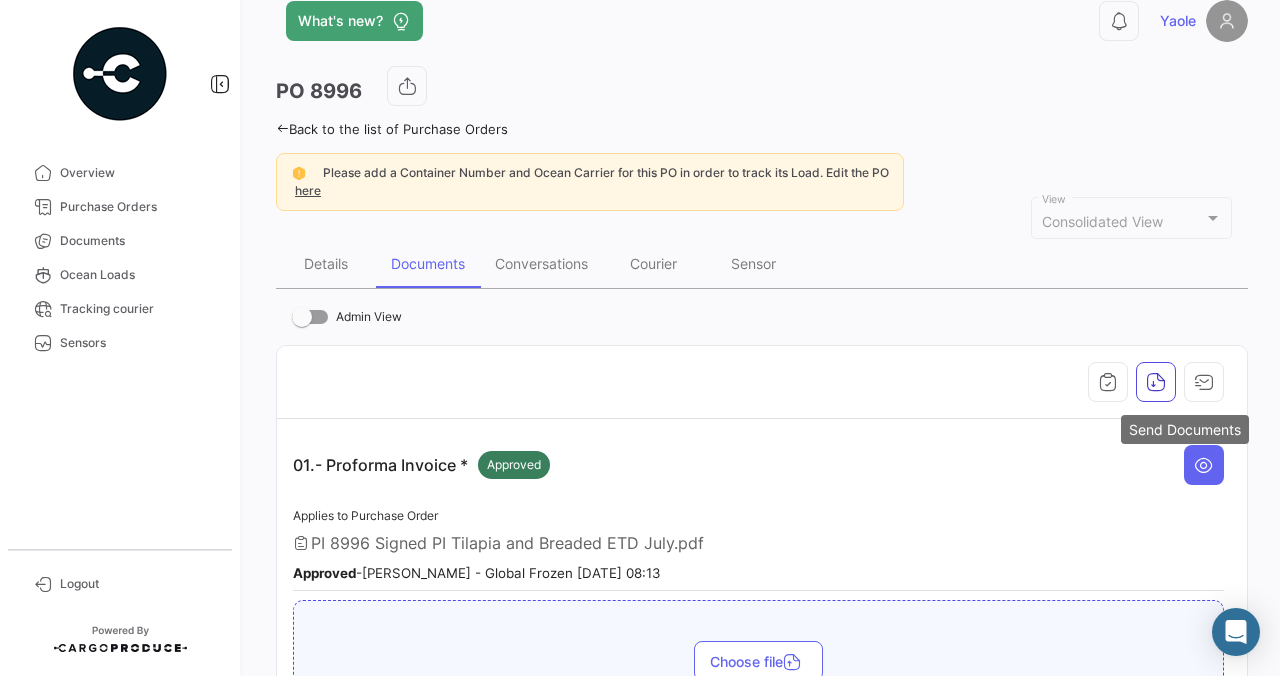 click on "01.- Proforma Invoice *   Approved" at bounding box center (758, 465) 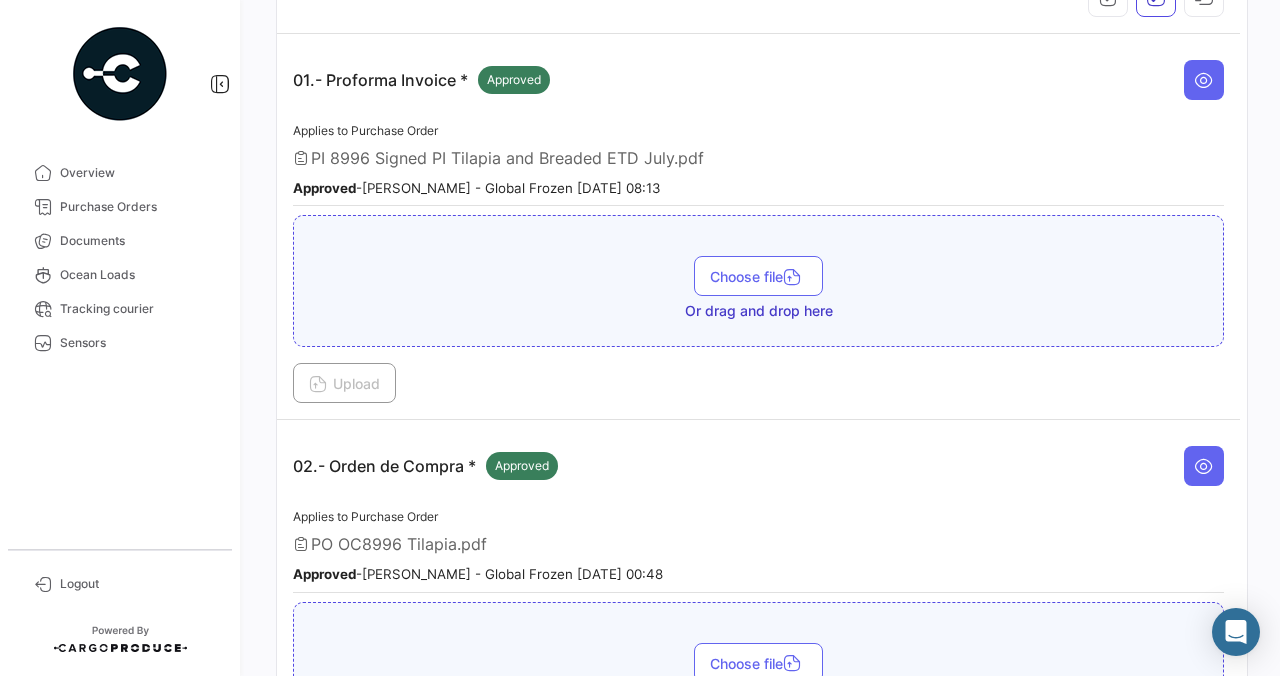 scroll, scrollTop: 367, scrollLeft: 0, axis: vertical 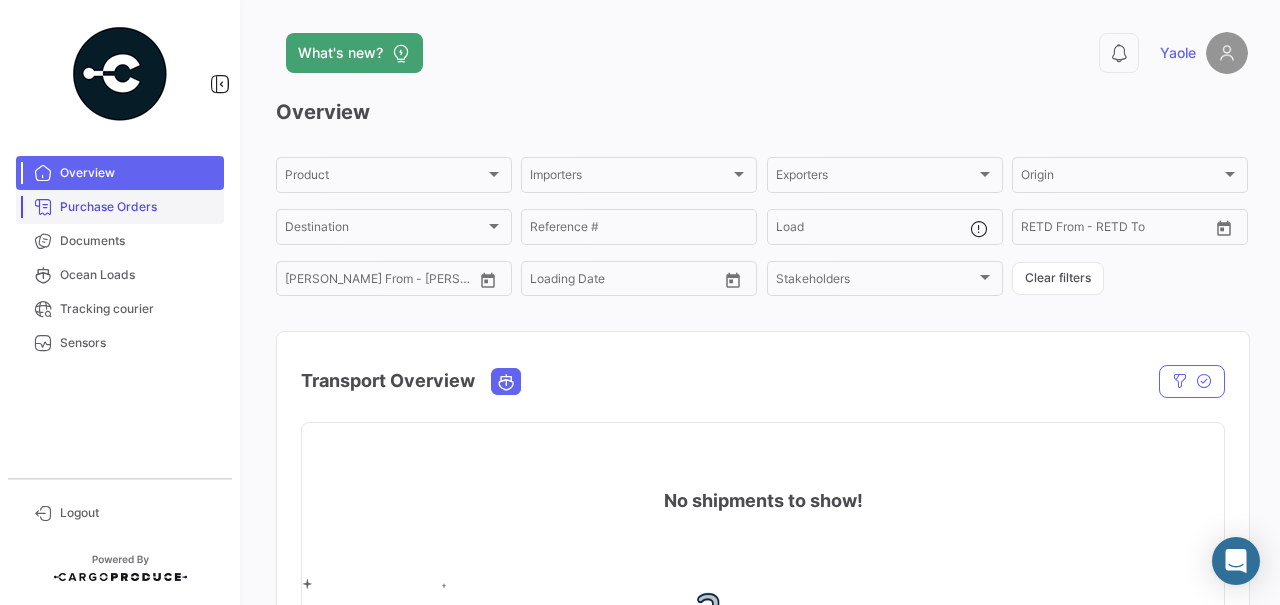 click on "Purchase Orders" at bounding box center [138, 207] 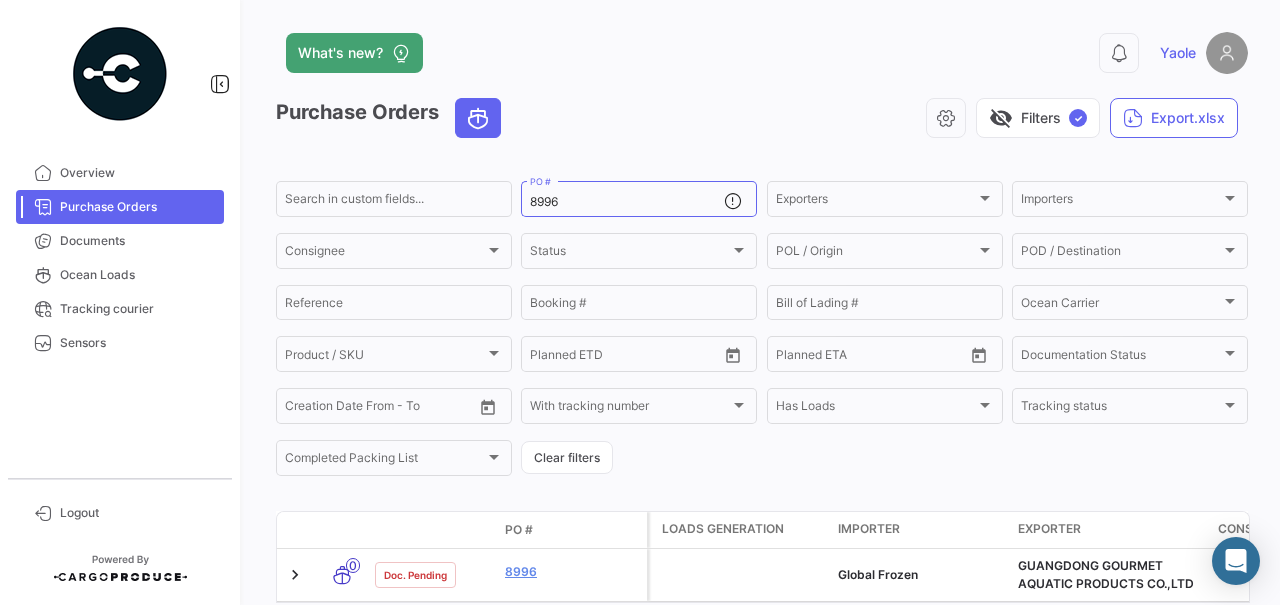 scroll, scrollTop: 88, scrollLeft: 0, axis: vertical 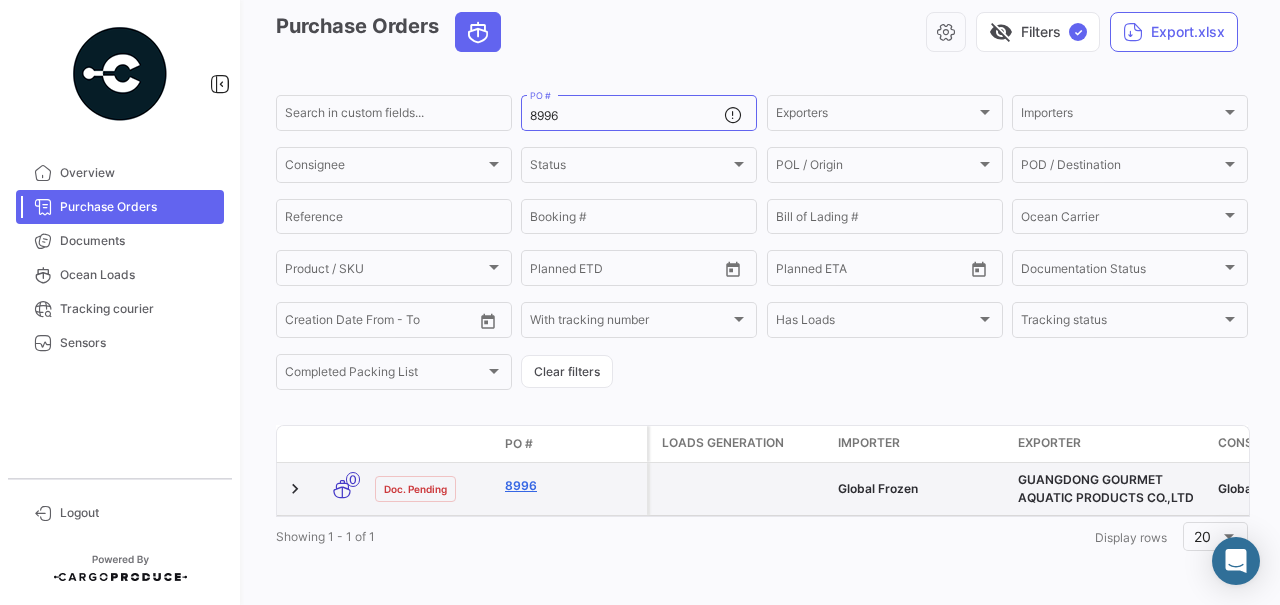 click on "8996" 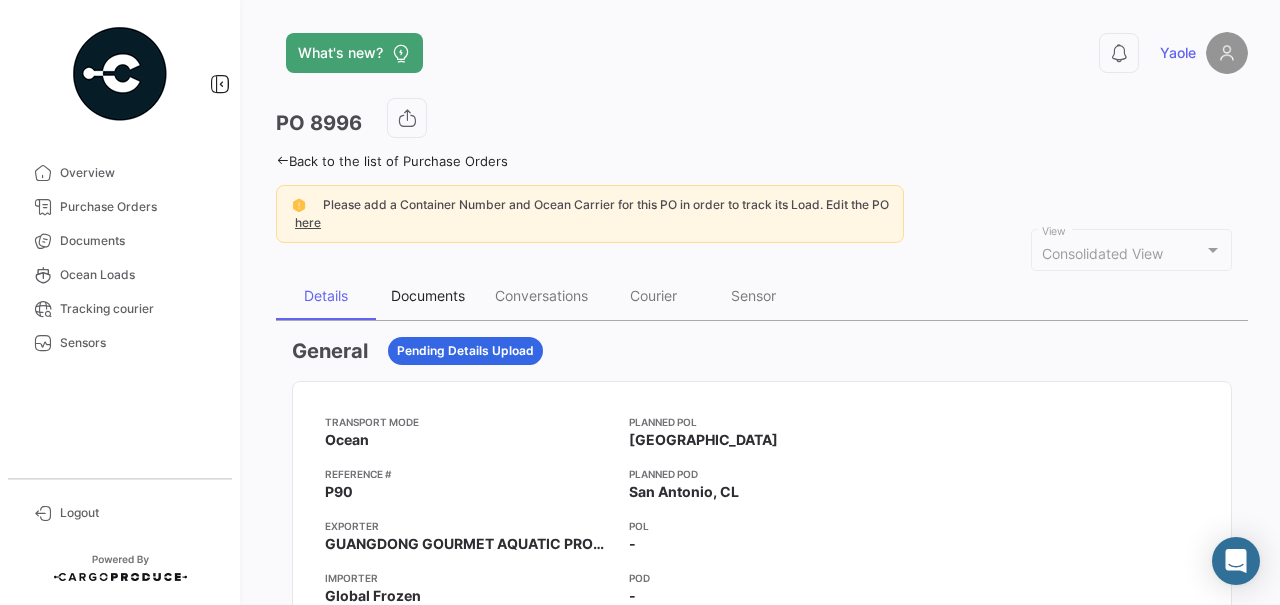 click on "Documents" at bounding box center [428, 295] 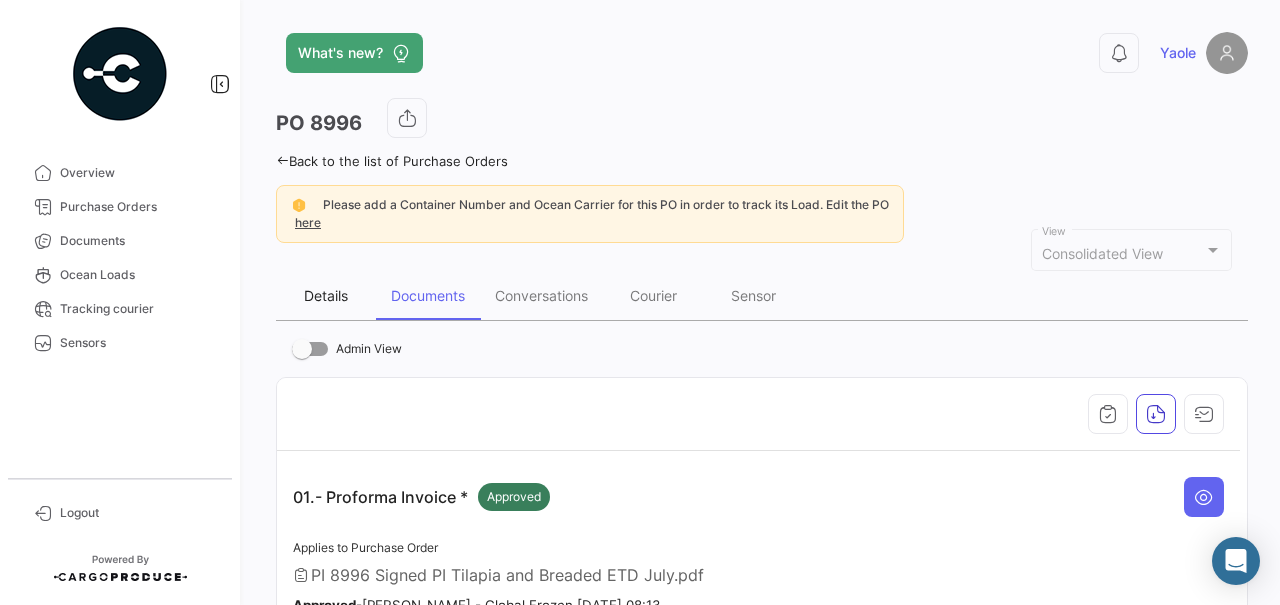 click on "Details" at bounding box center (326, 295) 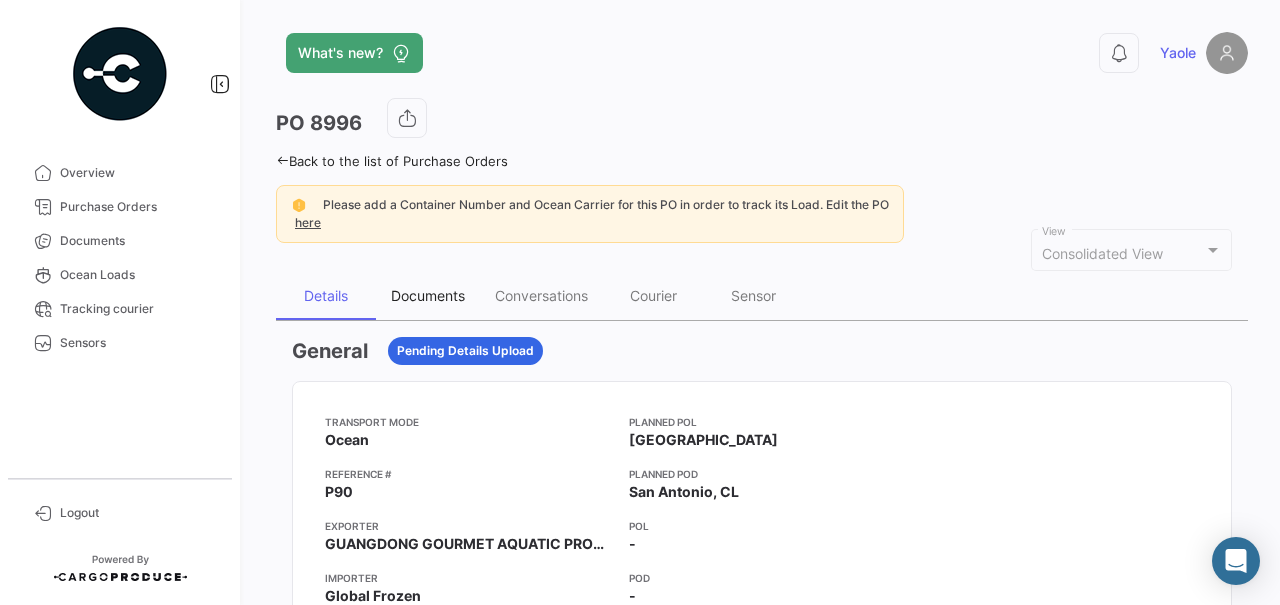 click on "Documents" at bounding box center [428, 295] 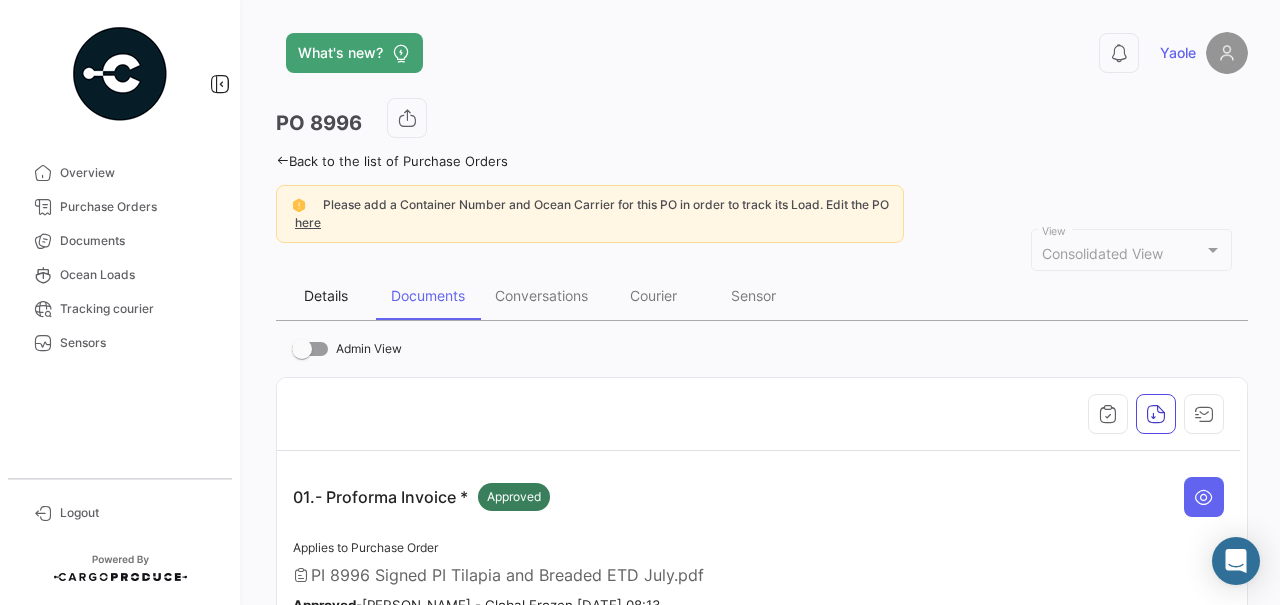 click on "Details" at bounding box center (326, 295) 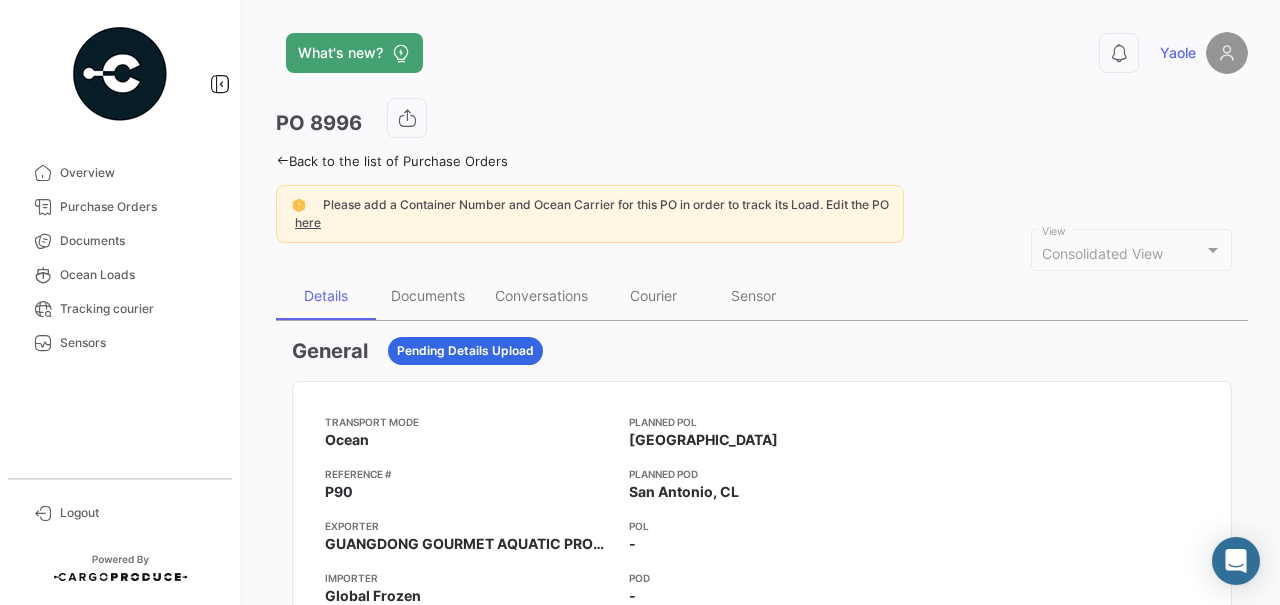 click on "Reference #" at bounding box center [469, 474] 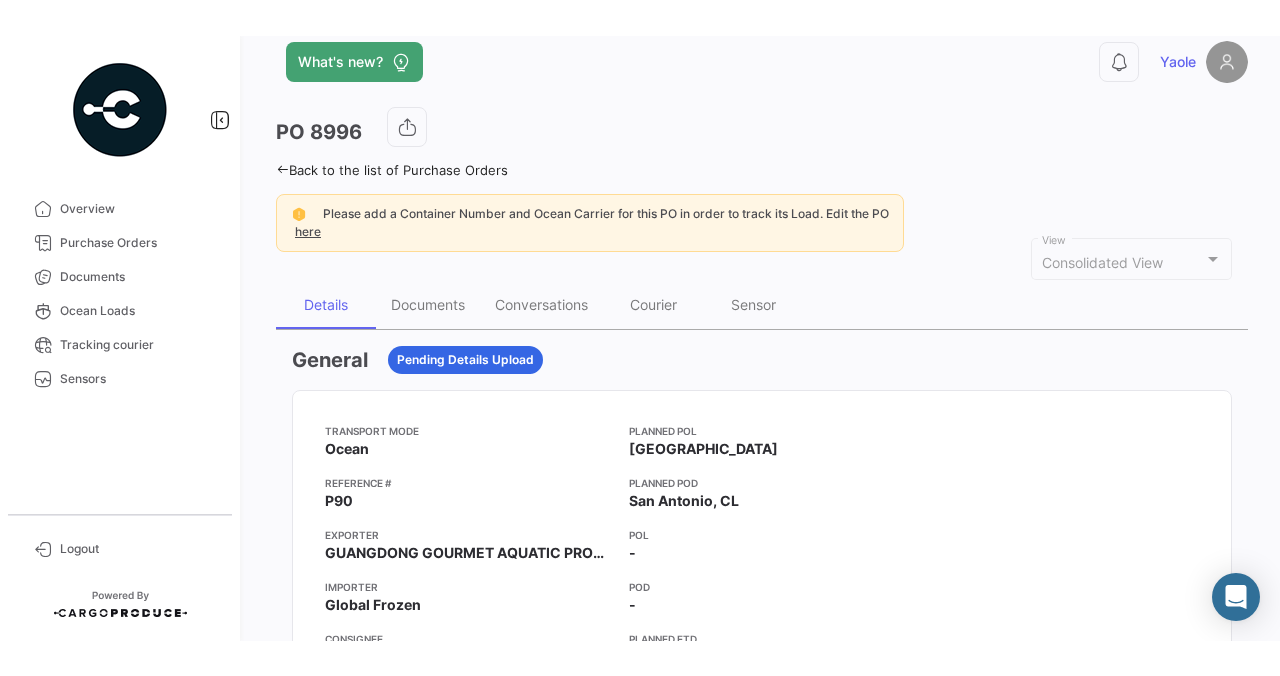scroll, scrollTop: 0, scrollLeft: 0, axis: both 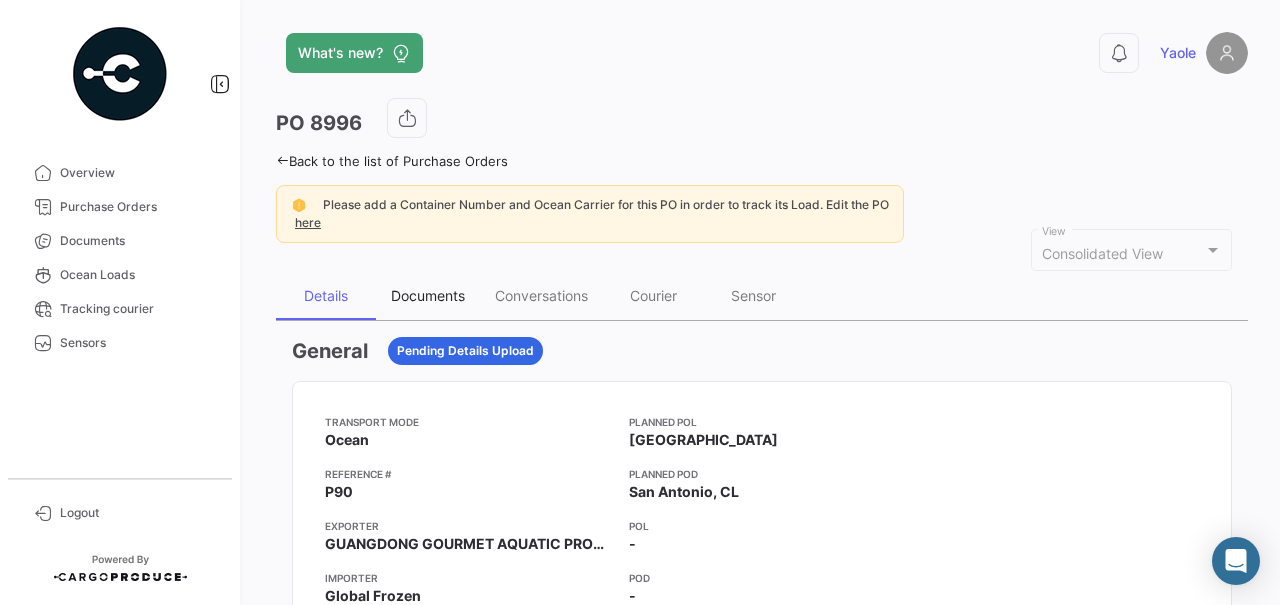 click on "Documents" at bounding box center (428, 295) 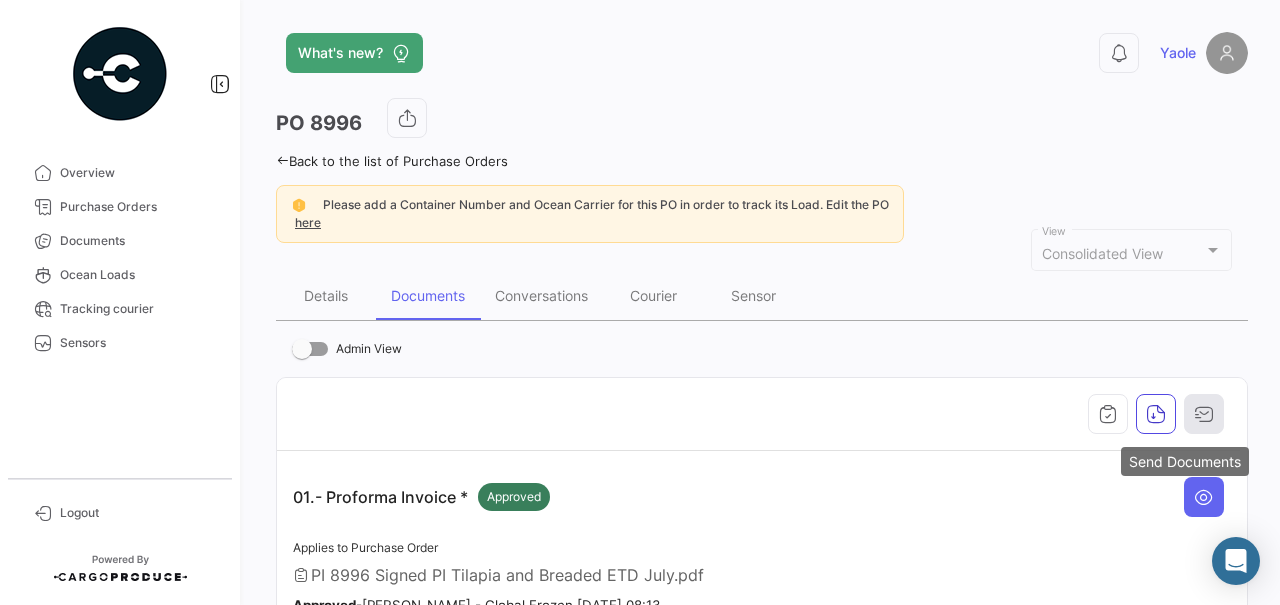 click at bounding box center [1204, 414] 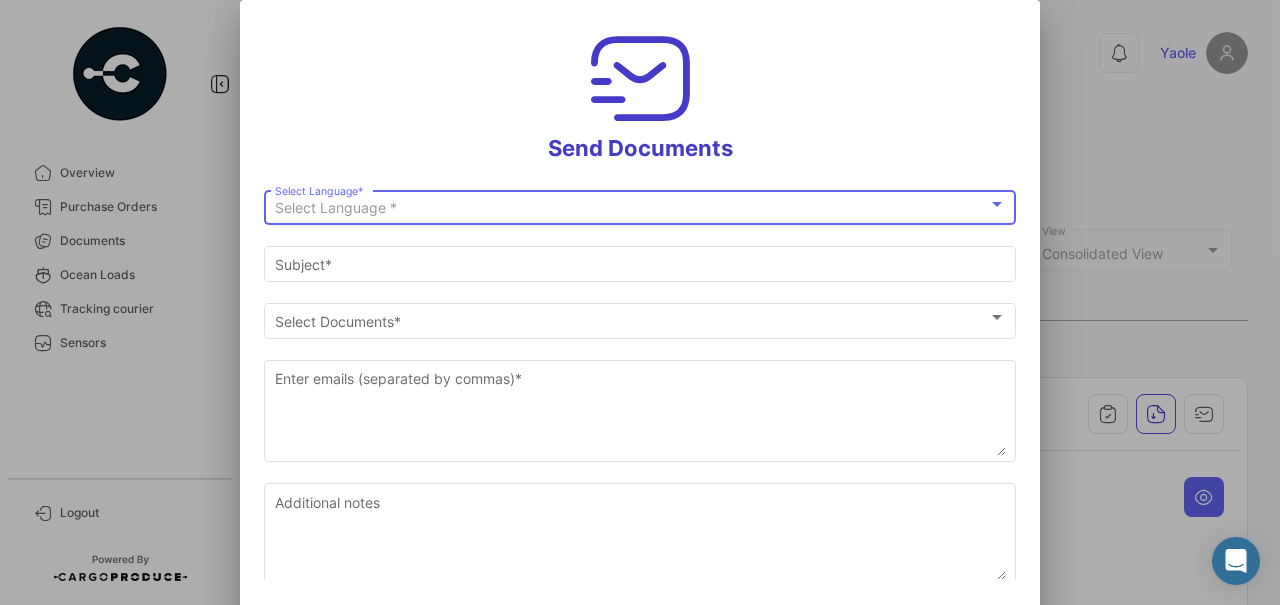 click at bounding box center (997, 204) 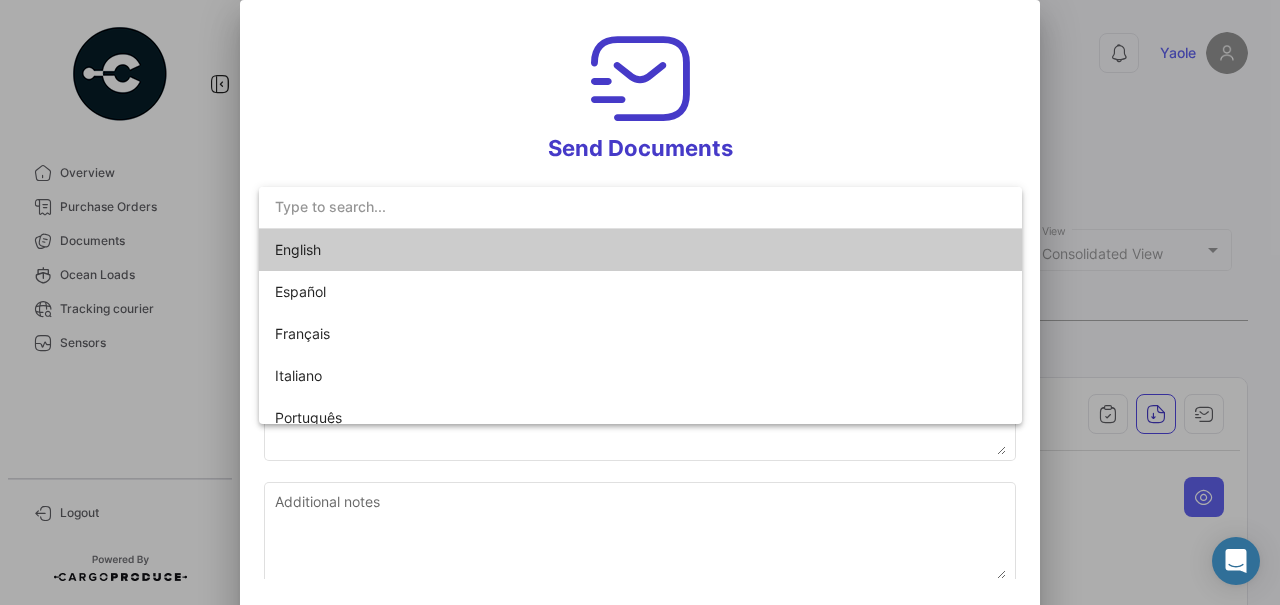click on "English" at bounding box center [640, 250] 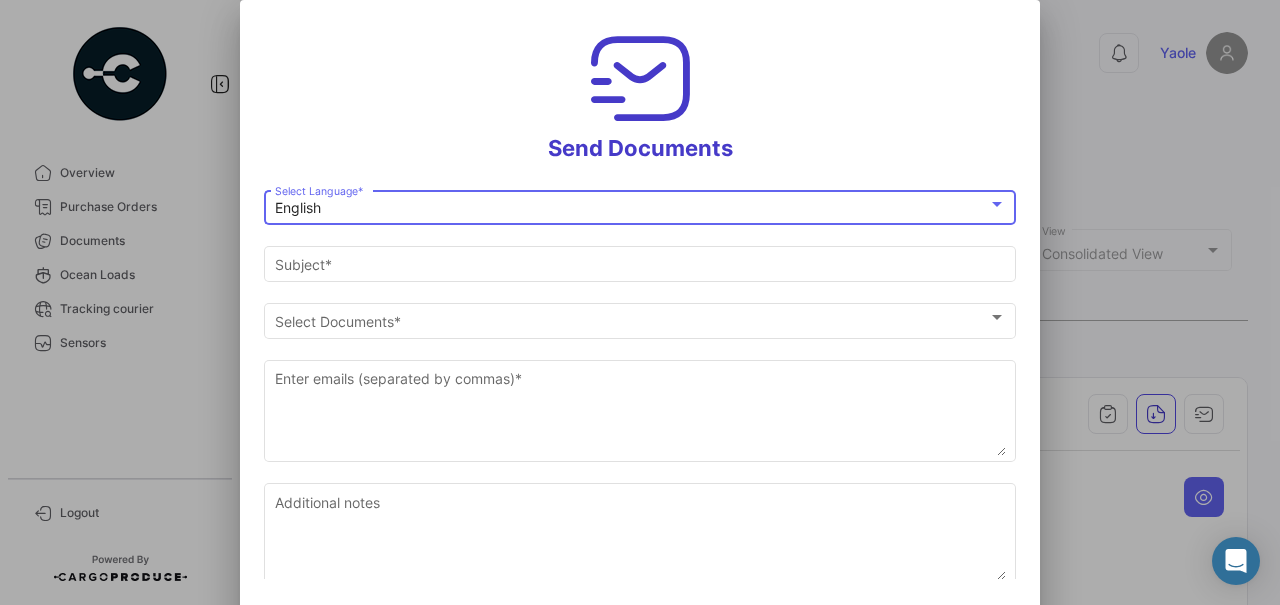 type on "[PERSON_NAME] has shared the documents of PO # 8996 with you" 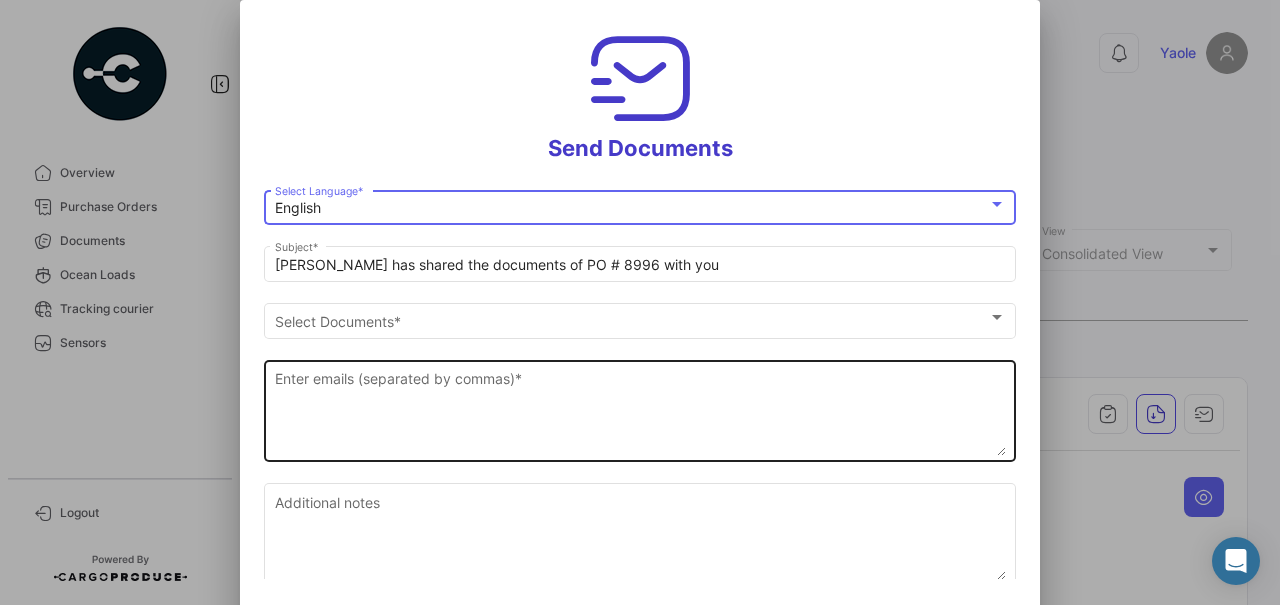 click on "Enter emails (separated by commas)  *" at bounding box center (640, 412) 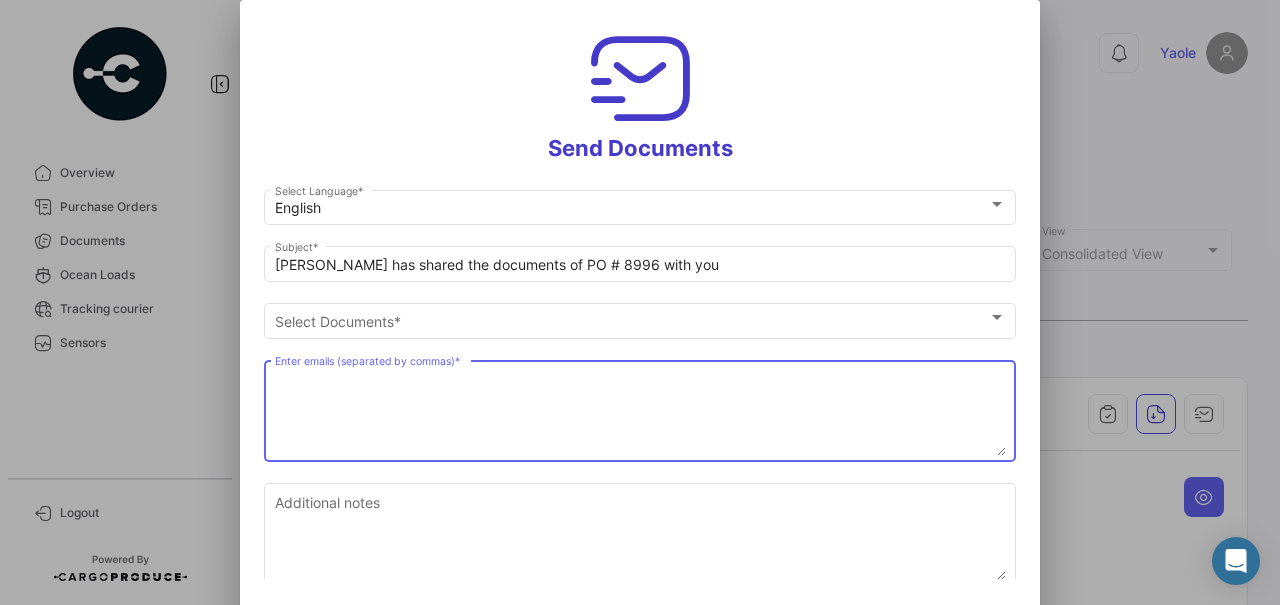 paste on "[EMAIL_ADDRESS][DOMAIN_NAME],
[PERSON_NAME][EMAIL_ADDRESS][DOMAIN_NAME],
[EMAIL_ADDRESS][DOMAIN_NAME],
[EMAIL_ADDRESS][DOMAIN_NAME]" 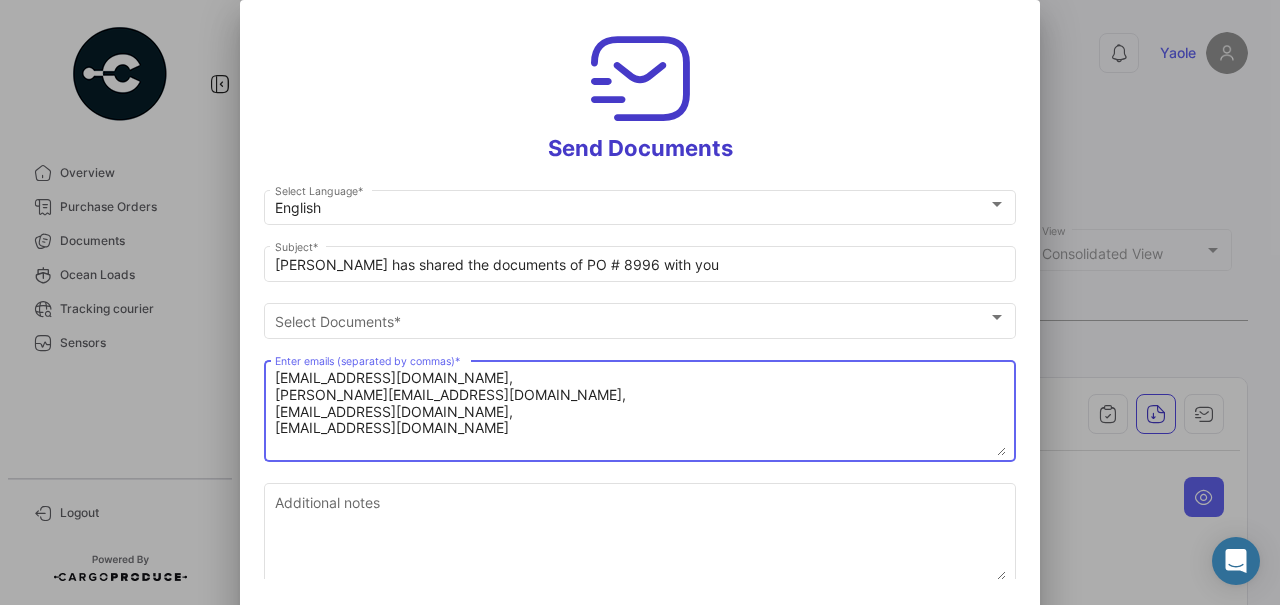 drag, startPoint x: 472, startPoint y: 427, endPoint x: 184, endPoint y: 433, distance: 288.0625 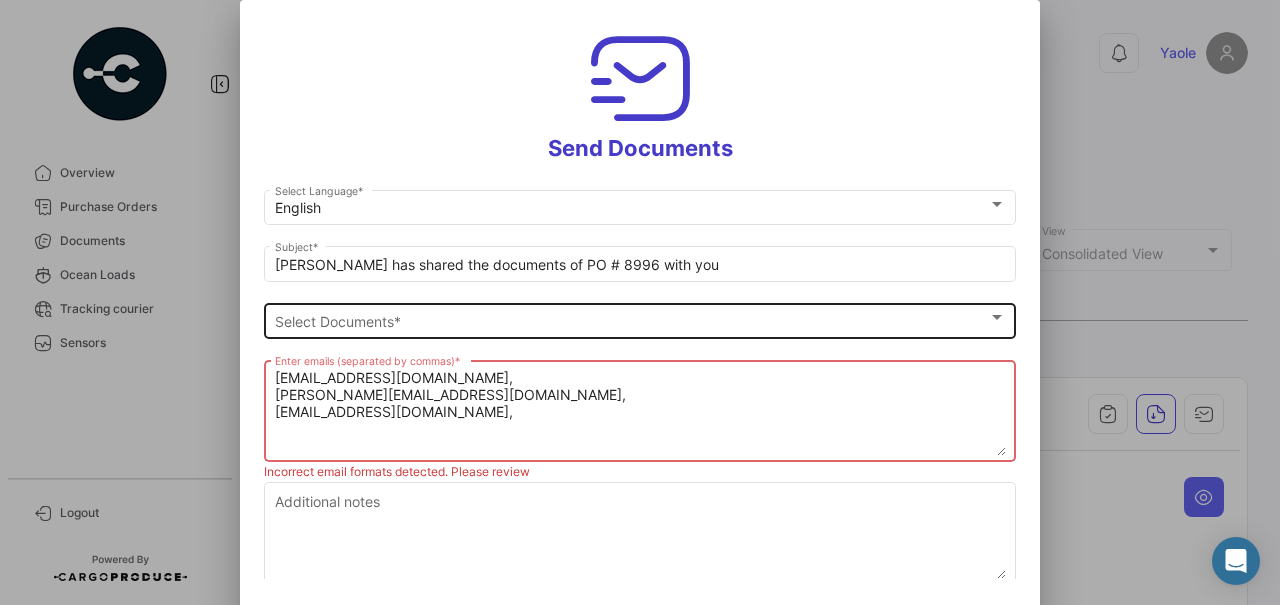 type on "[EMAIL_ADDRESS][DOMAIN_NAME],
[PERSON_NAME][EMAIL_ADDRESS][DOMAIN_NAME],
[EMAIL_ADDRESS][DOMAIN_NAME]," 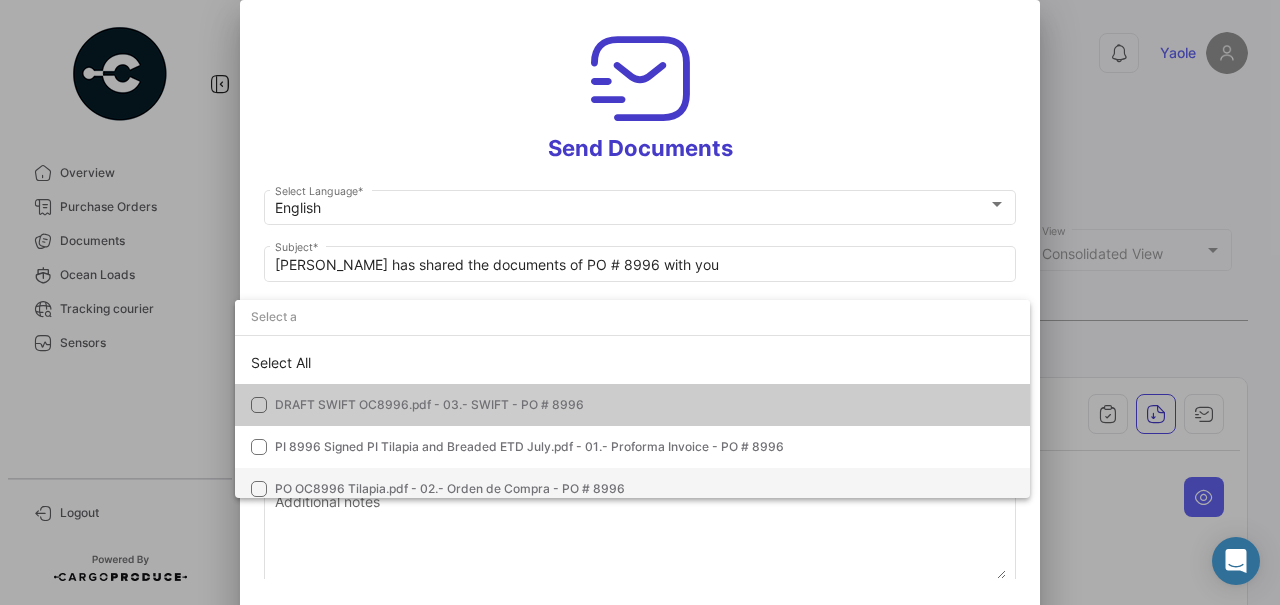 click on "PO OC8996 Tilapia.pdf - 02.- Orden de Compra - PO # 8996" at bounding box center (450, 488) 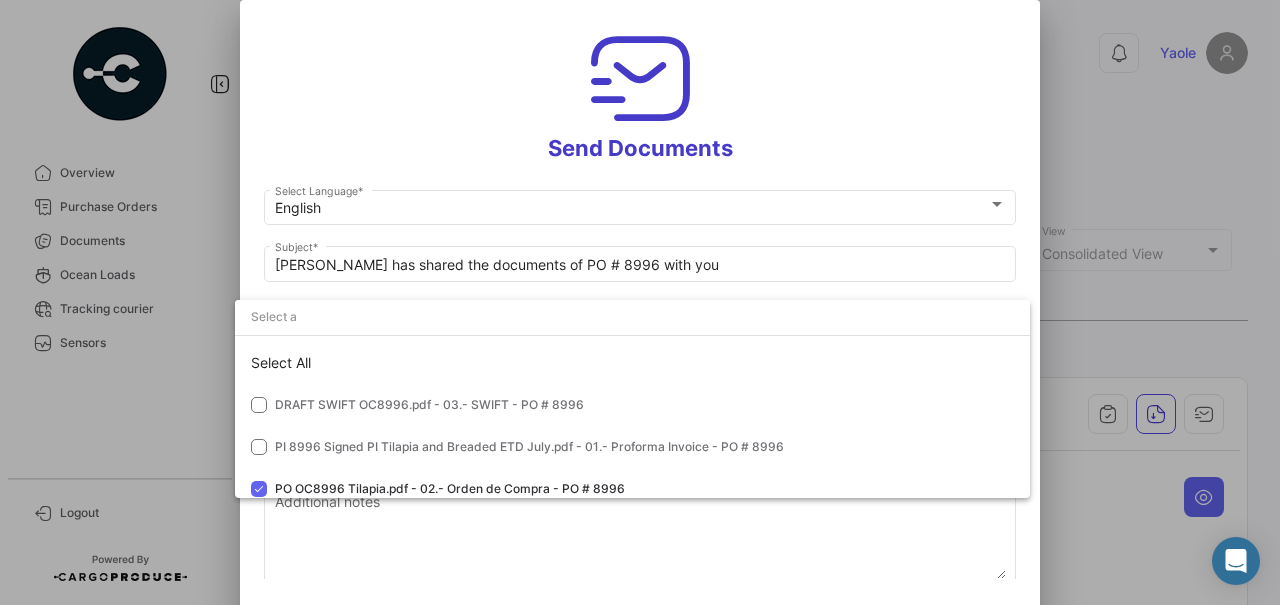 click at bounding box center (640, 302) 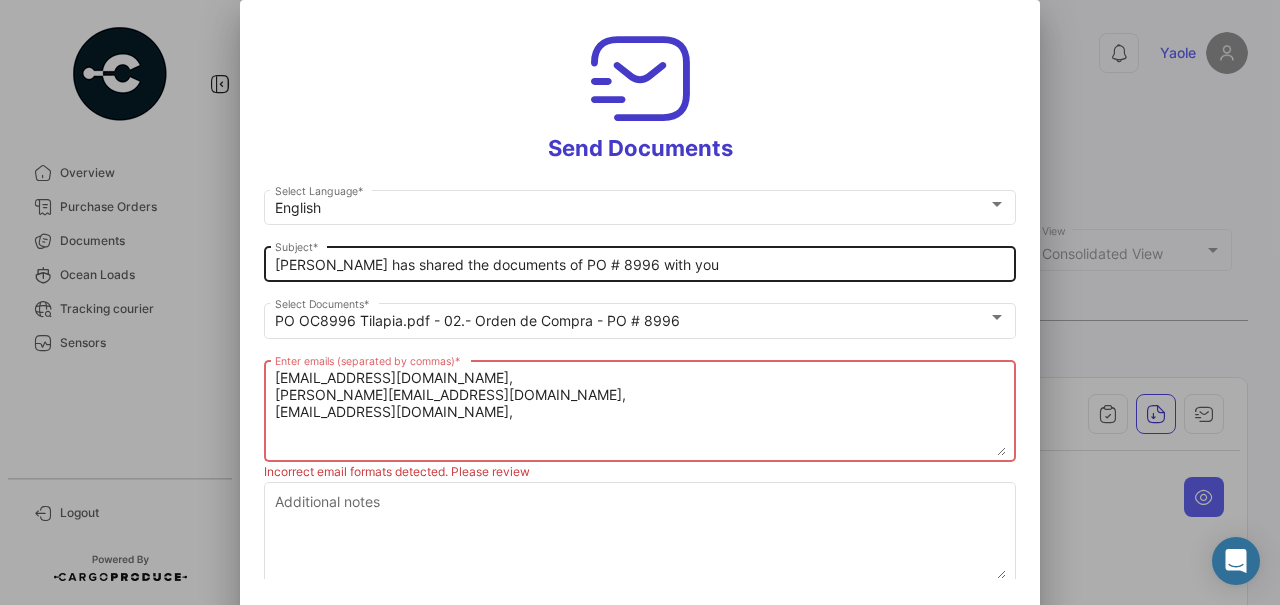 click on "[PERSON_NAME] has shared the documents of PO # 8996 with you" at bounding box center (640, 265) 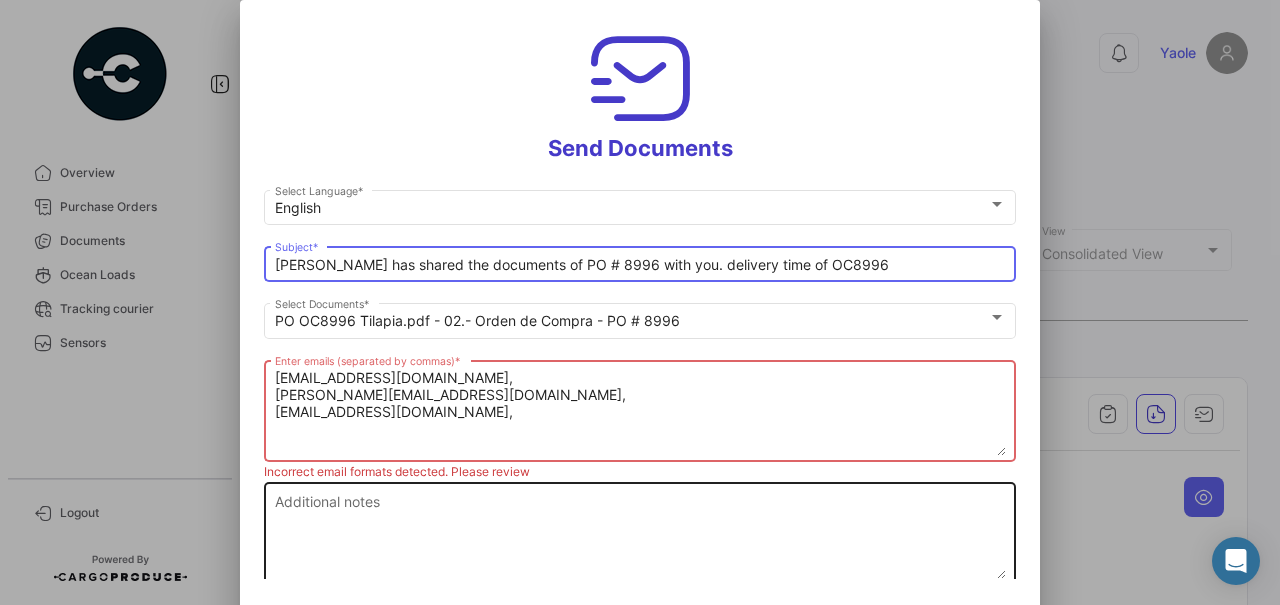 type on "Yaole has shared the documents of PO # 8996 with you. delivery time of OC8996" 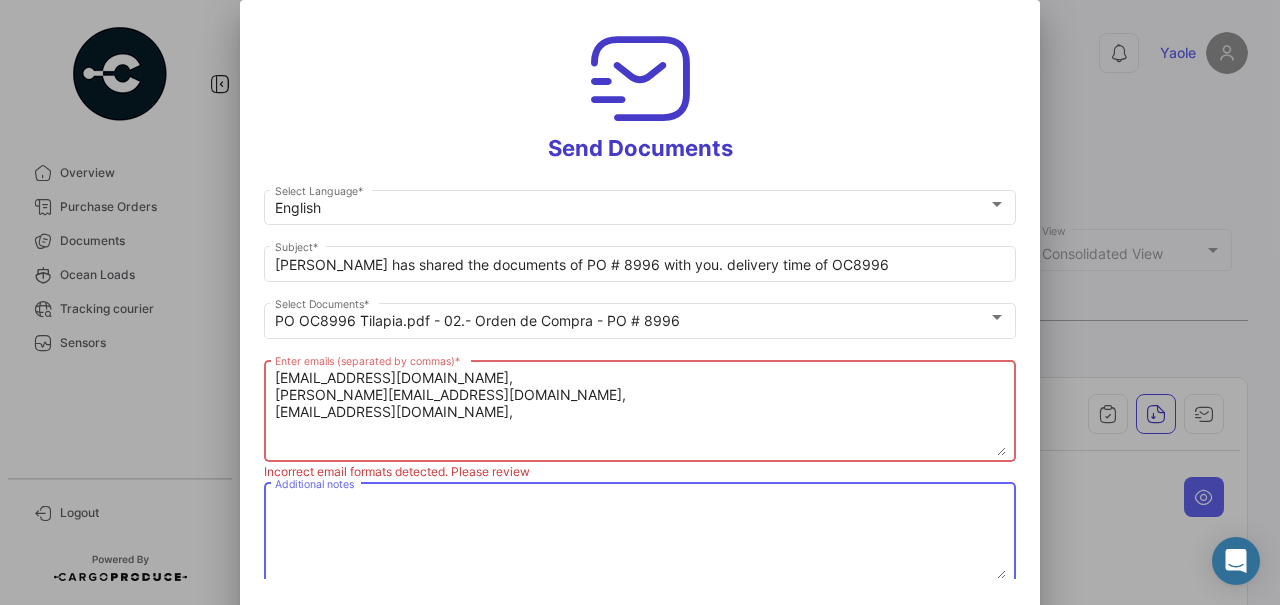 type on "i" 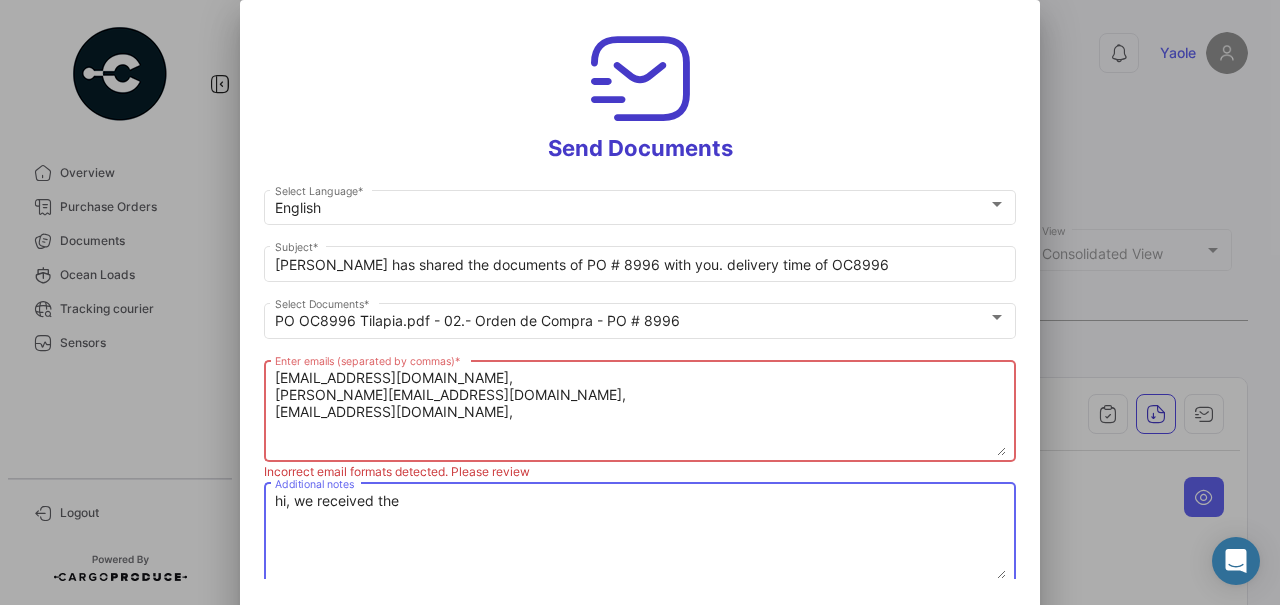click on "hi, we received the" at bounding box center (640, 535) 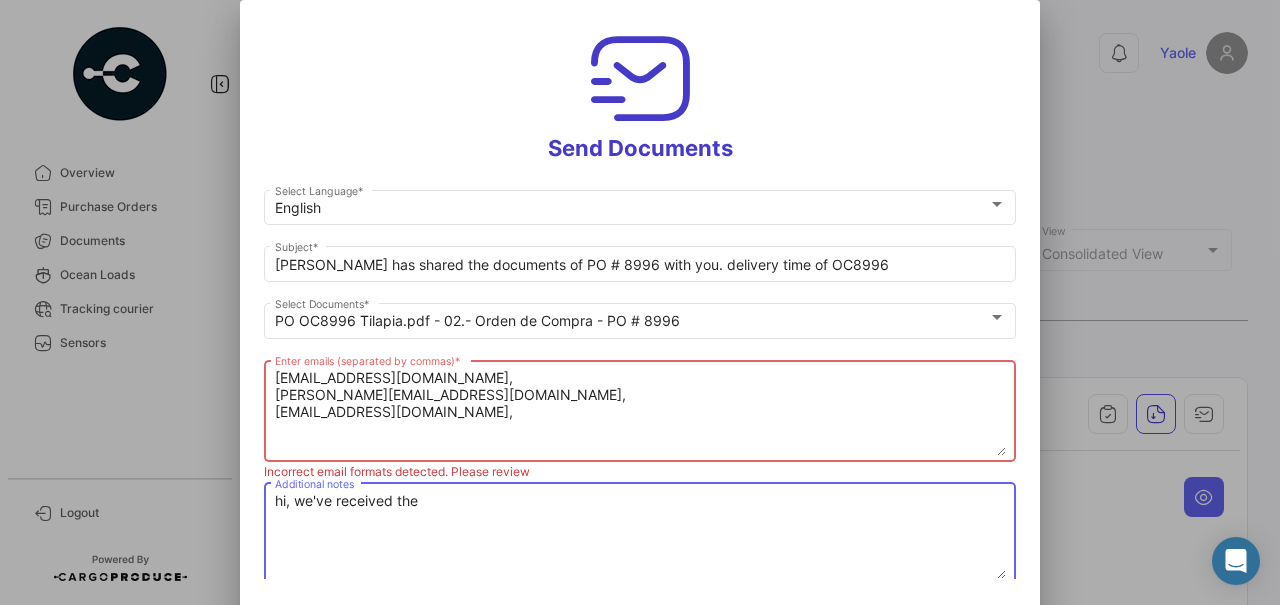 click on "hi, we've received the" at bounding box center (640, 535) 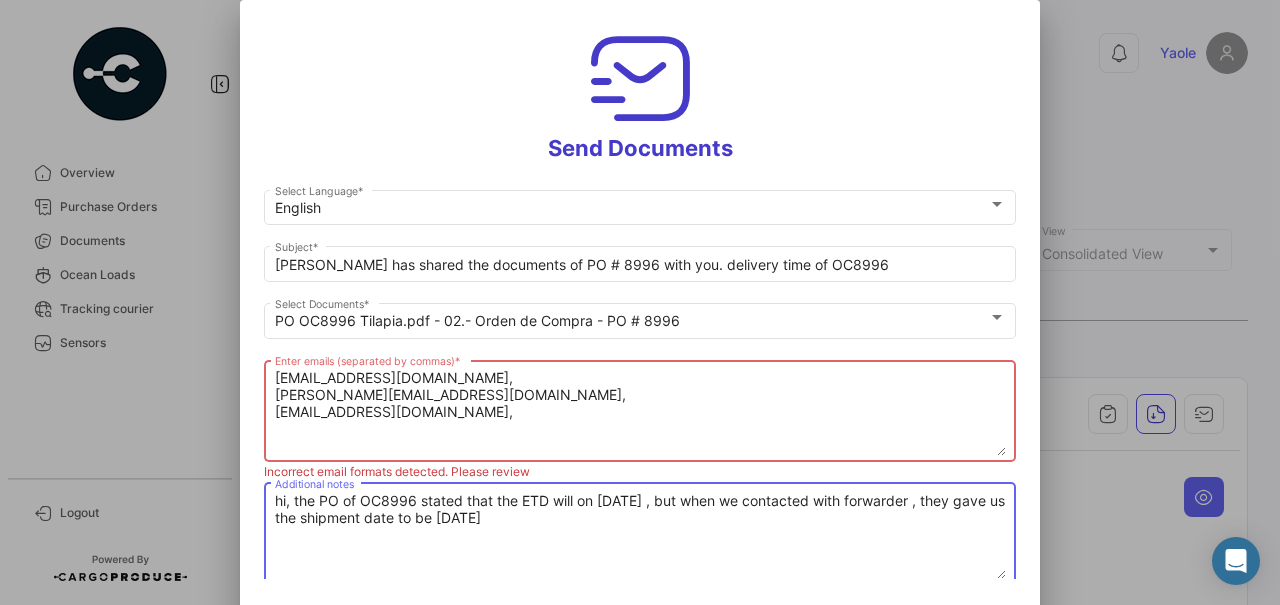 click on "hi, the PO of OC8996 stated that the ETD will on 31/07/2025 , but when we contacted with forwarder , they gave us the shipment date to be 08/08/2025" at bounding box center [640, 535] 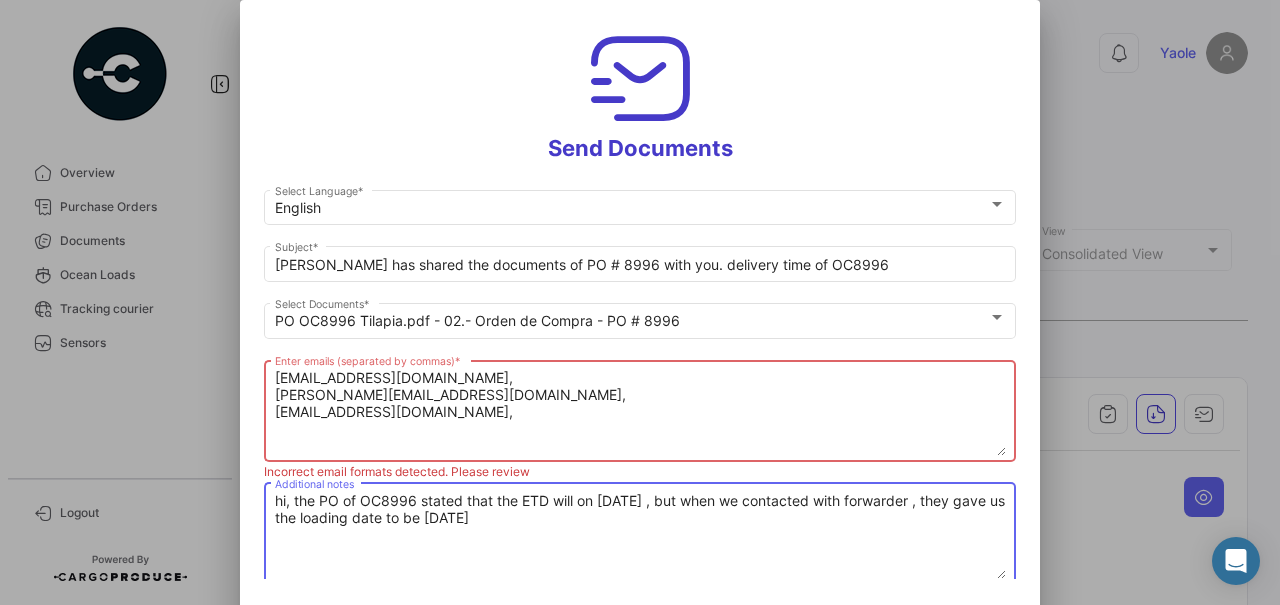 click on "hi, the PO of OC8996 stated that the ETD will on 31/07/2025 , but when we contacted with forwarder , they gave us the loading date to be 08/08/2025" at bounding box center [640, 535] 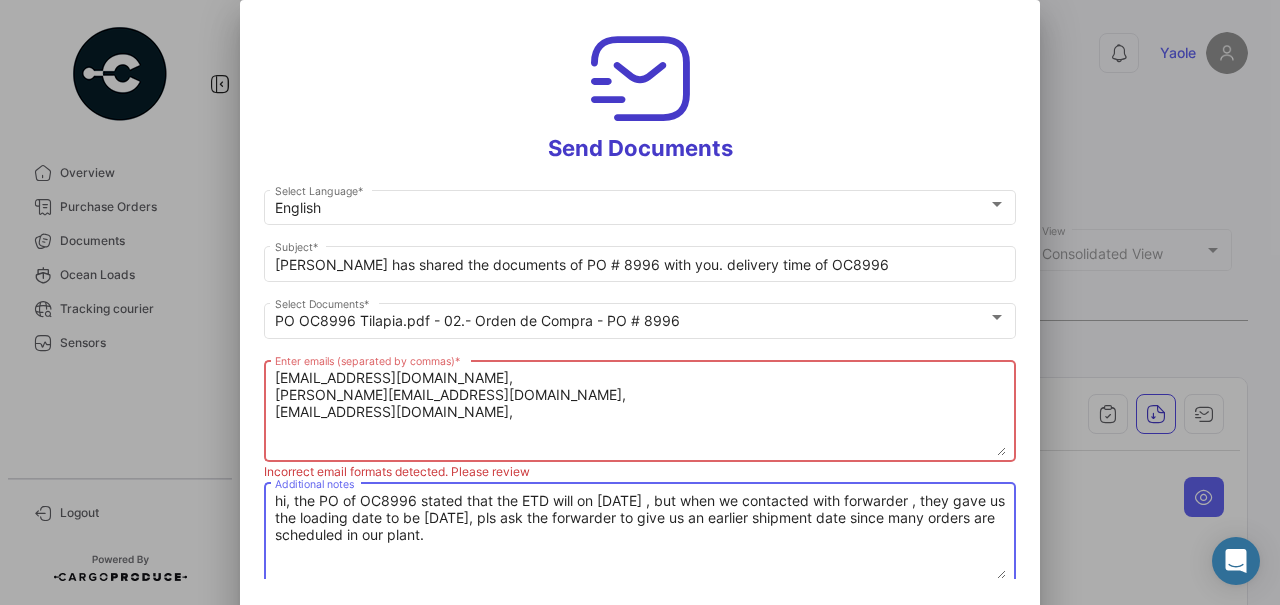 click on "hi, the PO of OC8996 stated that the ETD will on 31/07/2025 , but when we contacted with forwarder , they gave us the loading date to be 08/08/2025, pls ask the forwarder to give us an earlier shipment date since many orders are scheduled in our plant." at bounding box center [640, 535] 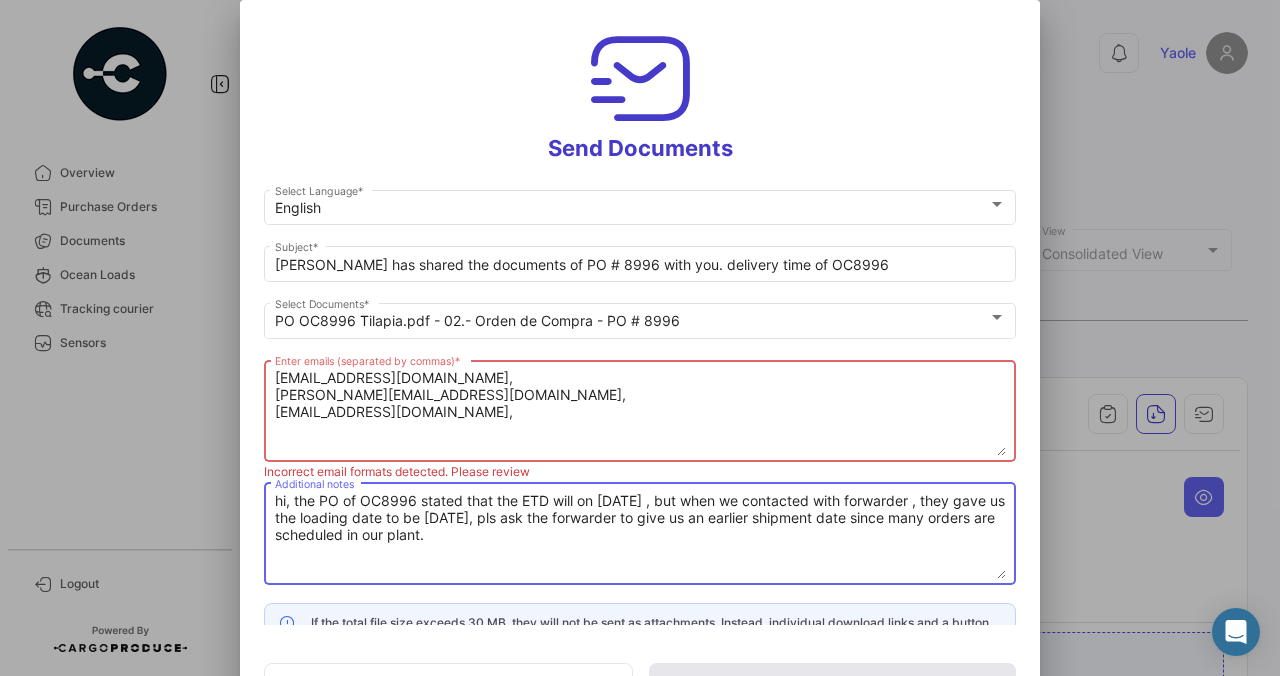scroll, scrollTop: 35, scrollLeft: 0, axis: vertical 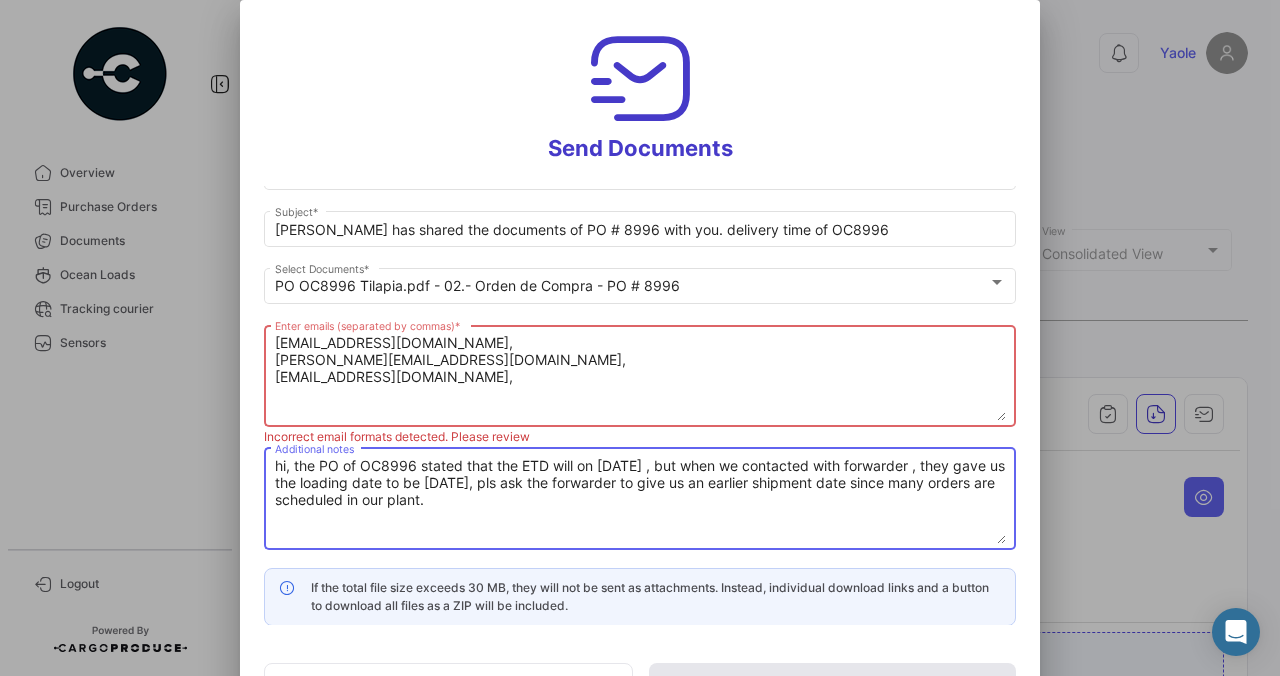 click on "Cancel   Send" 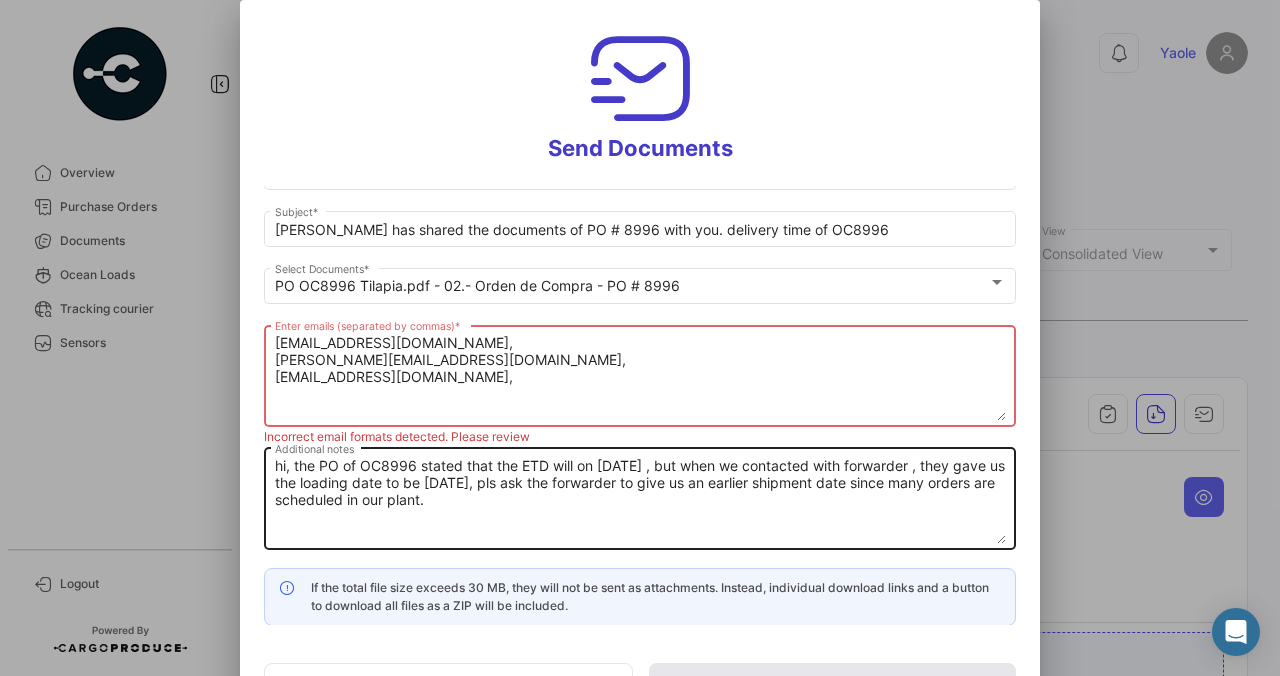 click on "hi, the PO of OC8996 stated that the ETD will on 31/07/2025 , but when we contacted with forwarder , they gave us the loading date to be 08/08/2025, pls ask the forwarder to give us an earlier shipment date since many orders are scheduled in our plant." at bounding box center [640, 500] 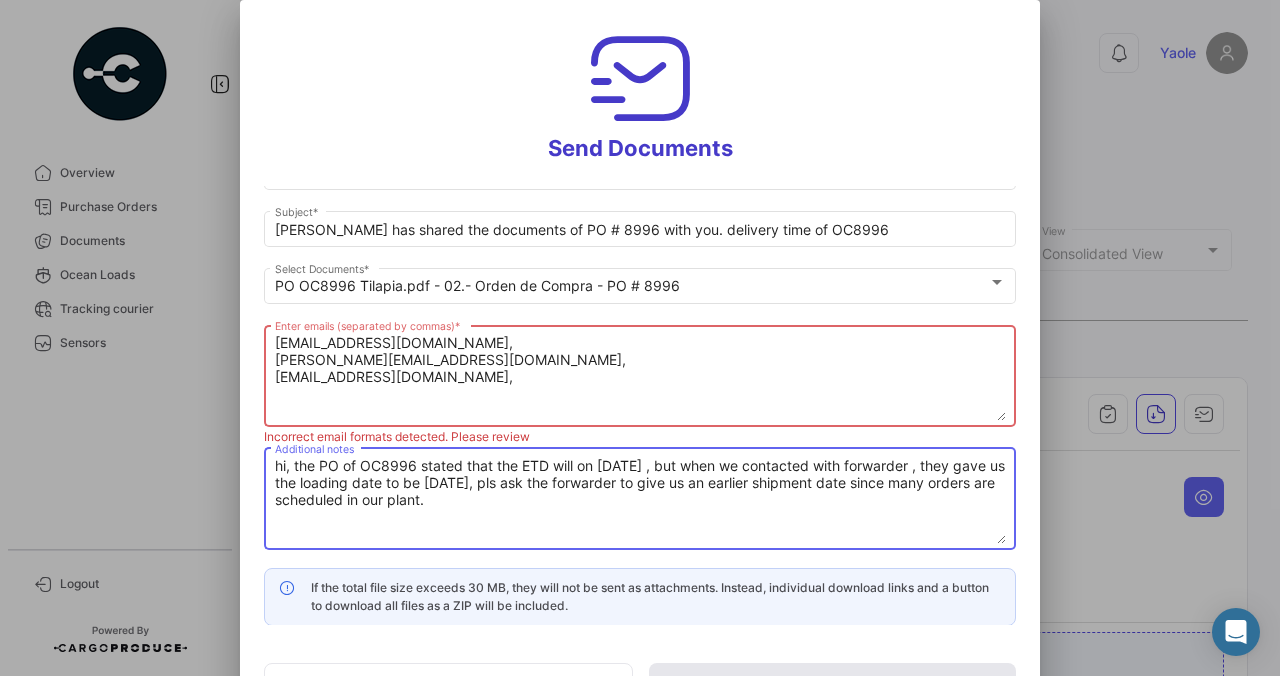 click on "hi, the PO of OC8996 stated that the ETD will on 31/07/2025 , but when we contacted with forwarder , they gave us the loading date to be 08/08/2025, pls ask the forwarder to give us an earlier shipment date since many orders are scheduled in our plant." at bounding box center [640, 500] 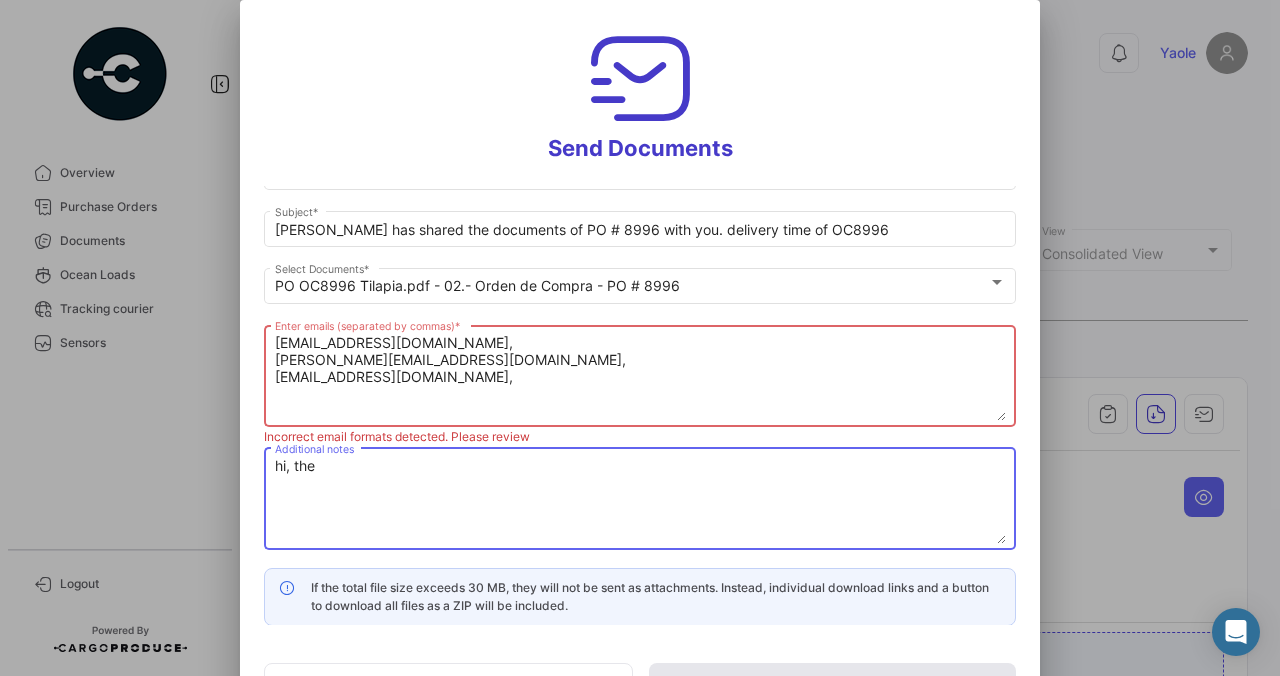 click on "hi, the" at bounding box center (640, 500) 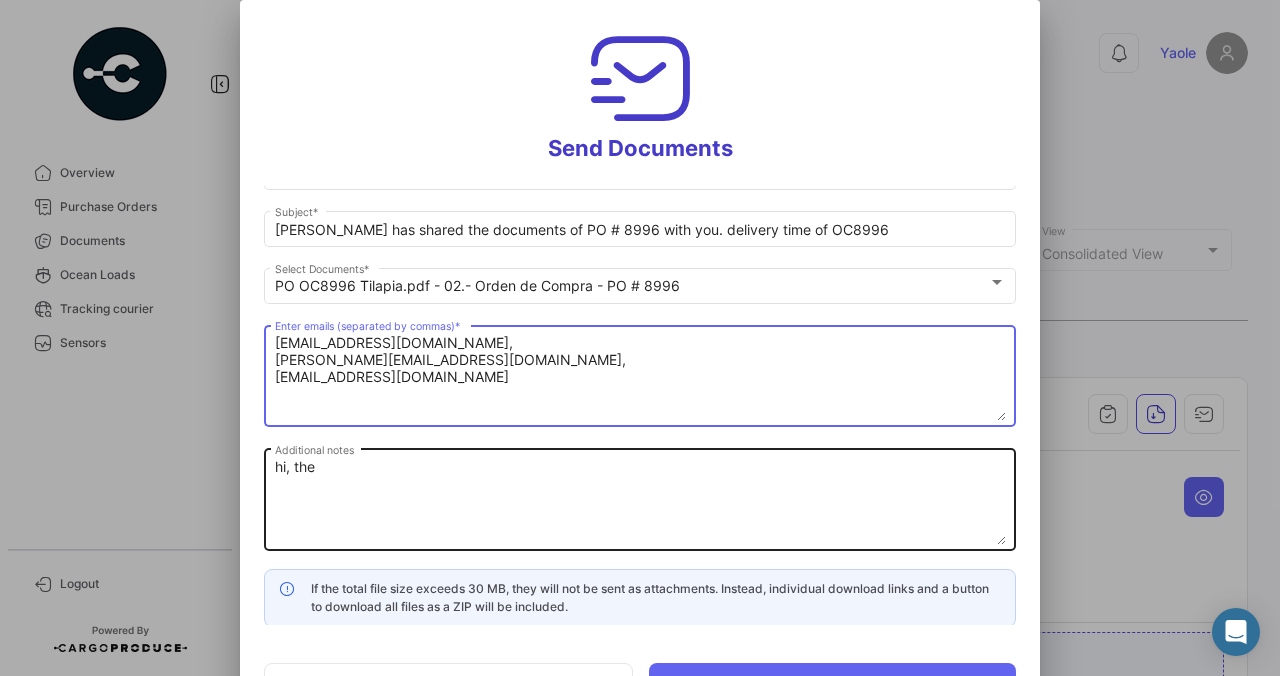 type on "dcardenas@globalfrozen.com,
daniel@globalfrozen.com,
ptapia@globalfrozen.com" 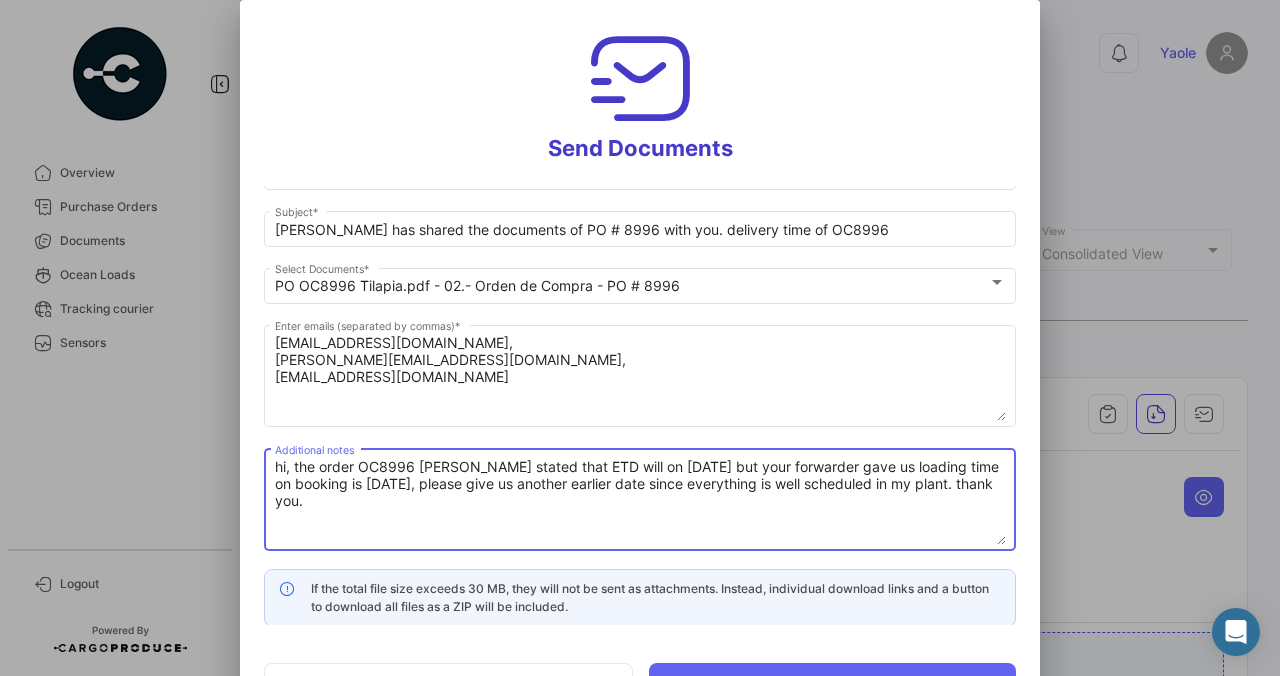 click on "hi, the order OC8996 PO stated that ETD will on 31/07/2025 but your forwarder gave us loading time on booking is 08/08/2025, please give us another earlier date since everything is well scheduled in my plant. thank you." at bounding box center [640, 501] 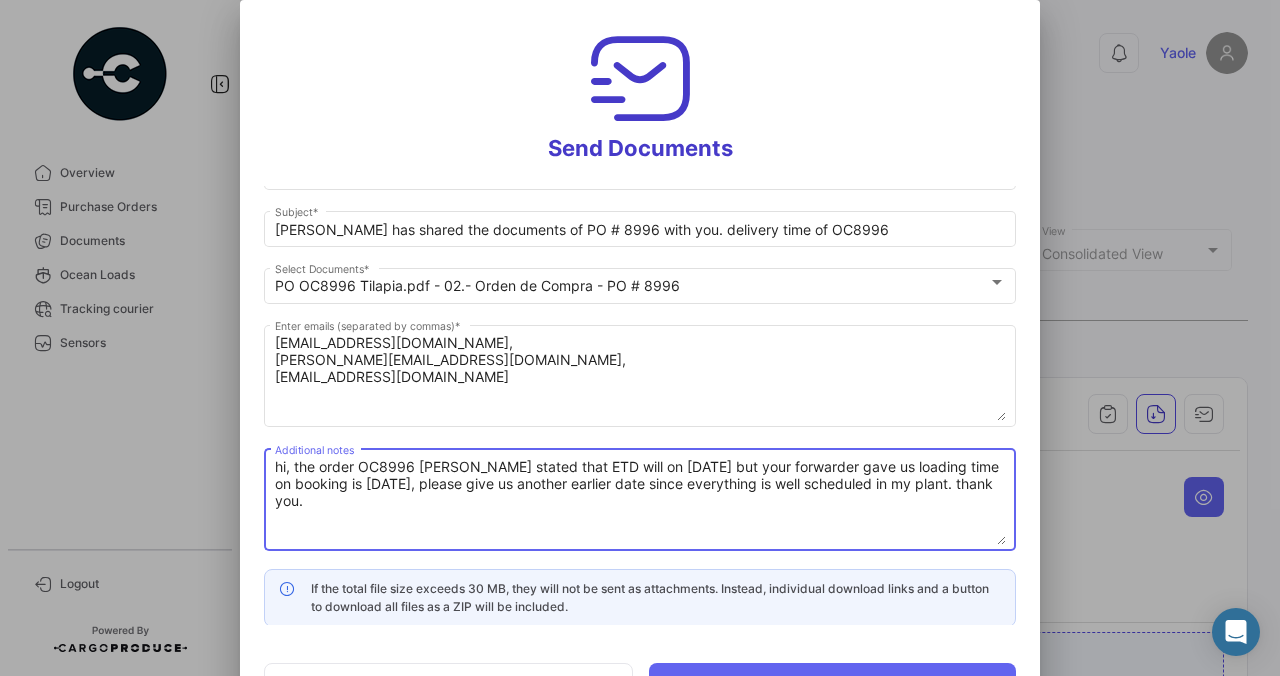 click on "hi, the order OC8996 PO stated that ETD will on 31/07/2025 but your forwarder gave us loading time on booking is 08/08/2025, please give us another earlier date since everything is well scheduled in my plant. thank you." at bounding box center (640, 501) 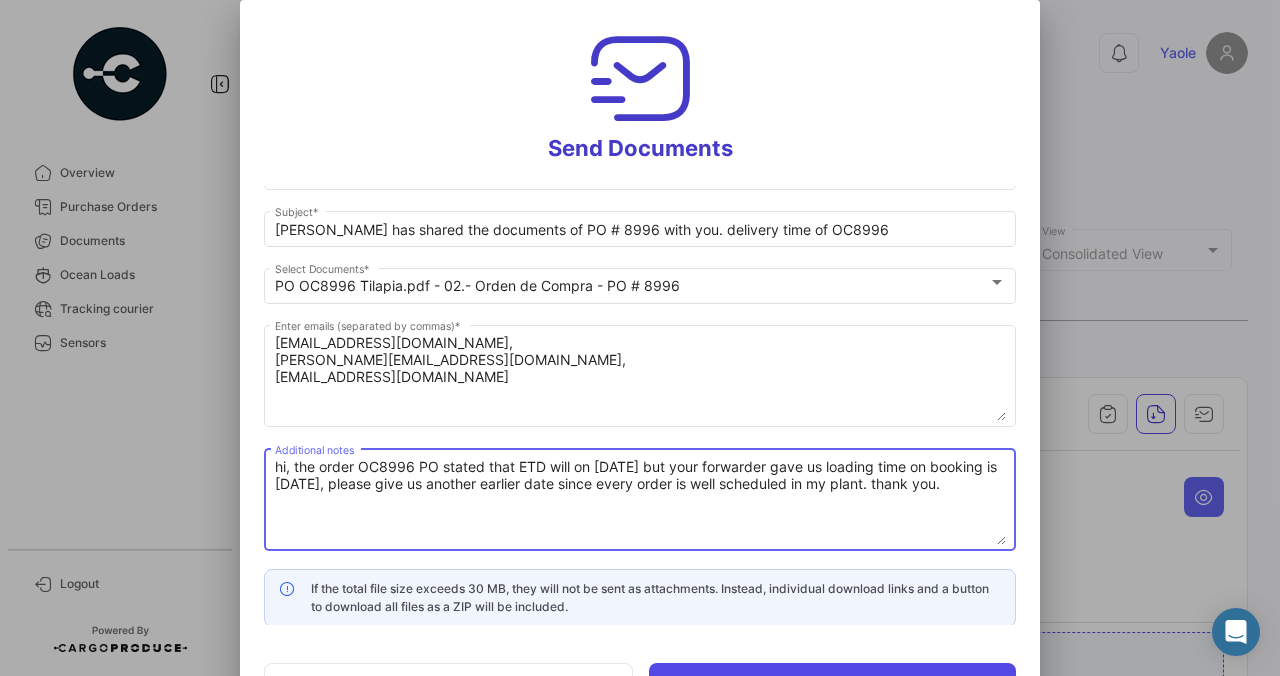 type on "hi, the order OC8996 PO stated that ETD will on 31/07/2025 but your forwarder gave us loading time on booking is 08/08/2025, please give us another earlier date since every order is well scheduled in my plant. thank you." 